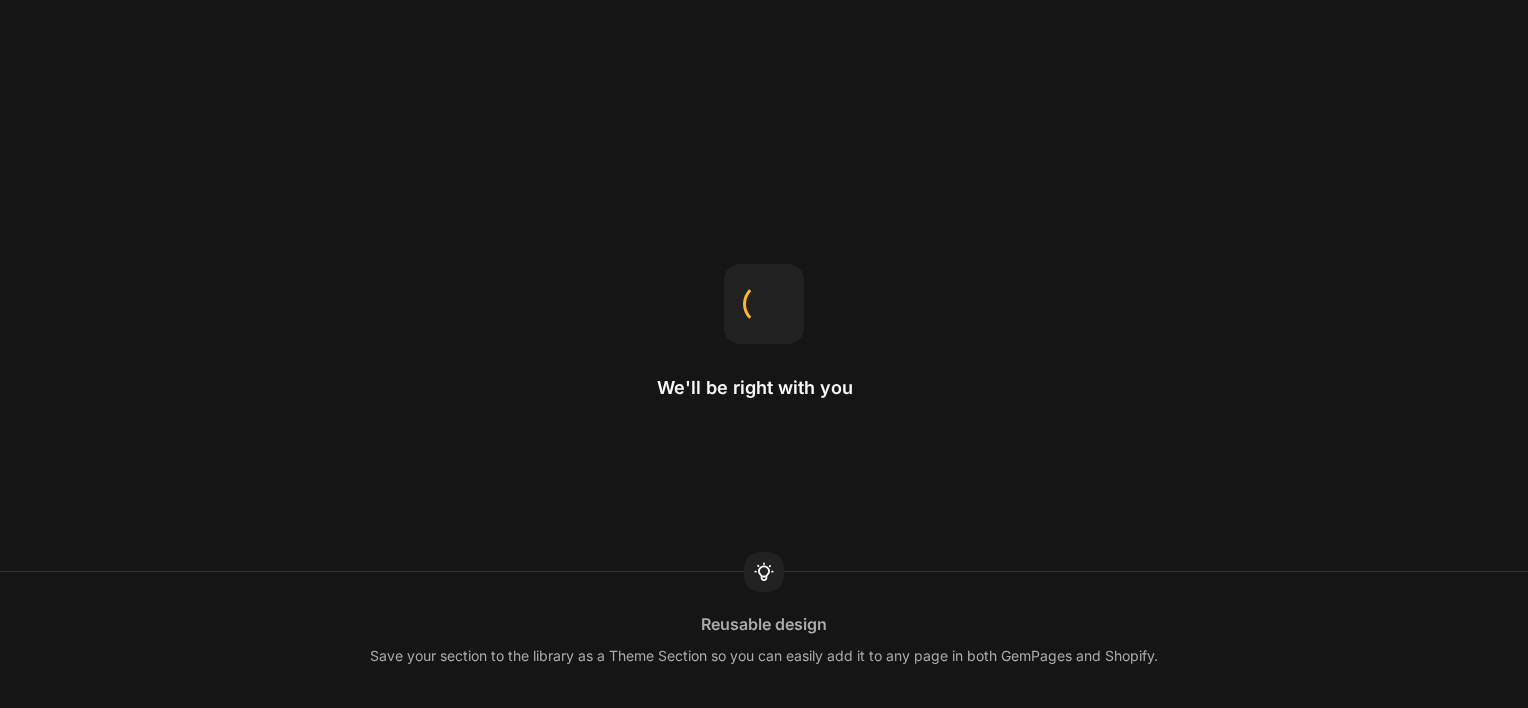 scroll, scrollTop: 0, scrollLeft: 0, axis: both 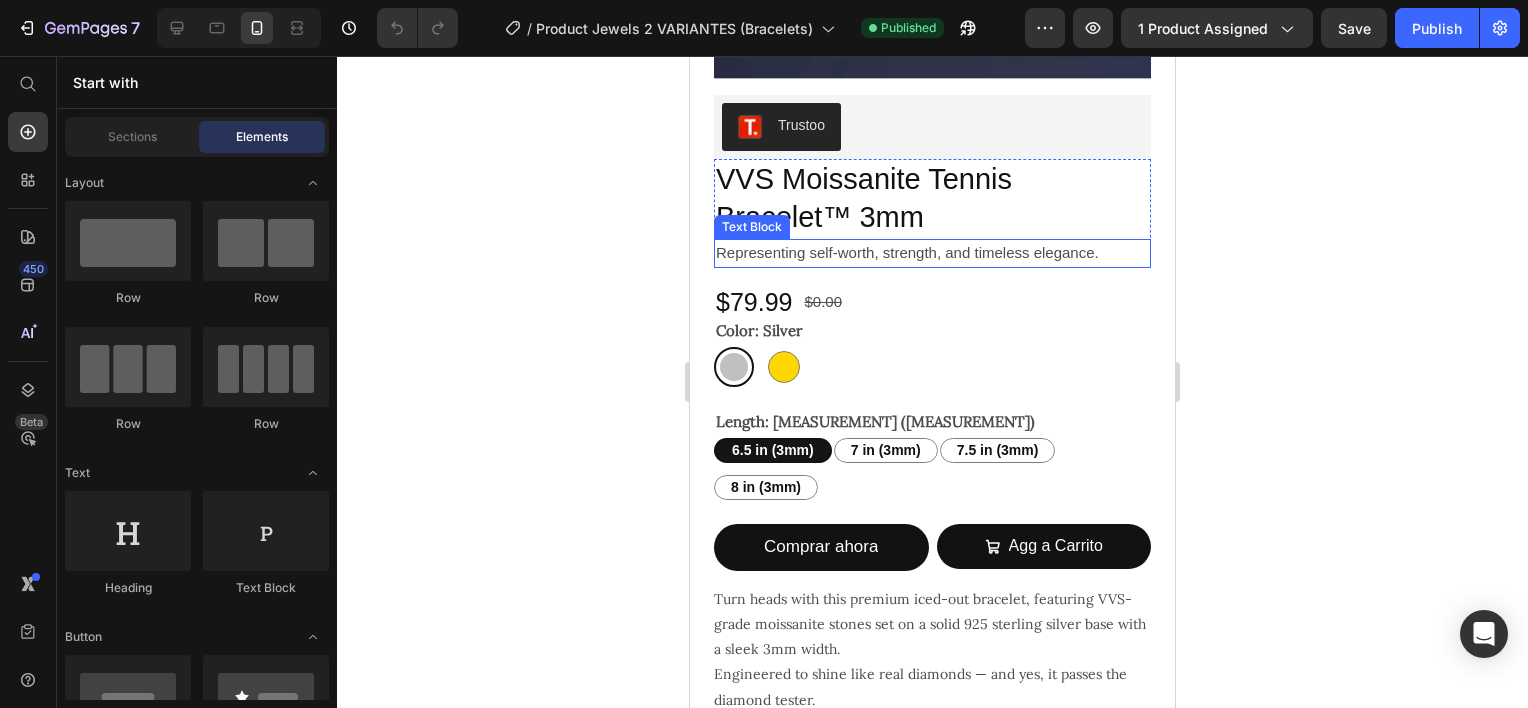click on "Representing self-worth, strength, and timeless elegance." at bounding box center (932, 252) 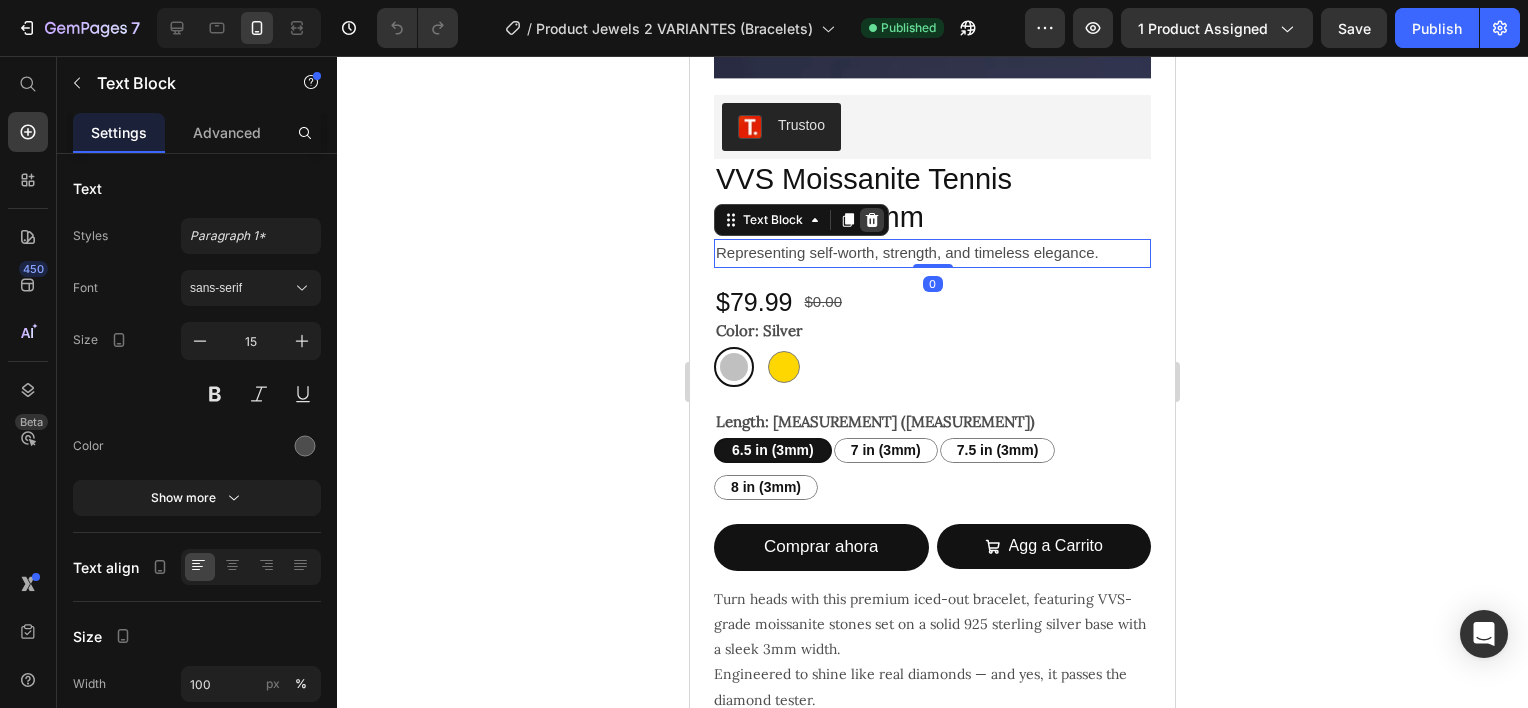 click 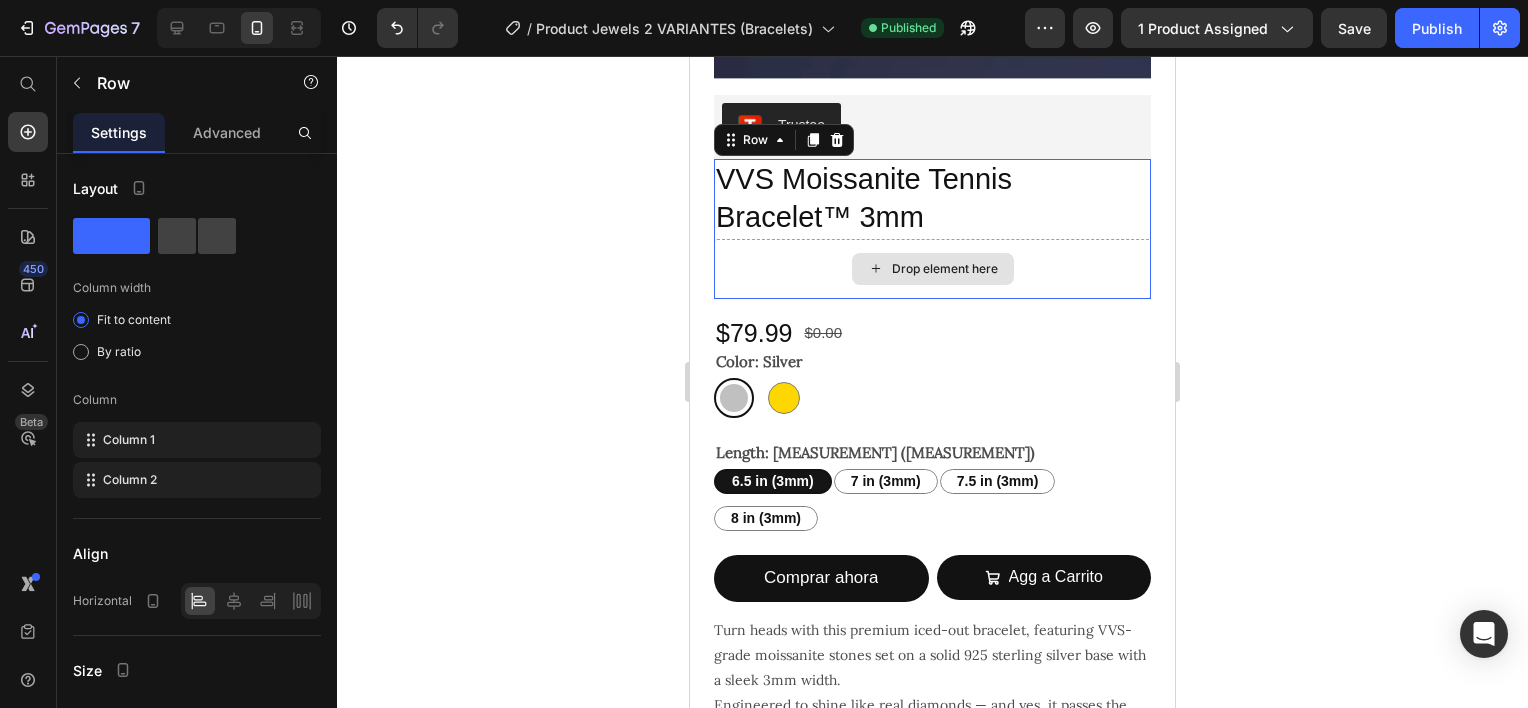 click on "Drop element here" at bounding box center (932, 269) 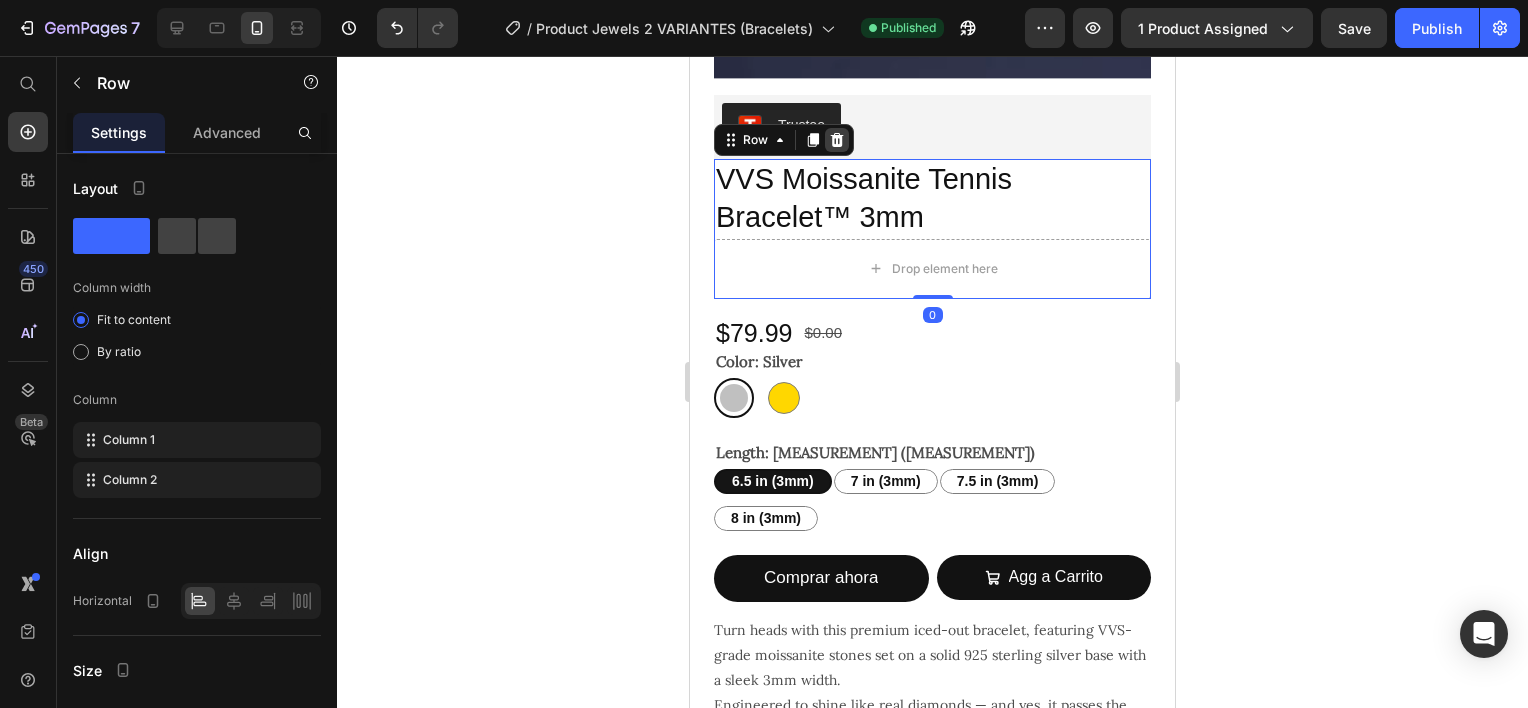 click 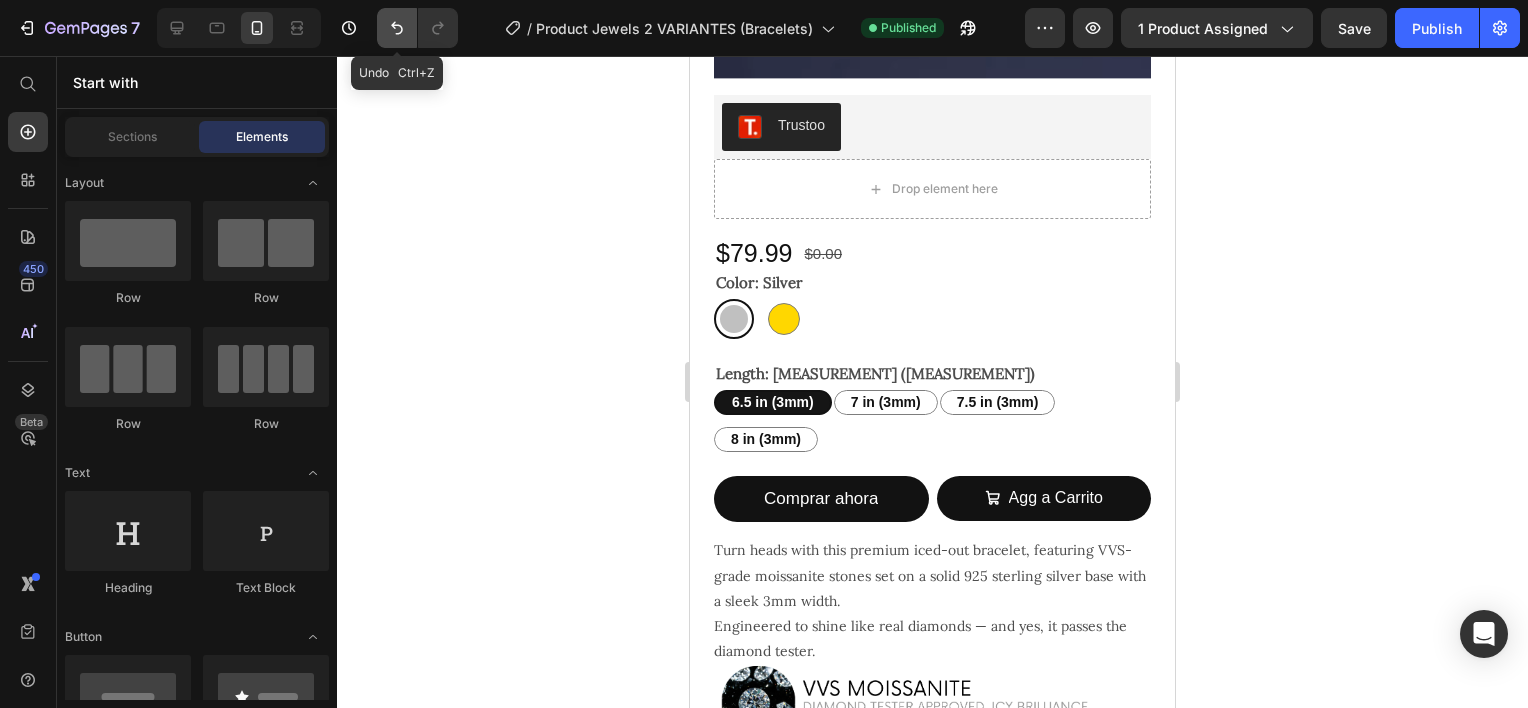 click 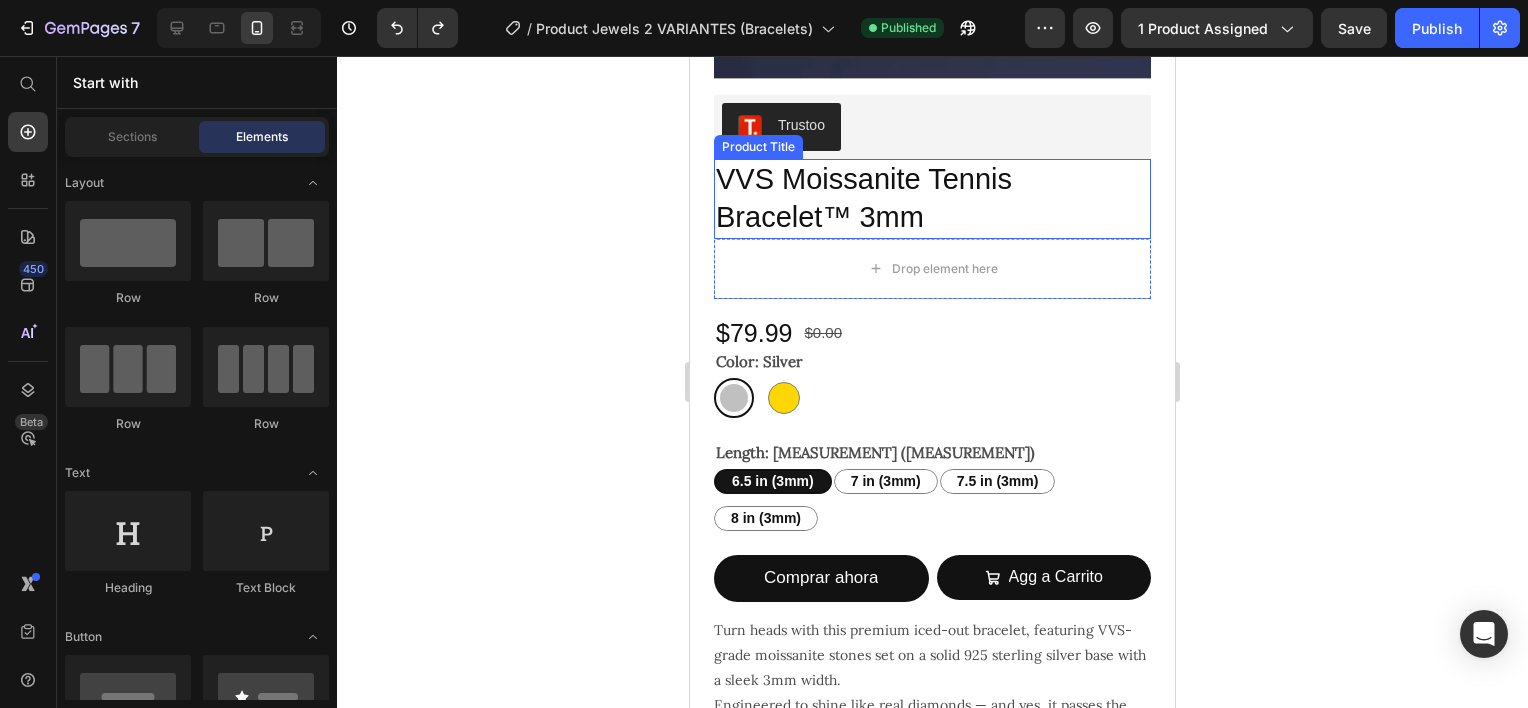 click on "VVS Moissanite Tennis Bracelet™ 3mm" at bounding box center (932, 198) 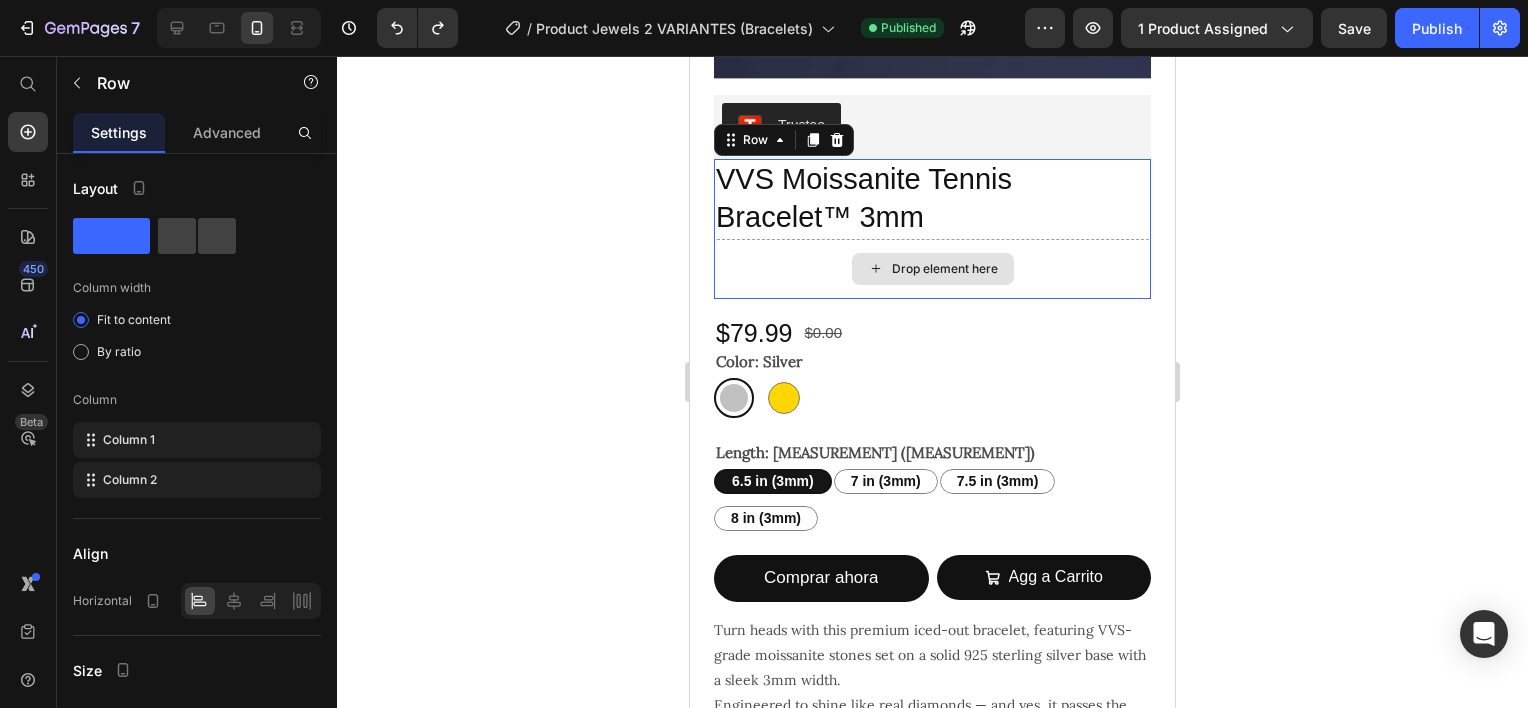 click on "Drop element here" at bounding box center [932, 269] 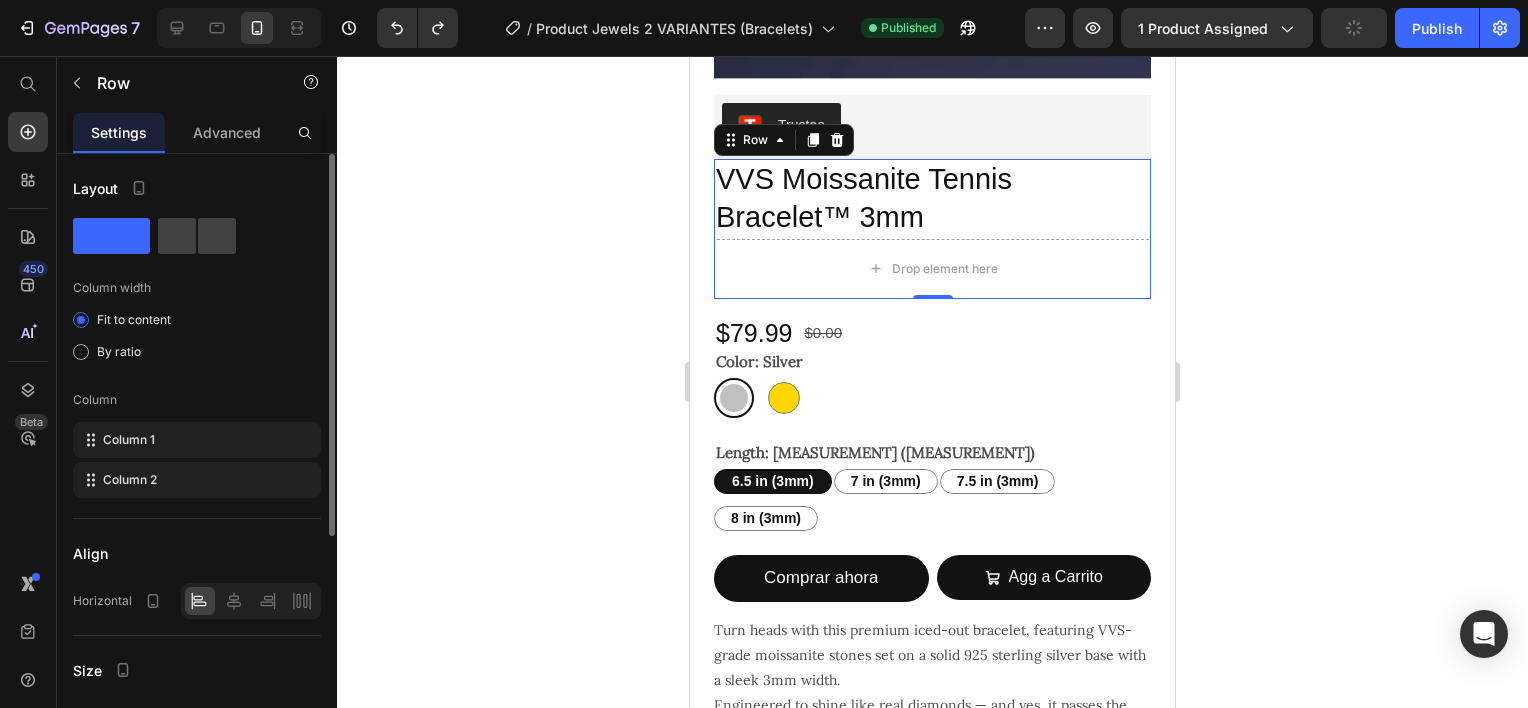 click 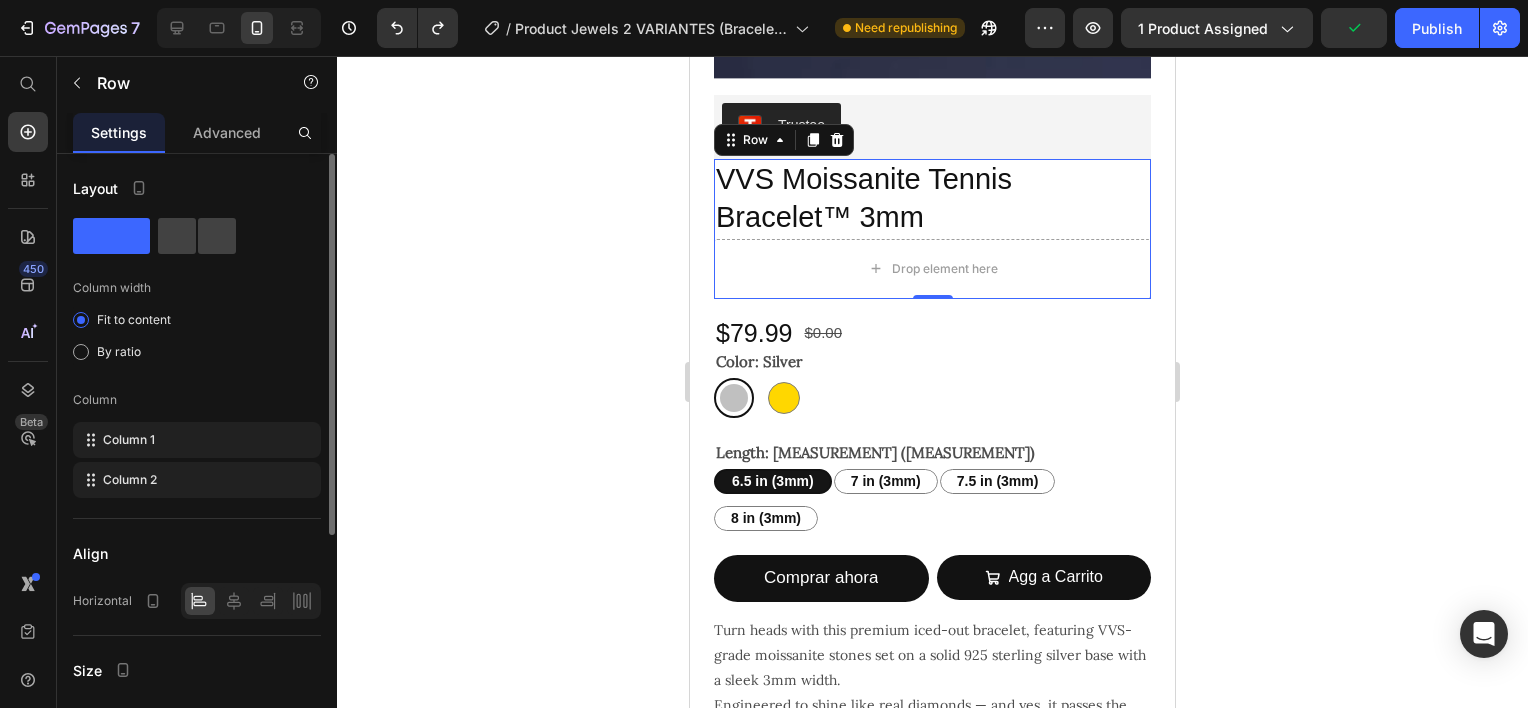 click 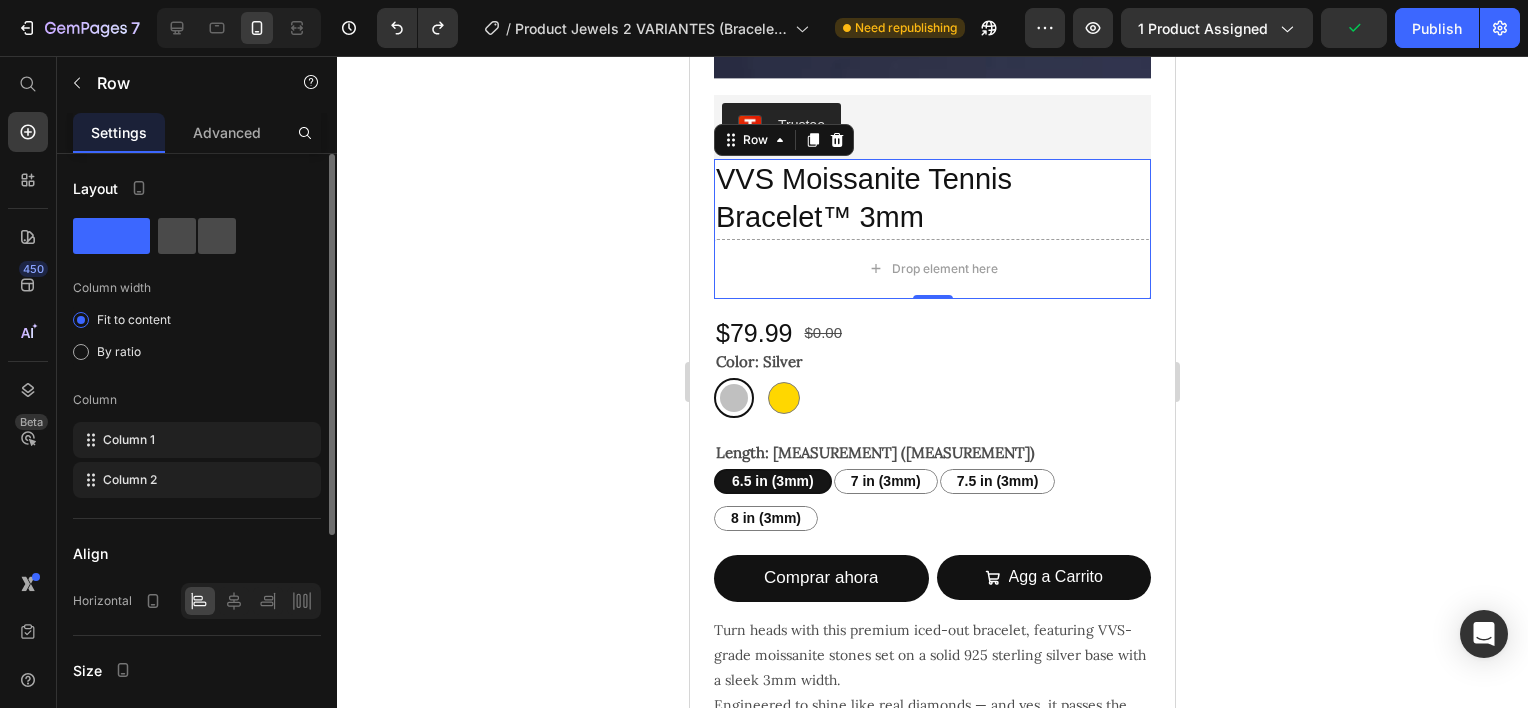 click 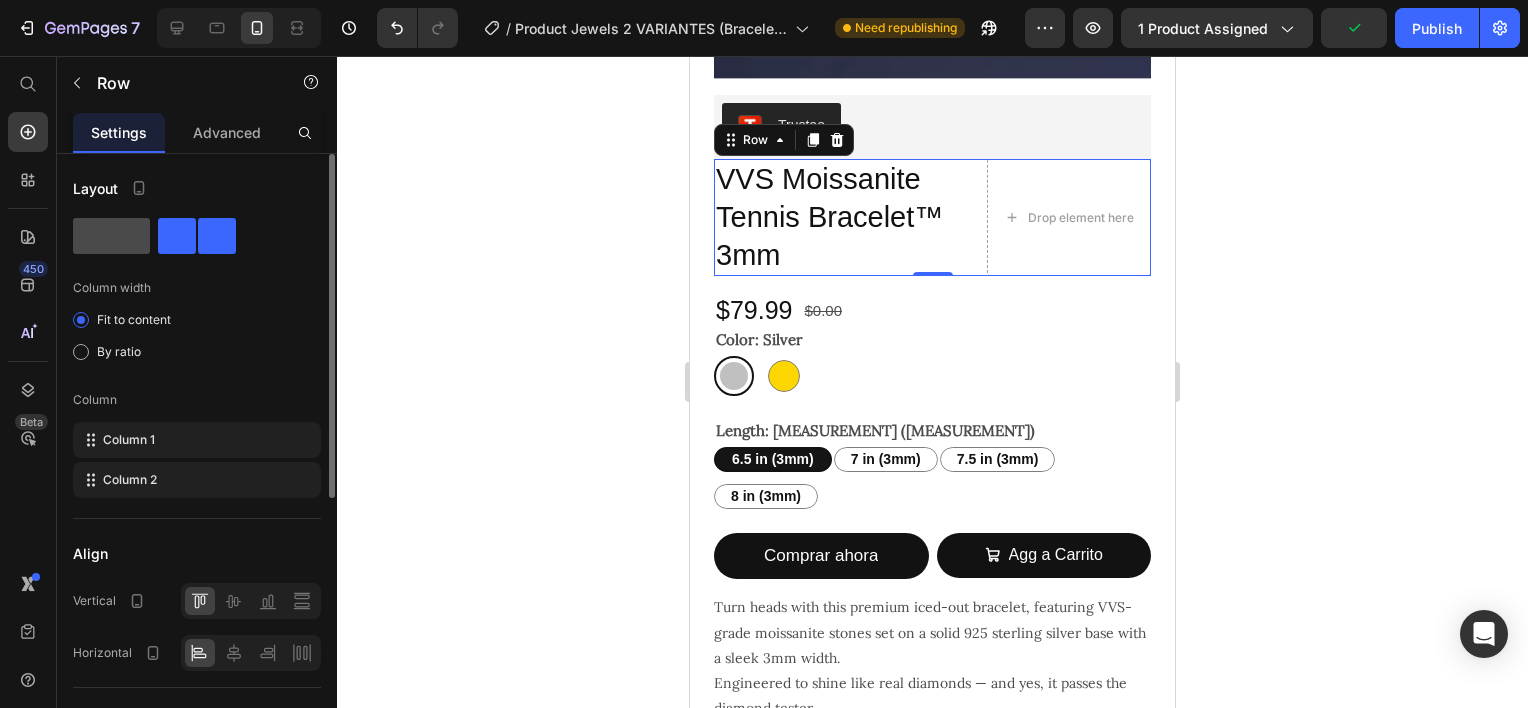 click 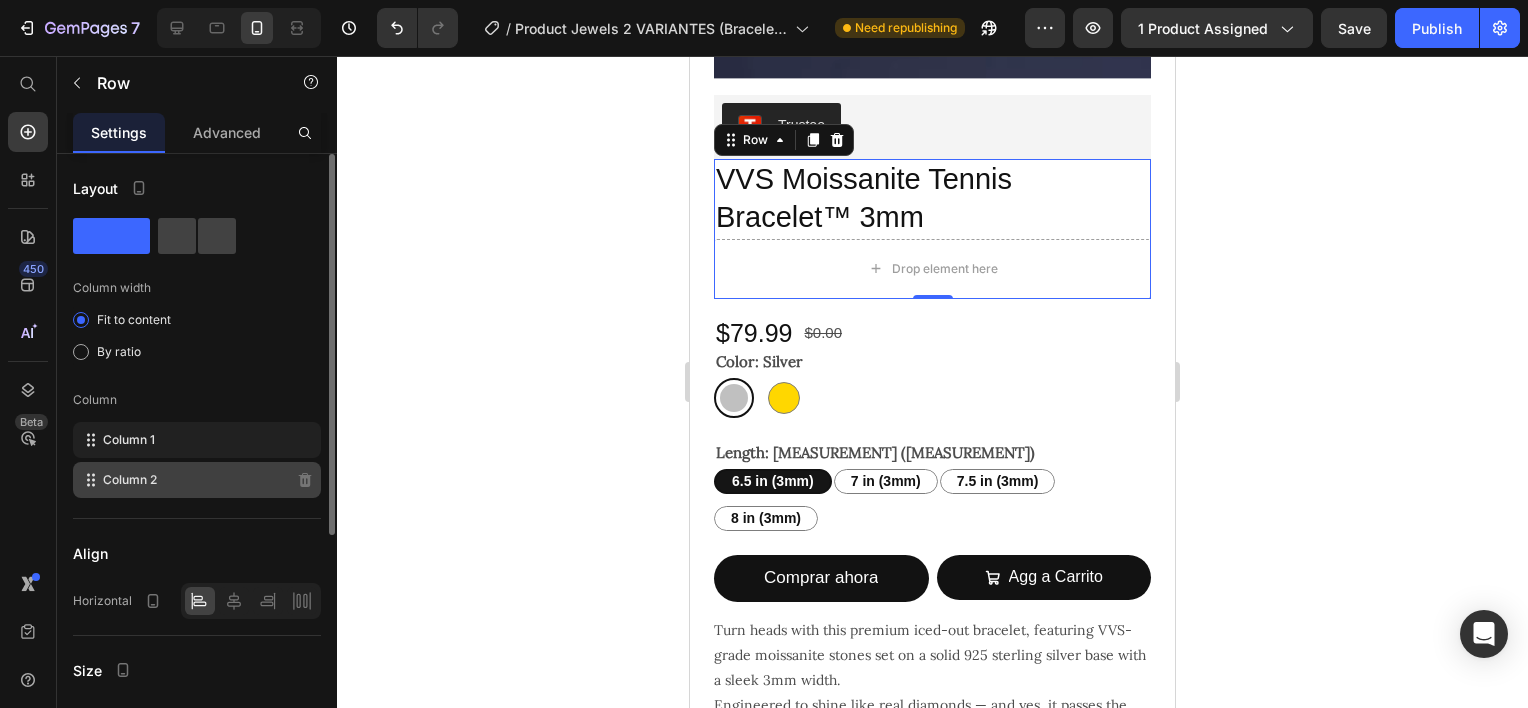 click on "Column 2" 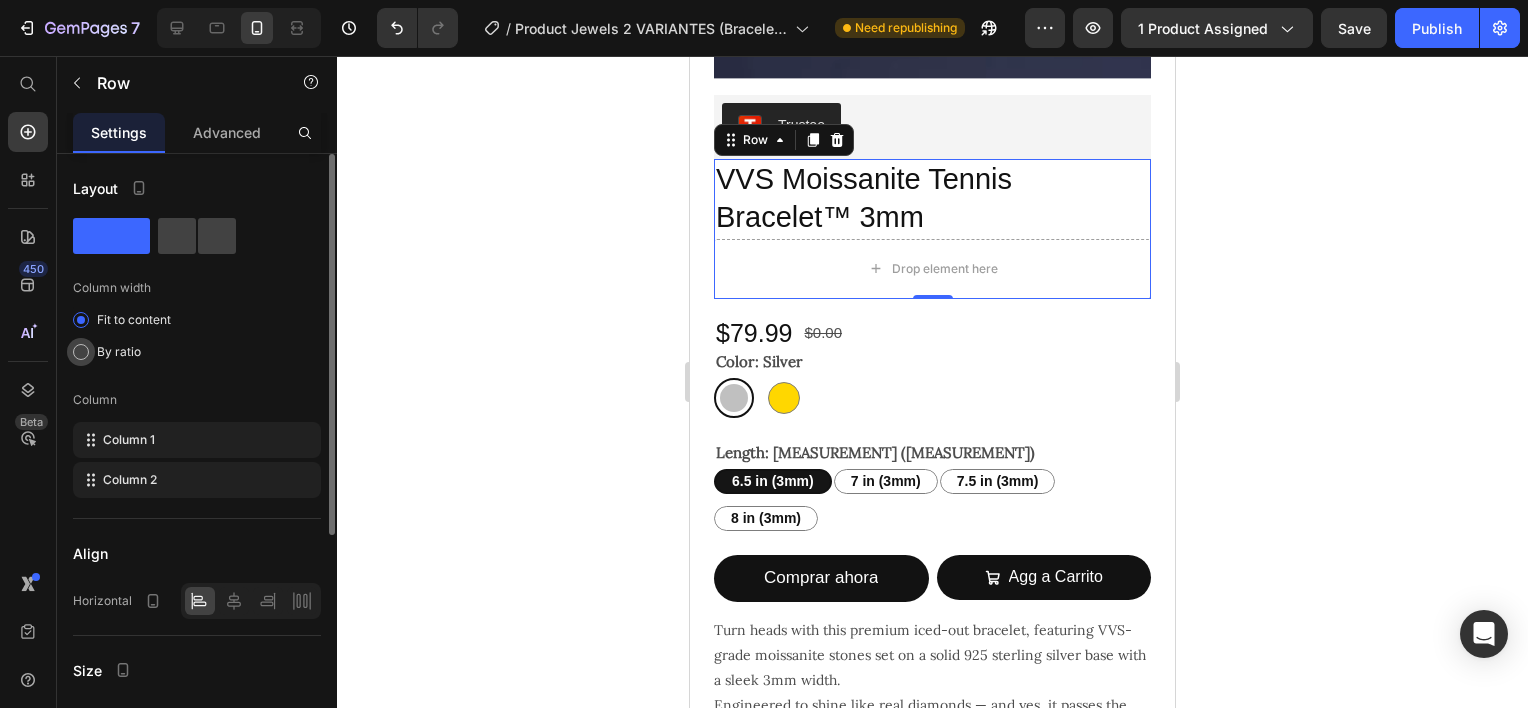 click on "By ratio" at bounding box center [119, 352] 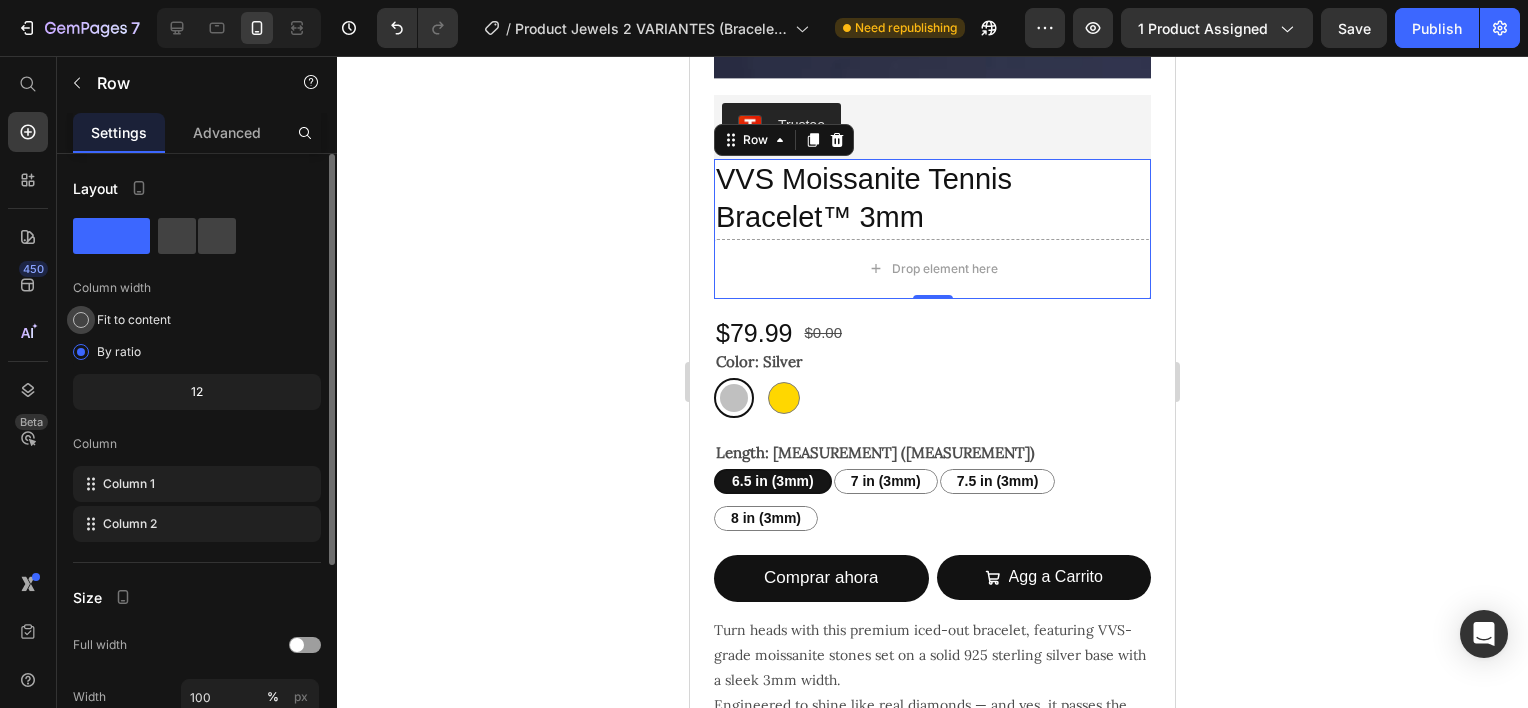 click on "Fit to content" at bounding box center (134, 320) 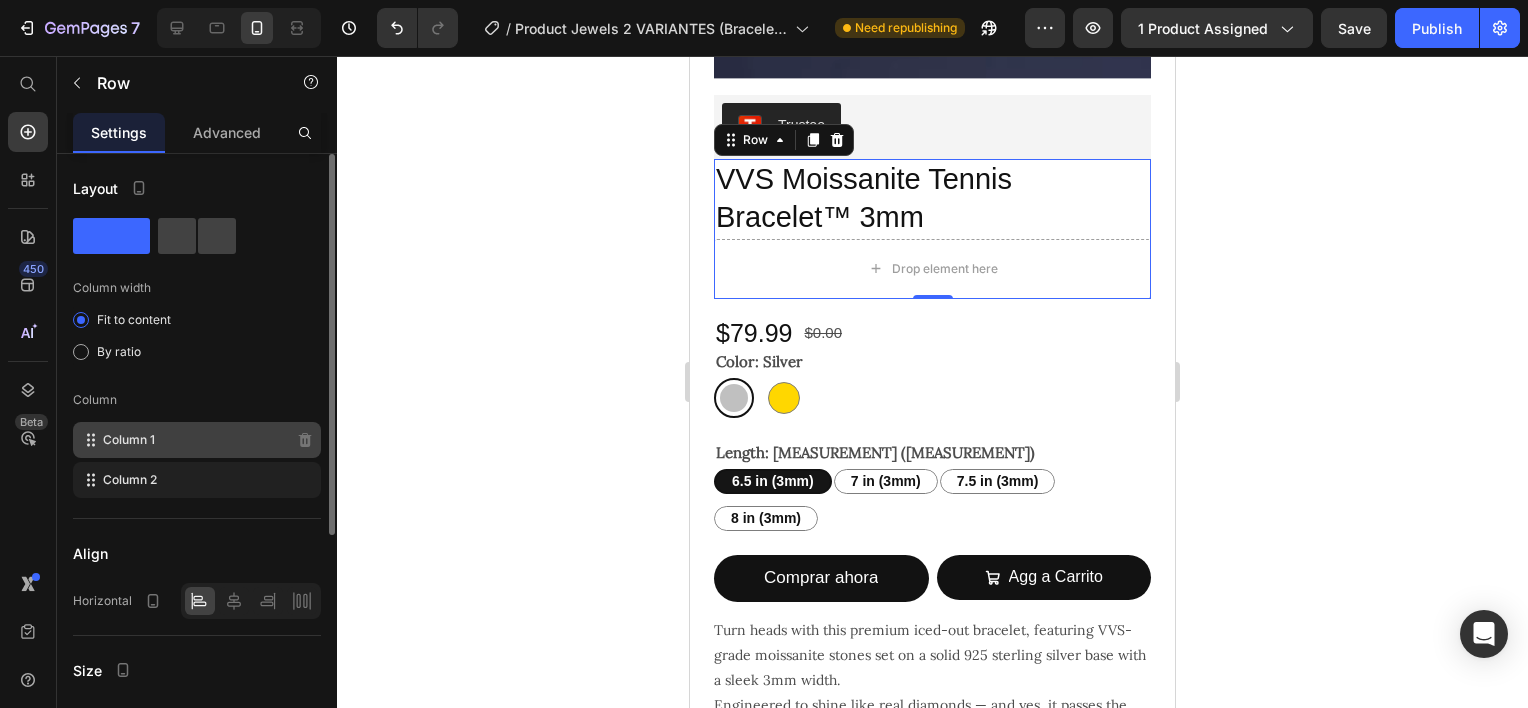 click on "Column 1" at bounding box center [129, 440] 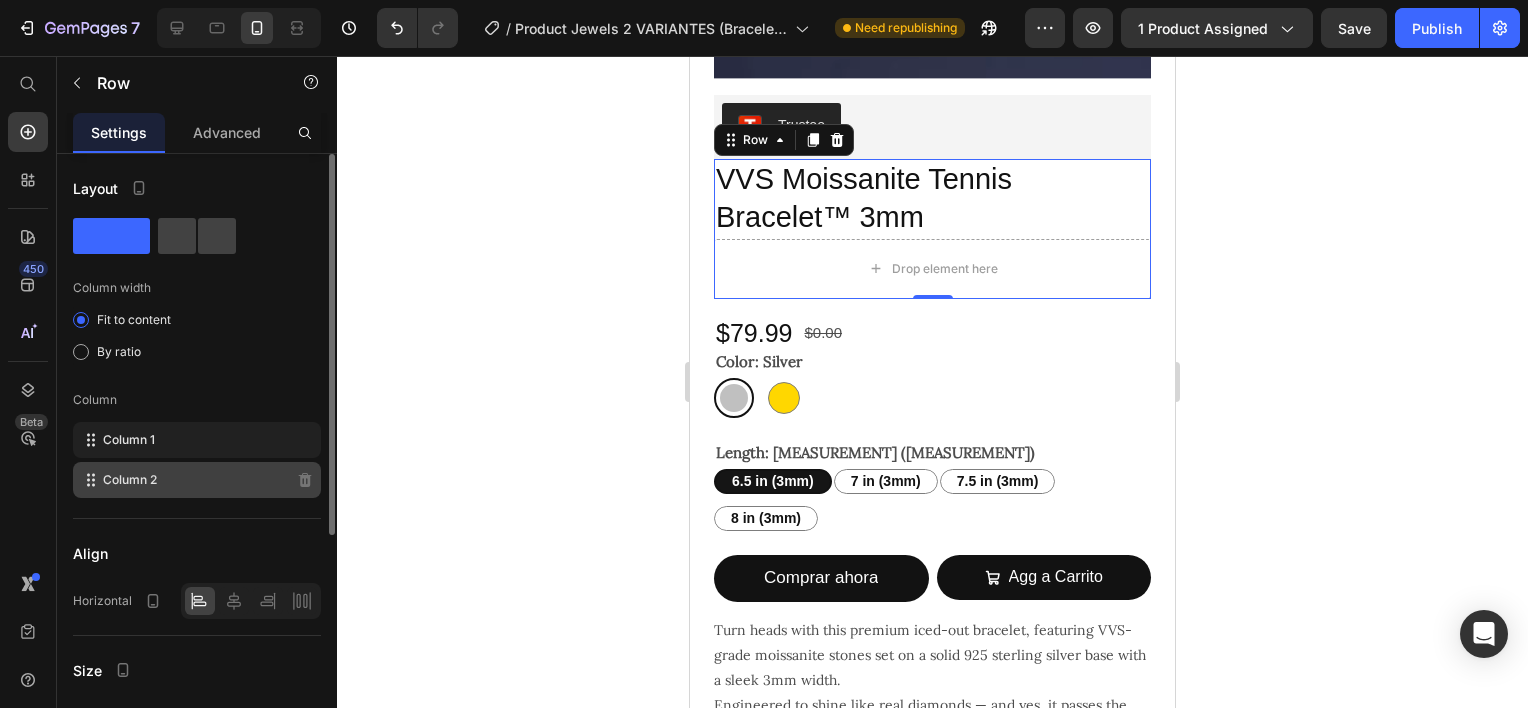 click on "Column 2" 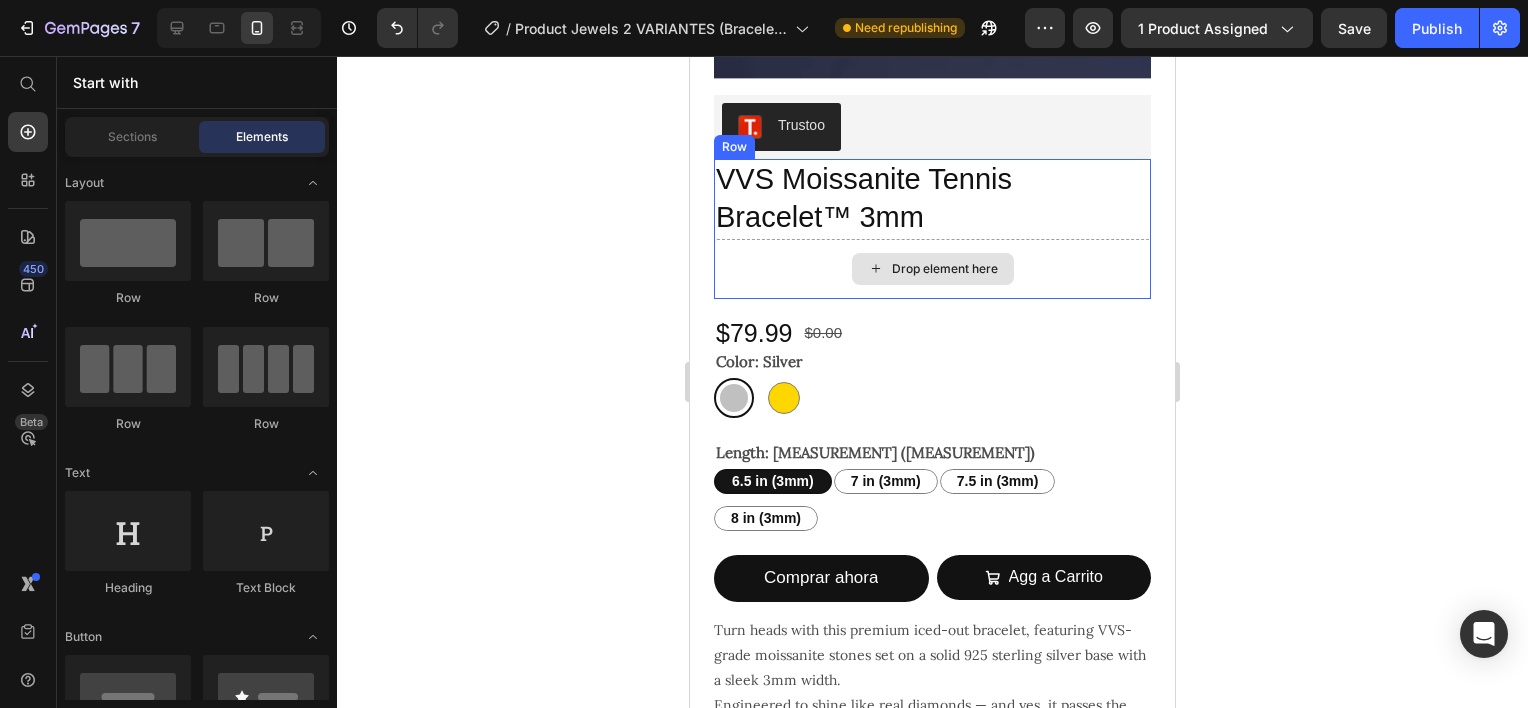 click on "Drop element here" at bounding box center [933, 269] 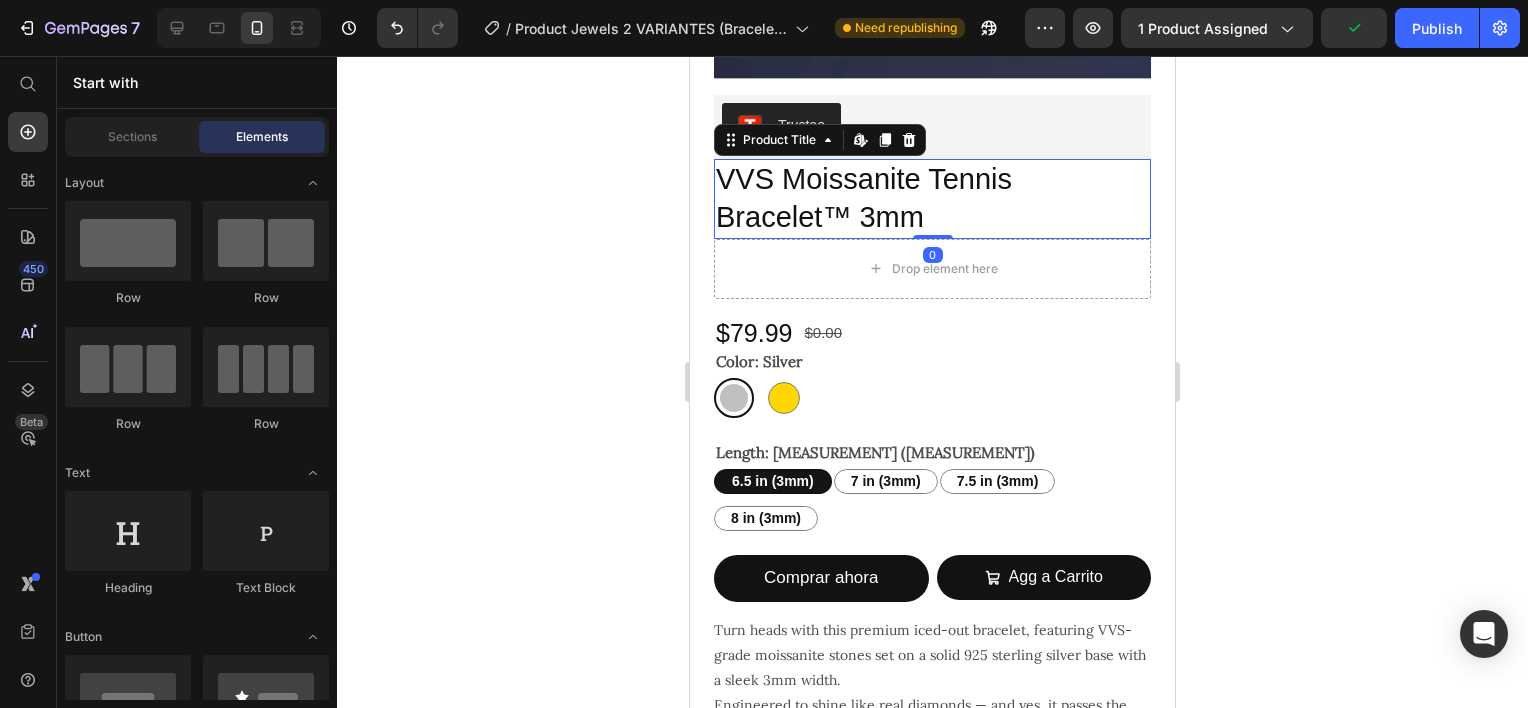 click on "VVS Moissanite Tennis Bracelet™ 3mm" at bounding box center (932, 198) 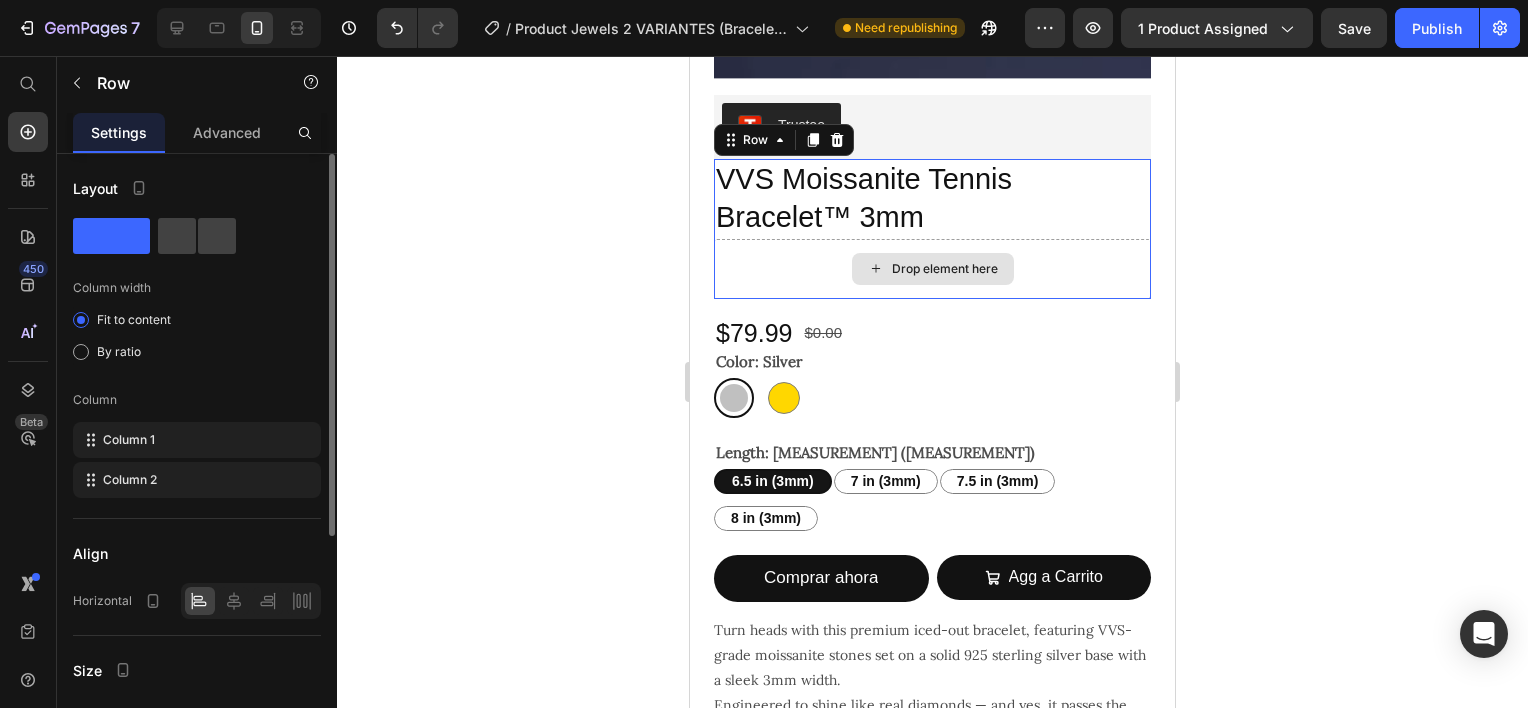 click on "Drop element here" at bounding box center (932, 269) 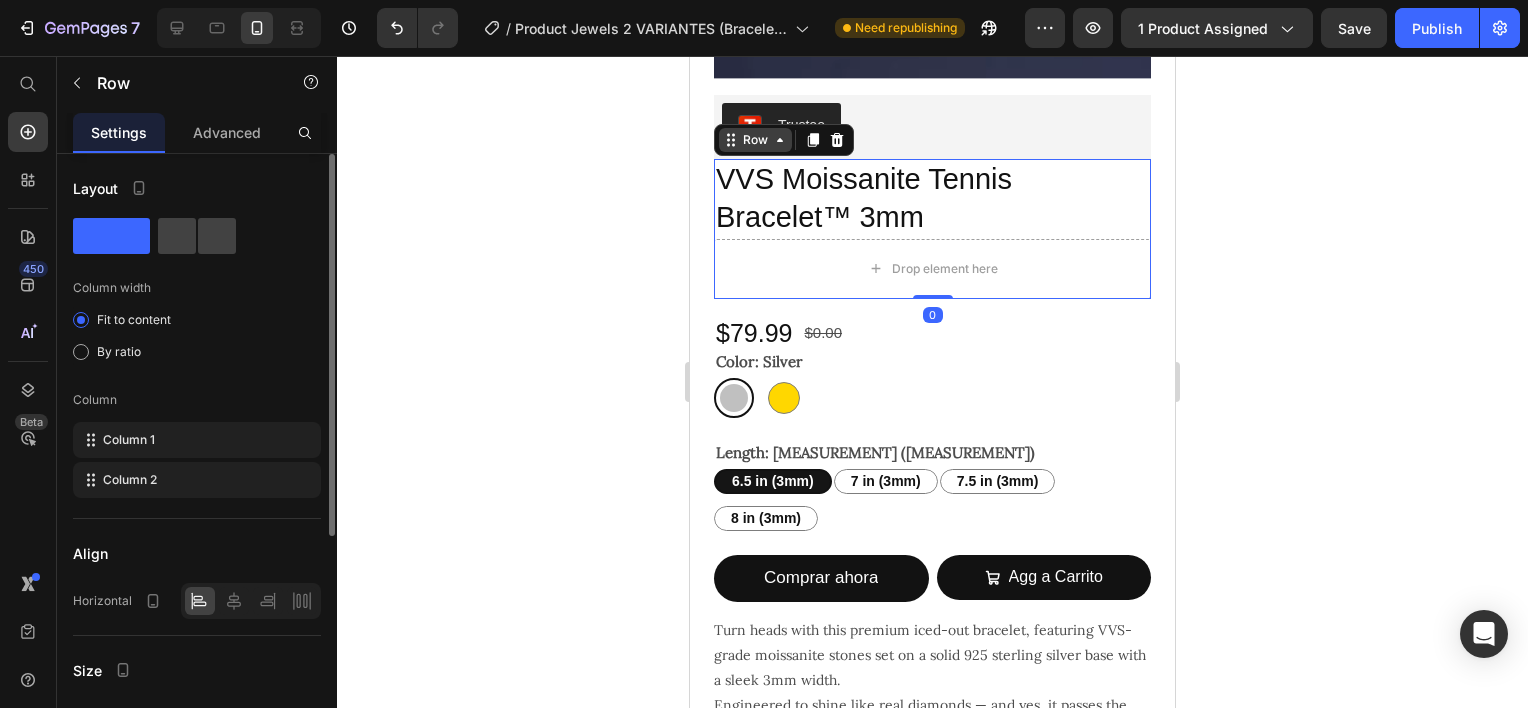 click on "Row" at bounding box center [755, 140] 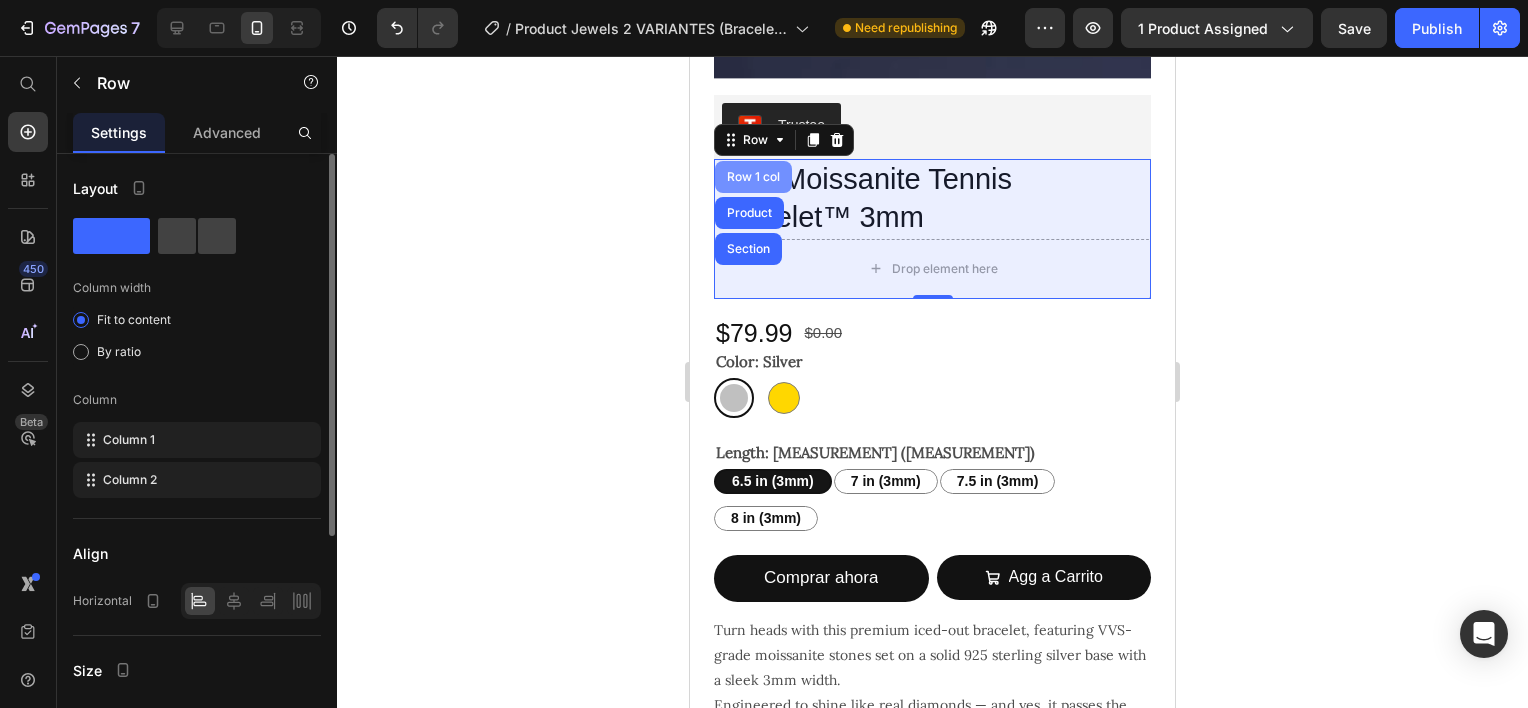 click on "Row 1 col" at bounding box center [753, 177] 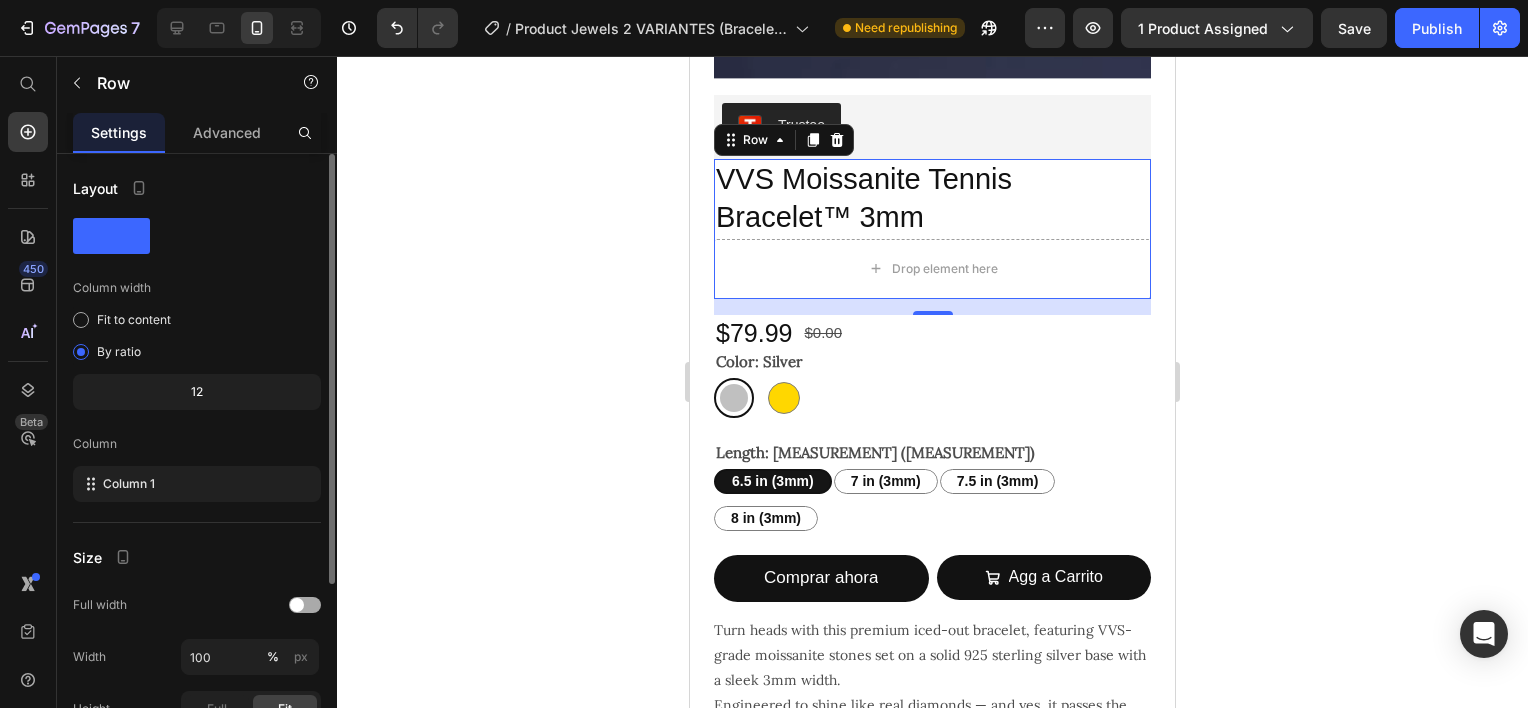 scroll, scrollTop: 255, scrollLeft: 0, axis: vertical 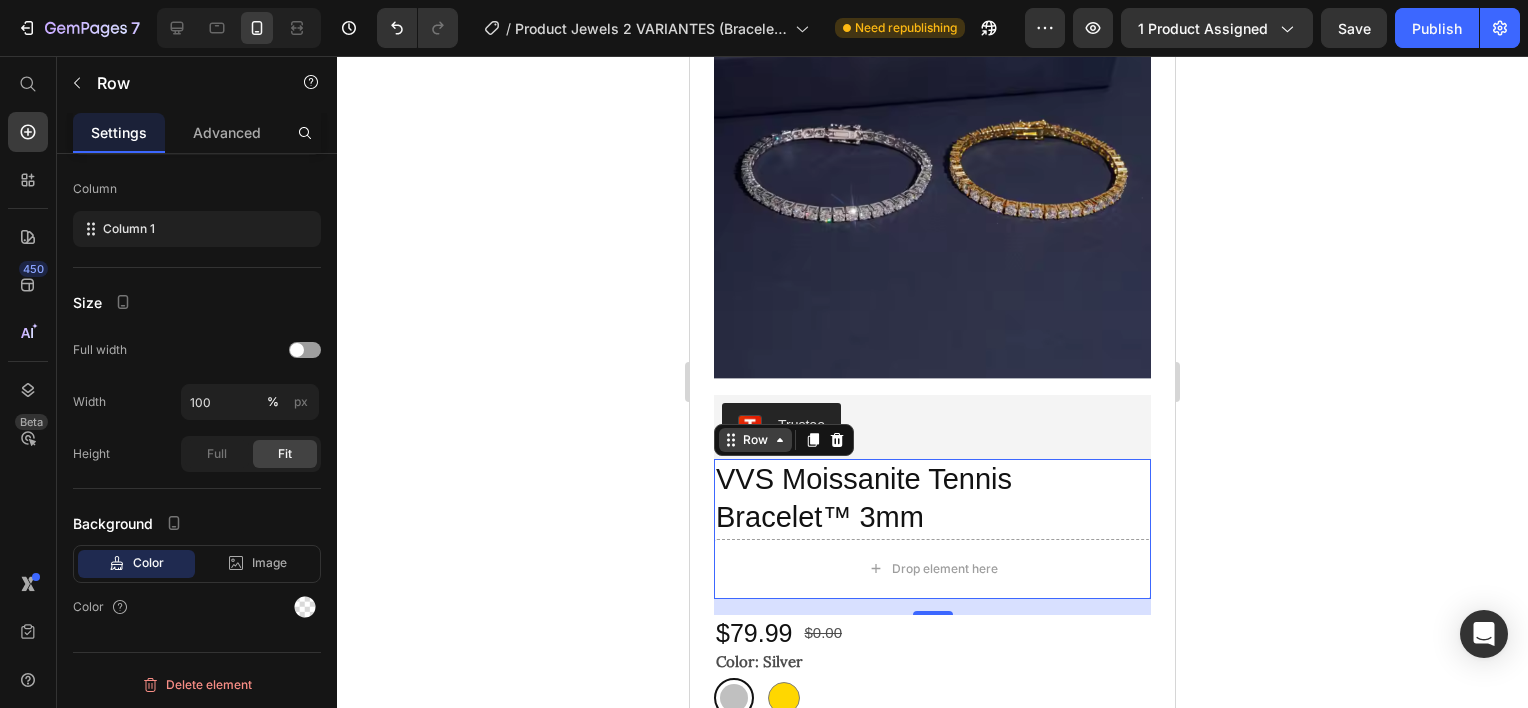 click on "Row" at bounding box center [755, 440] 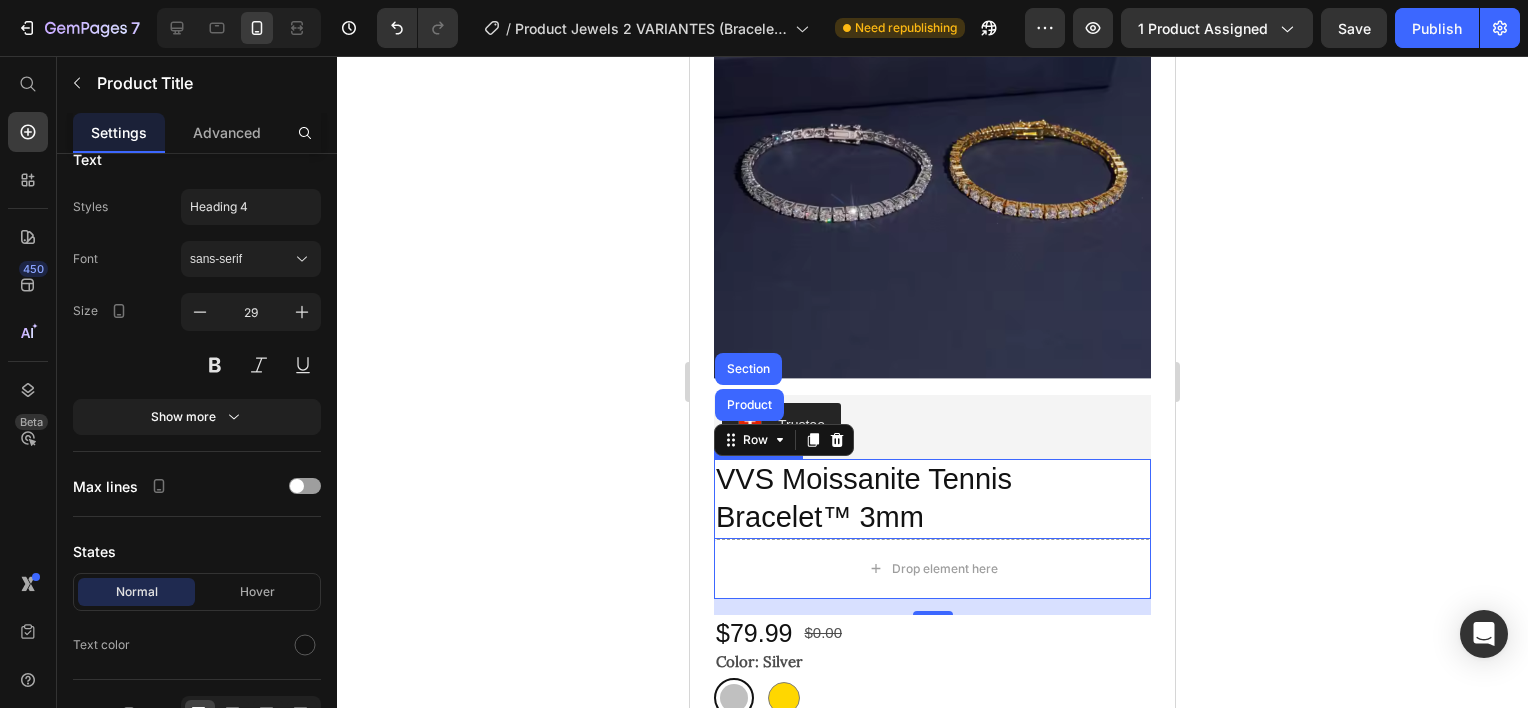 click on "VVS Moissanite Tennis Bracelet™ 3mm" at bounding box center [932, 498] 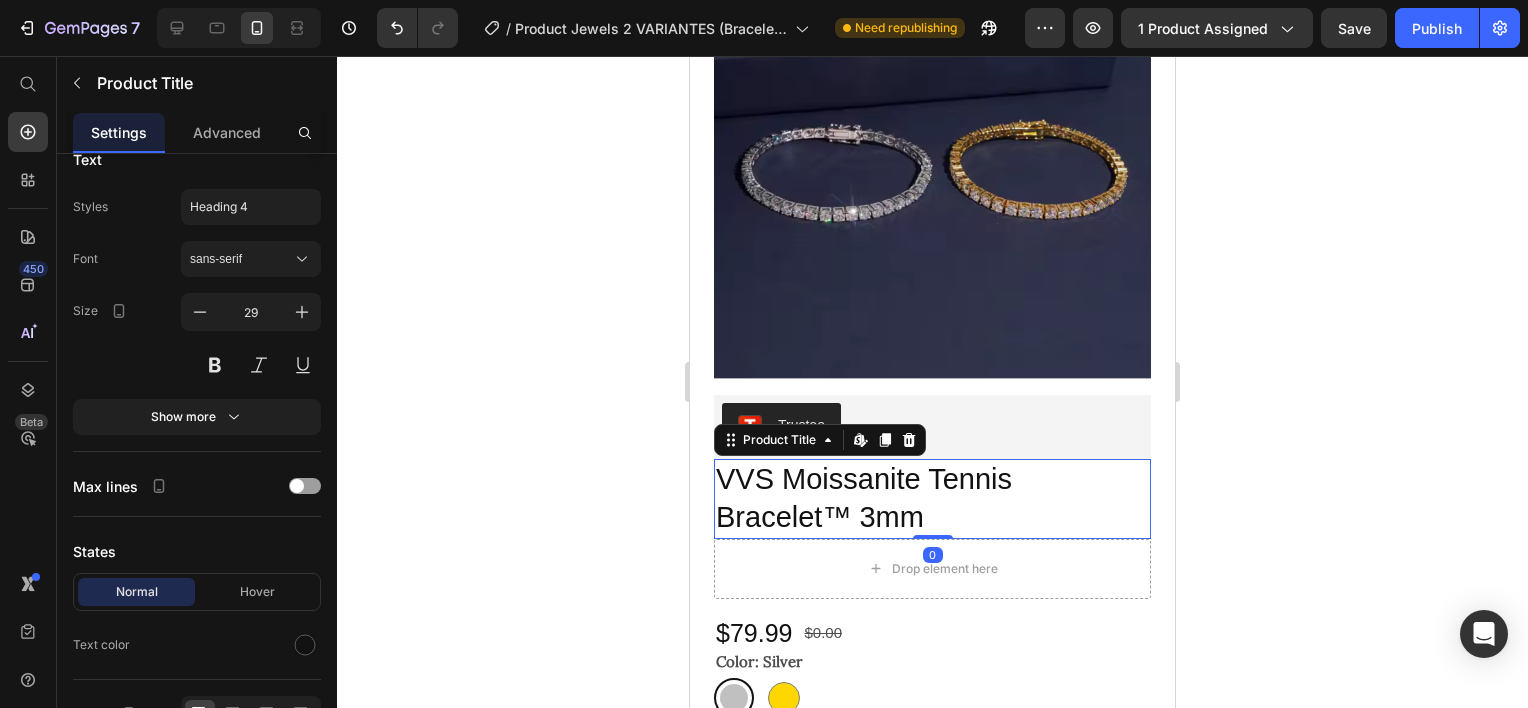 scroll, scrollTop: 0, scrollLeft: 0, axis: both 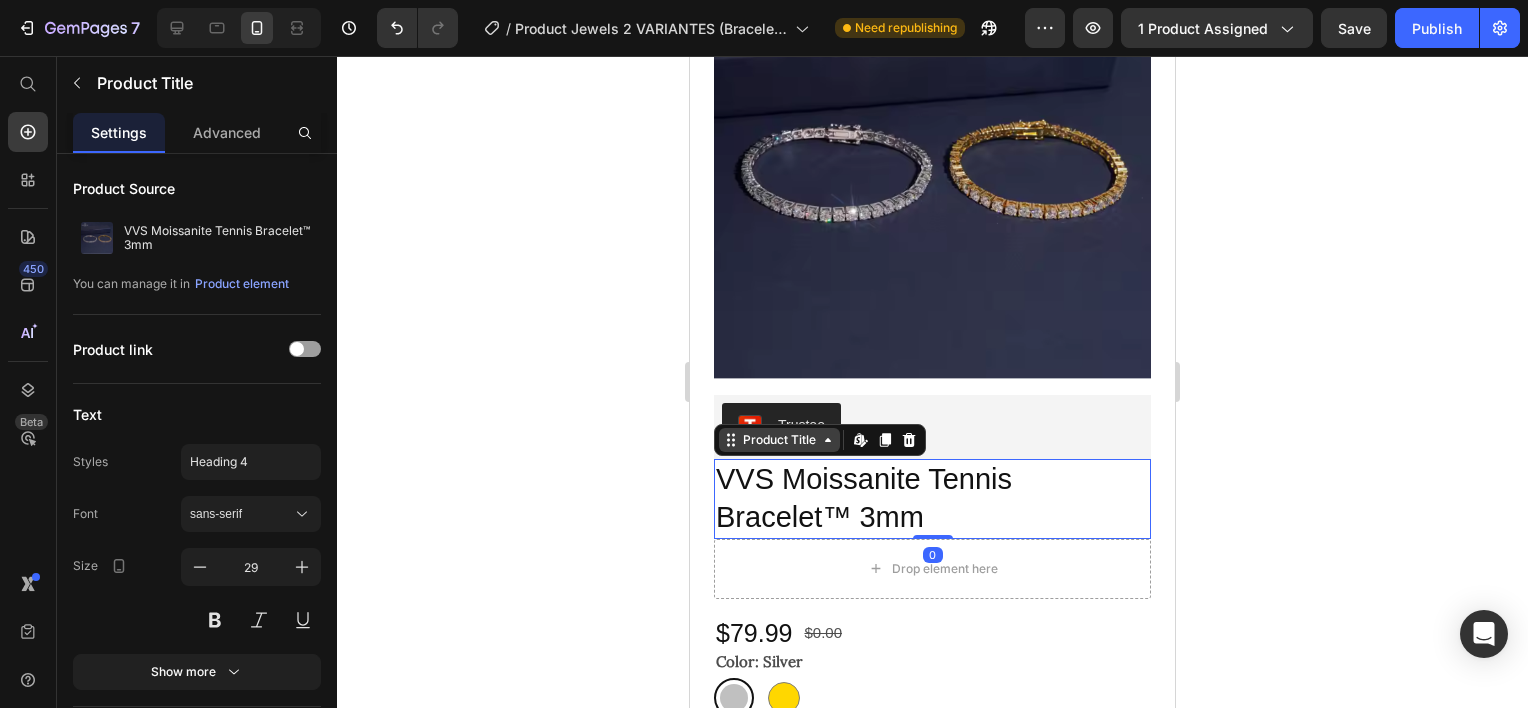 click on "Product Title" at bounding box center (779, 440) 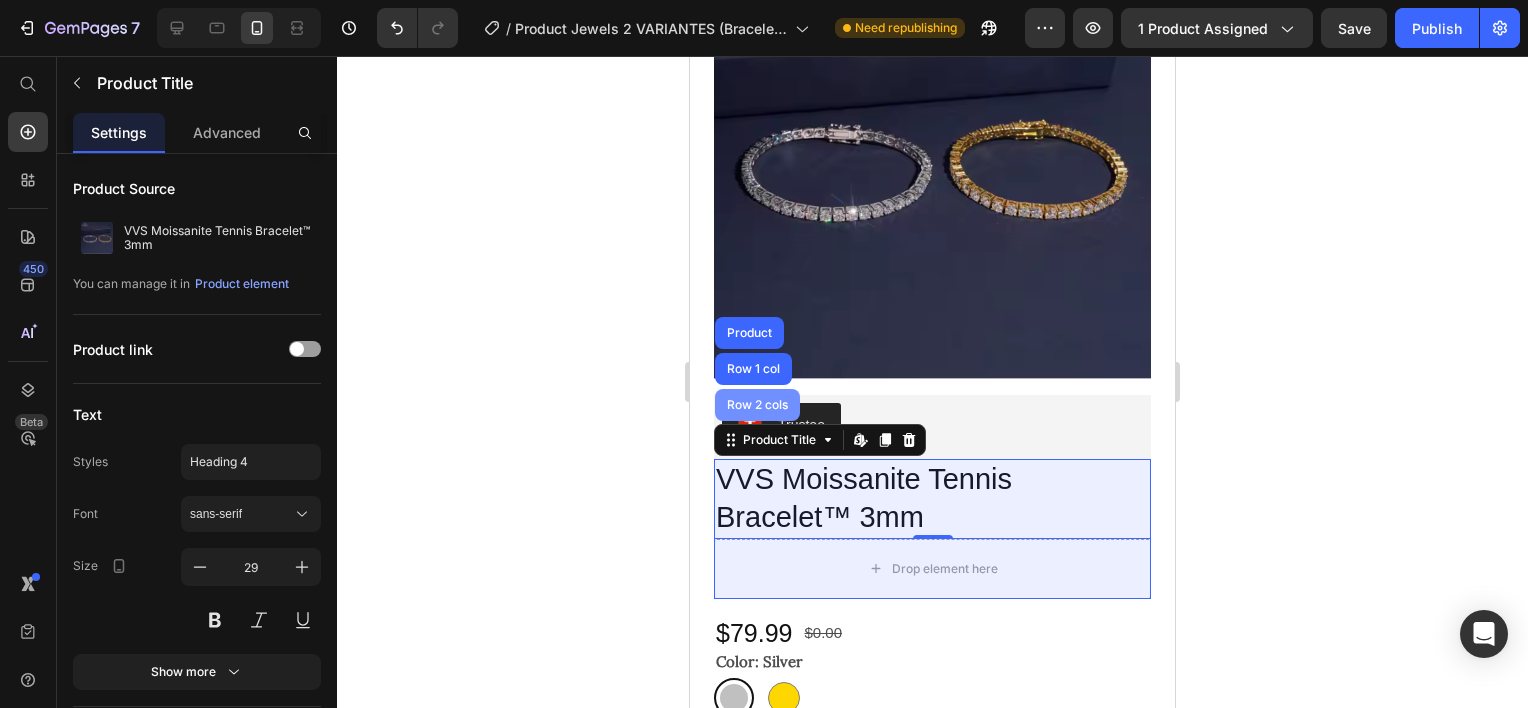 click on "Row 2 cols" at bounding box center [757, 405] 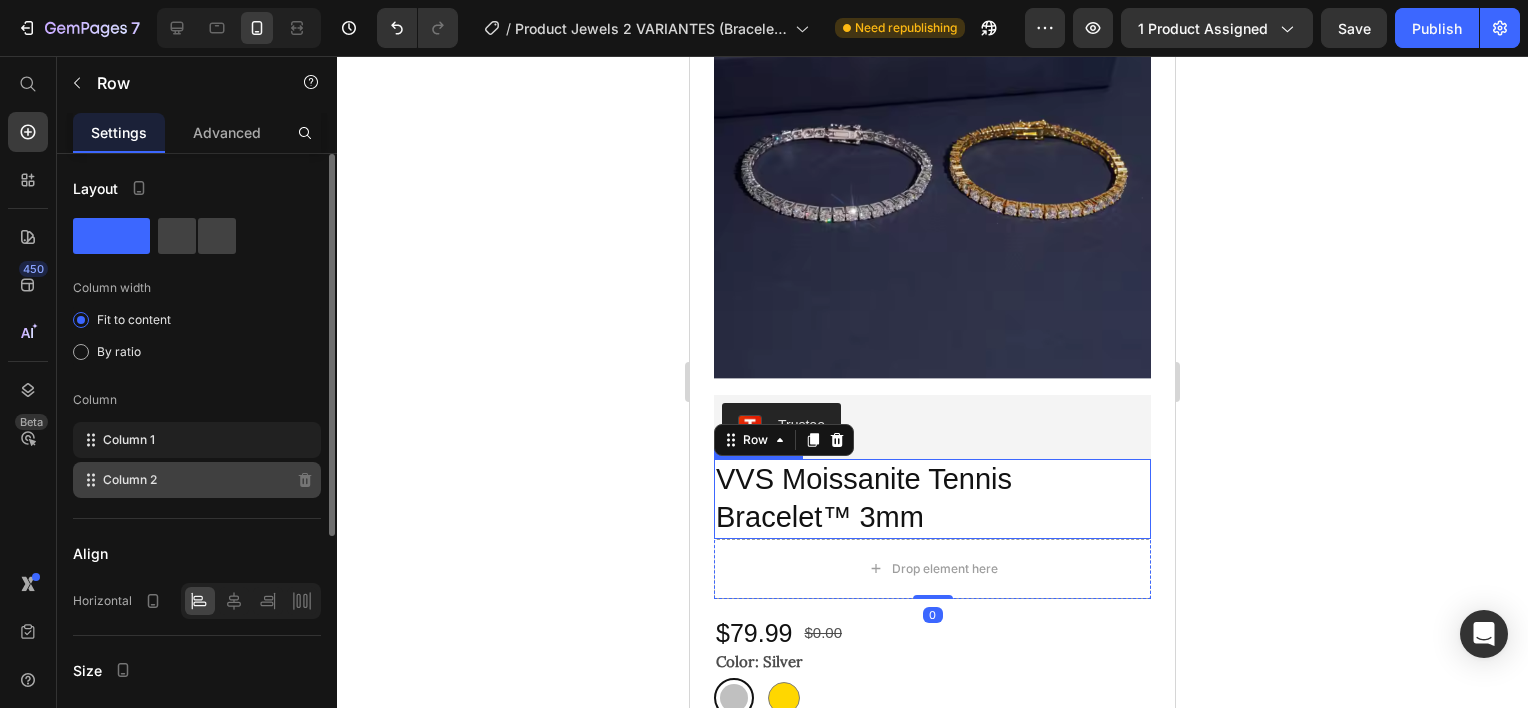click on "Column 2" 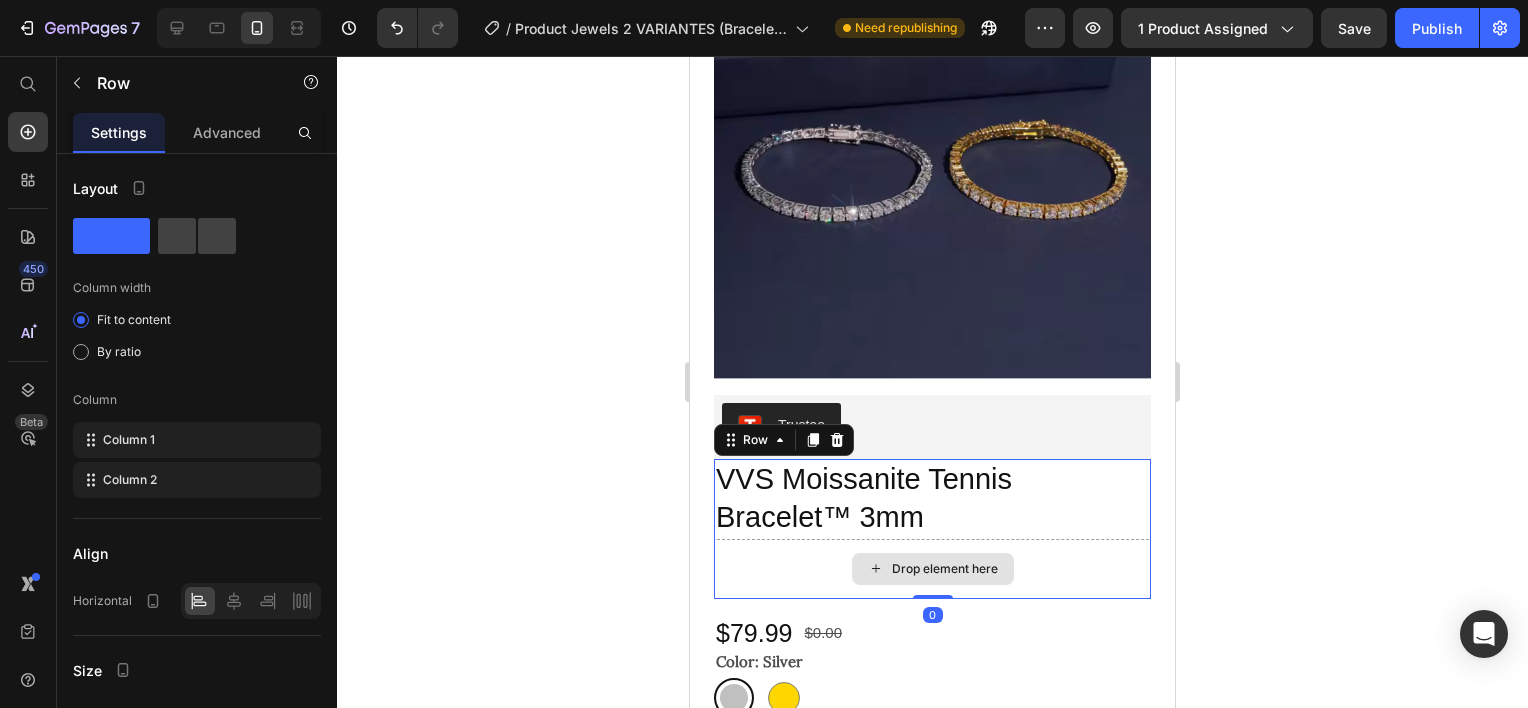 drag, startPoint x: 936, startPoint y: 579, endPoint x: 948, endPoint y: 540, distance: 40.804413 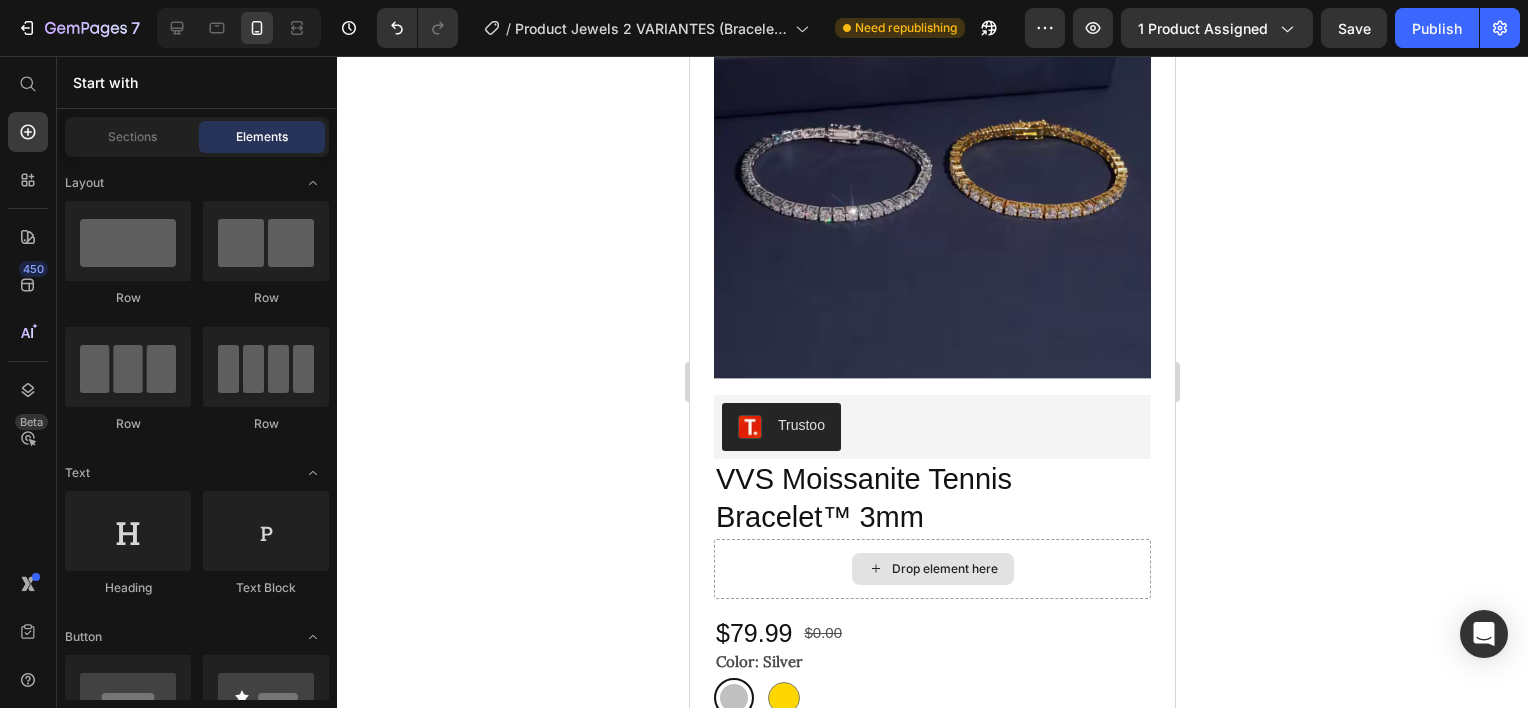 click on "Drop element here" at bounding box center [933, 569] 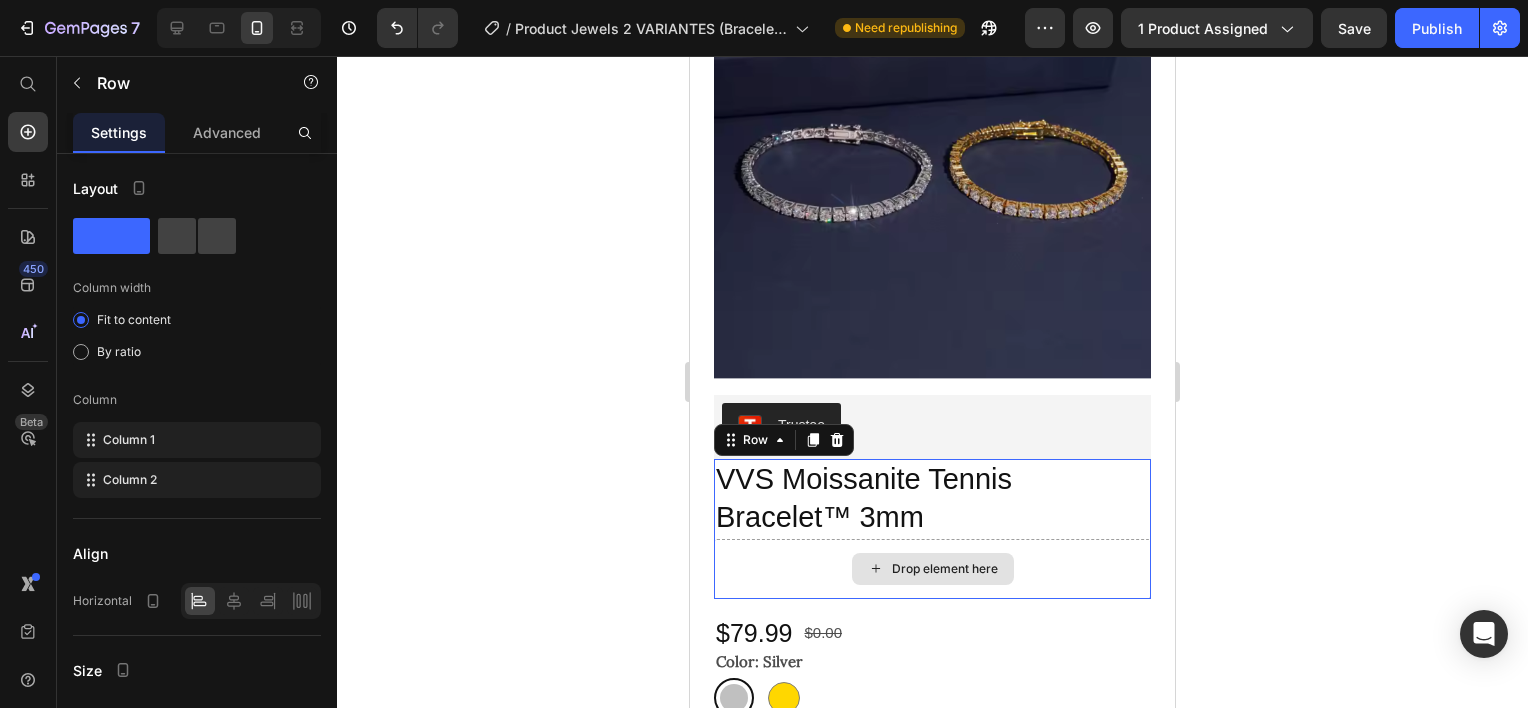 click on "Drop element here" at bounding box center [932, 569] 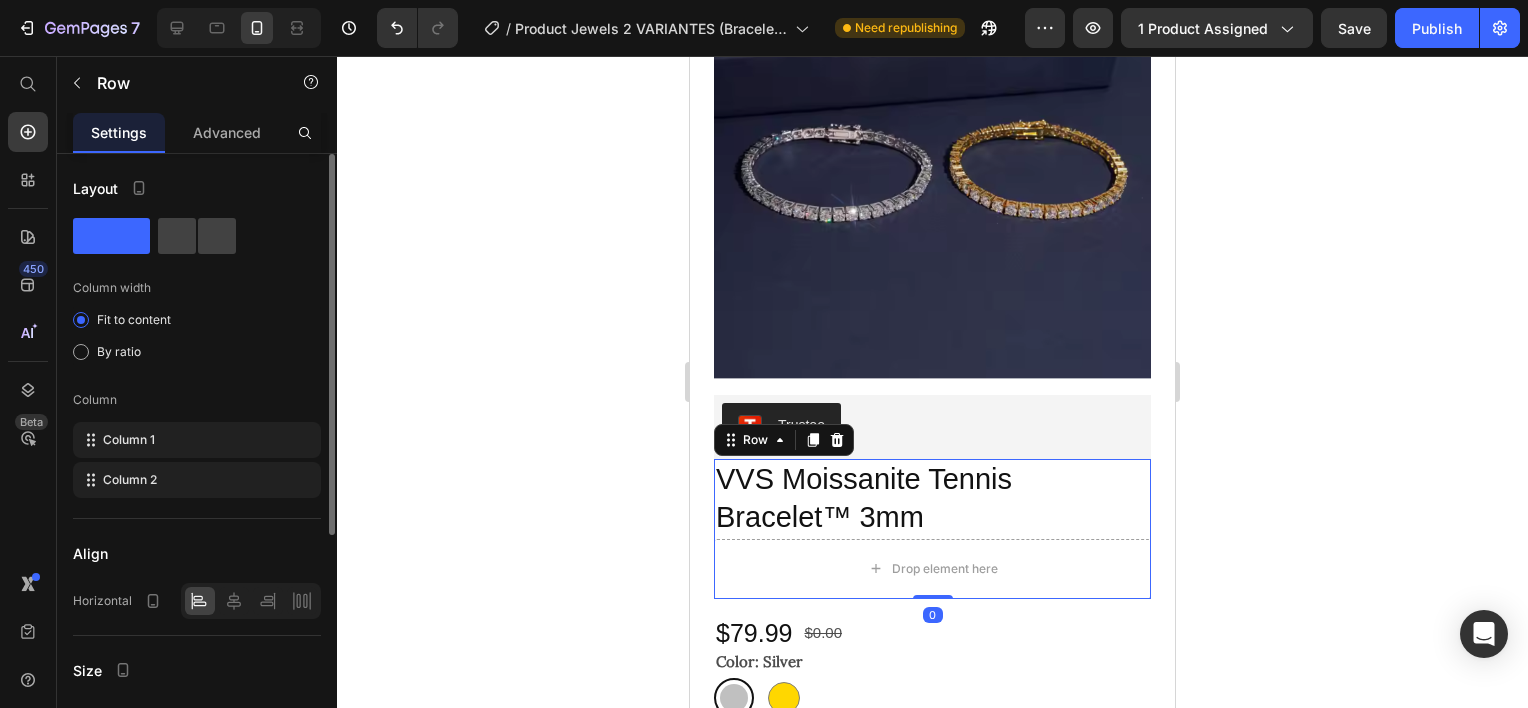 scroll, scrollTop: 368, scrollLeft: 0, axis: vertical 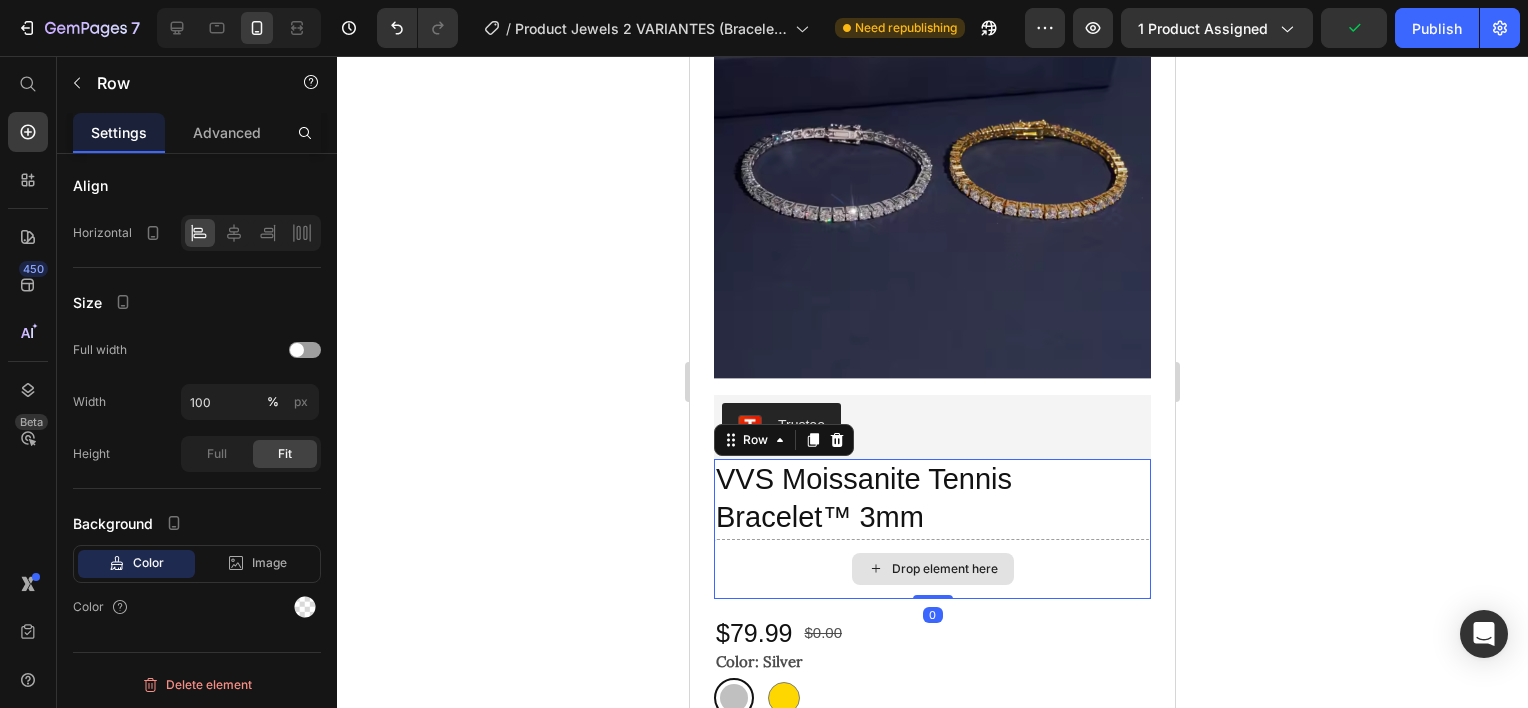 drag, startPoint x: 928, startPoint y: 588, endPoint x: 933, endPoint y: 556, distance: 32.38827 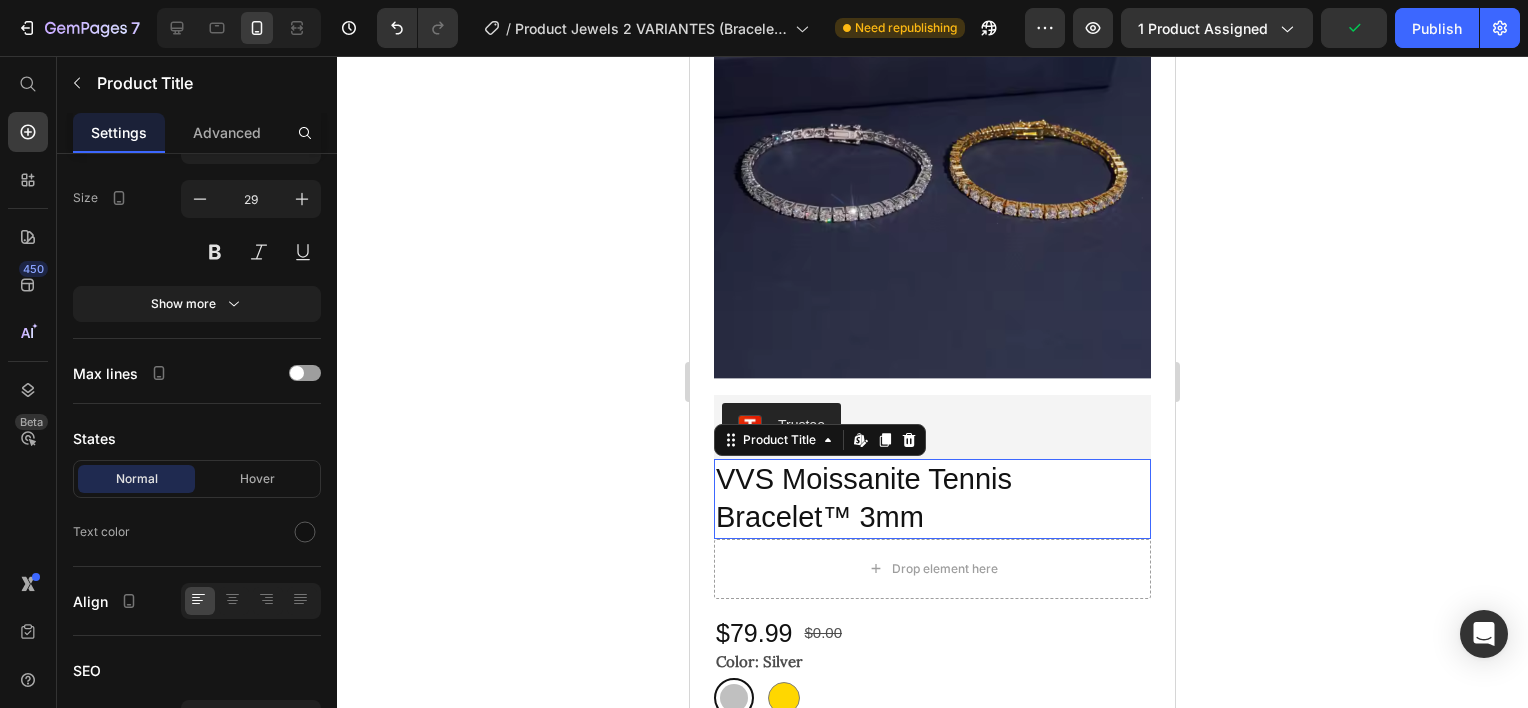 scroll, scrollTop: 0, scrollLeft: 0, axis: both 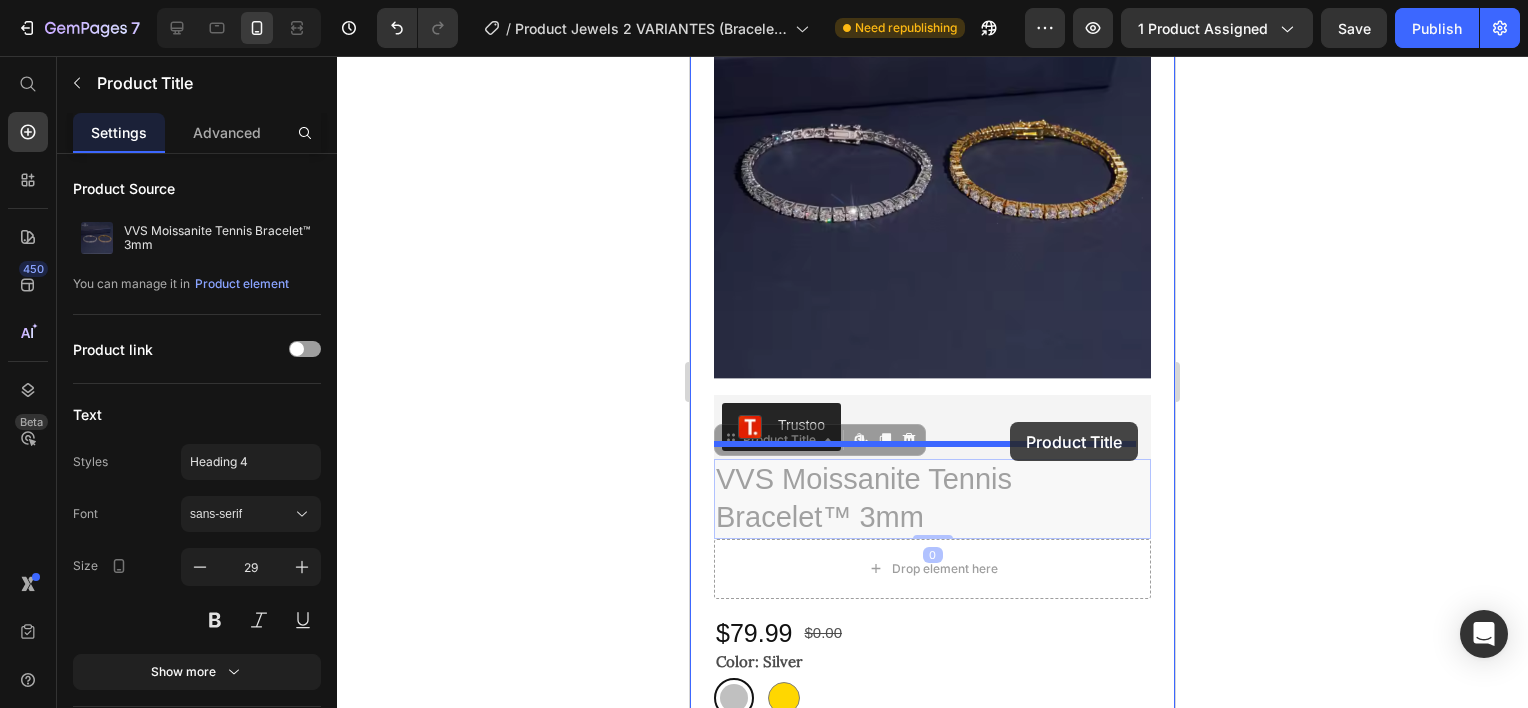 drag, startPoint x: 1030, startPoint y: 492, endPoint x: 1010, endPoint y: 422, distance: 72.8011 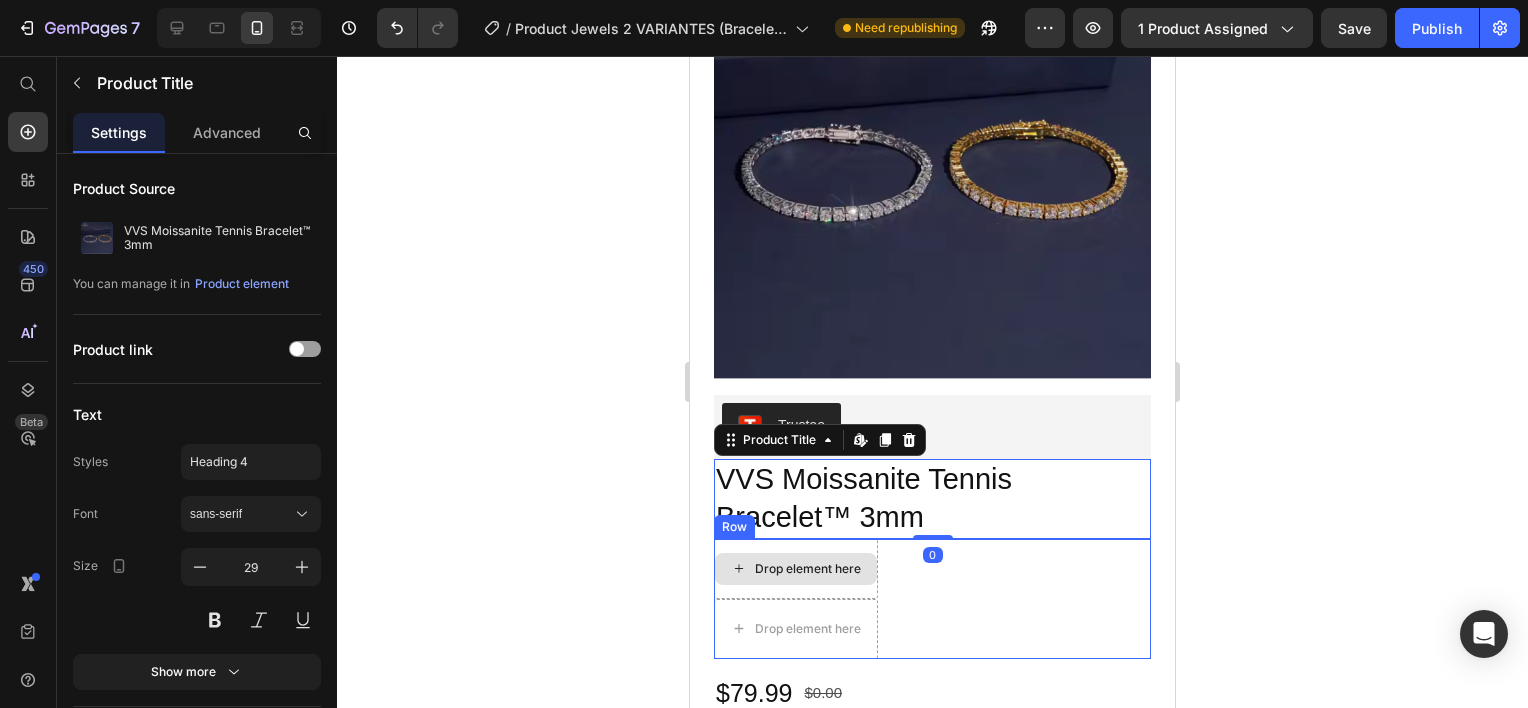 click on "Drop element here
Drop element here Row" at bounding box center (932, 599) 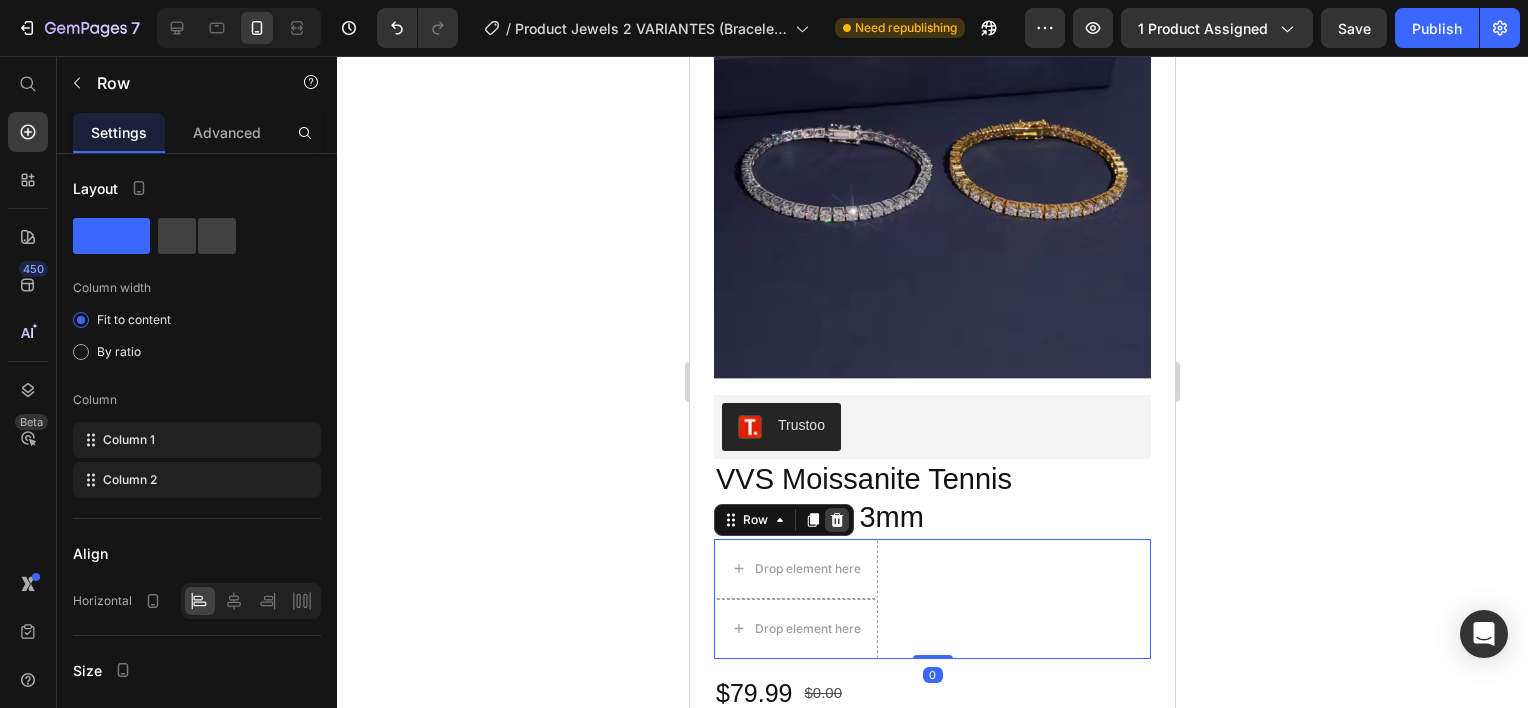 click 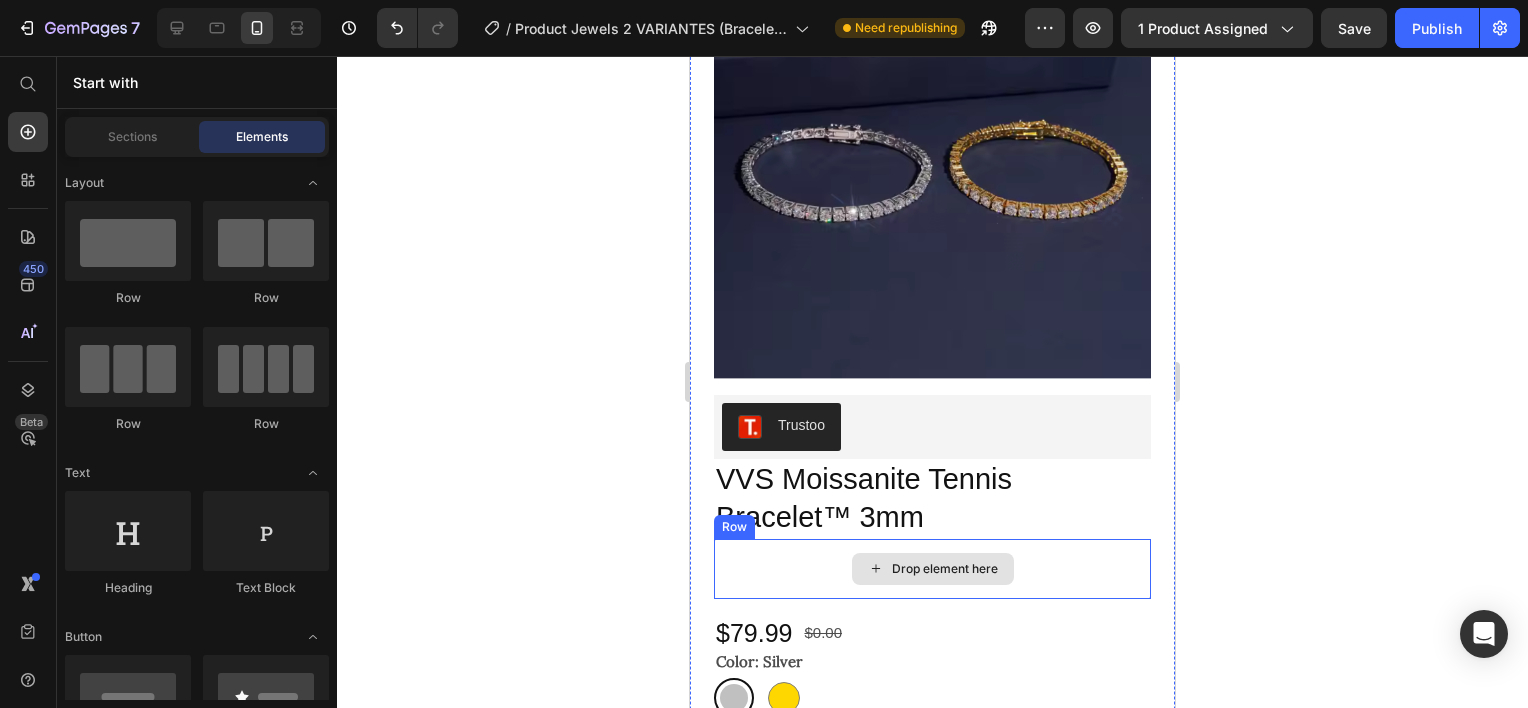 click on "Drop element here" at bounding box center [932, 569] 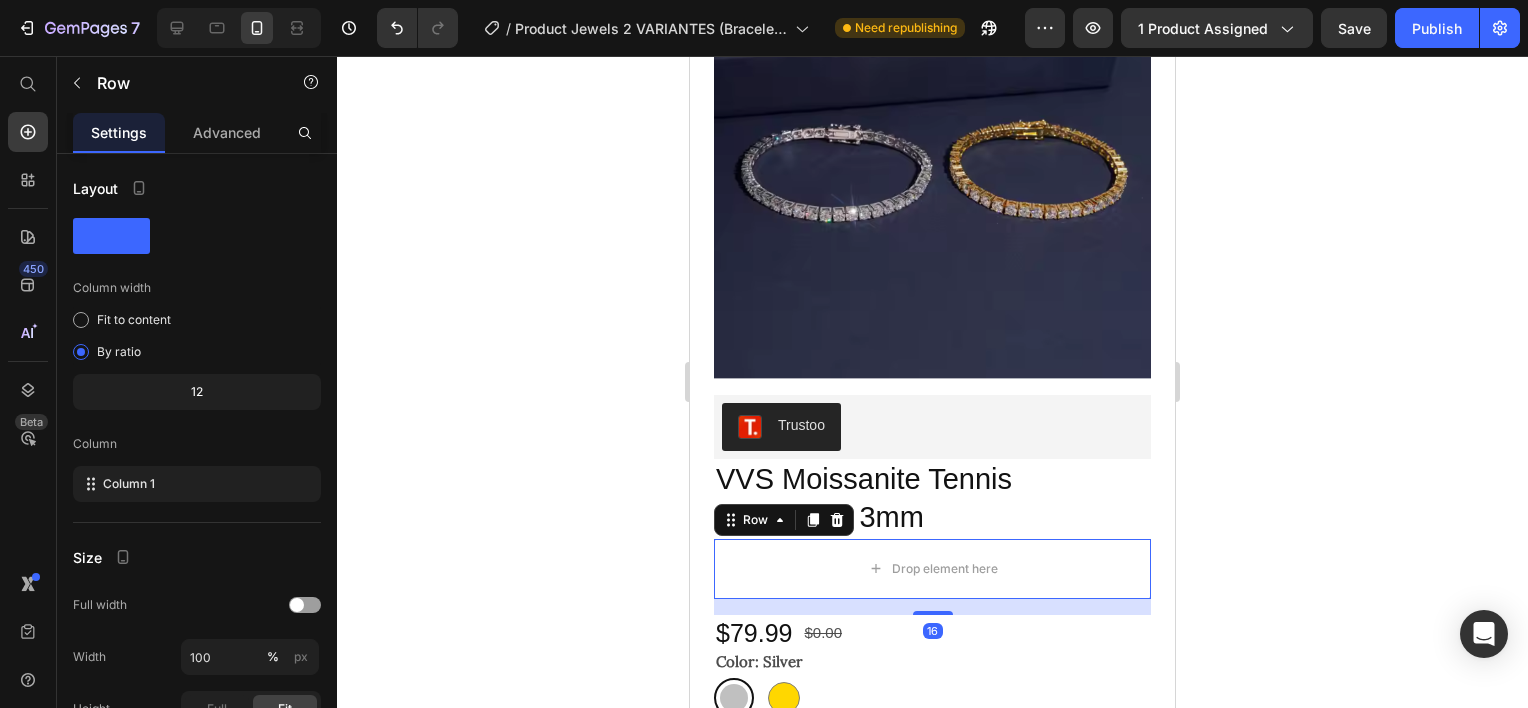 click on "Row" at bounding box center [784, 520] 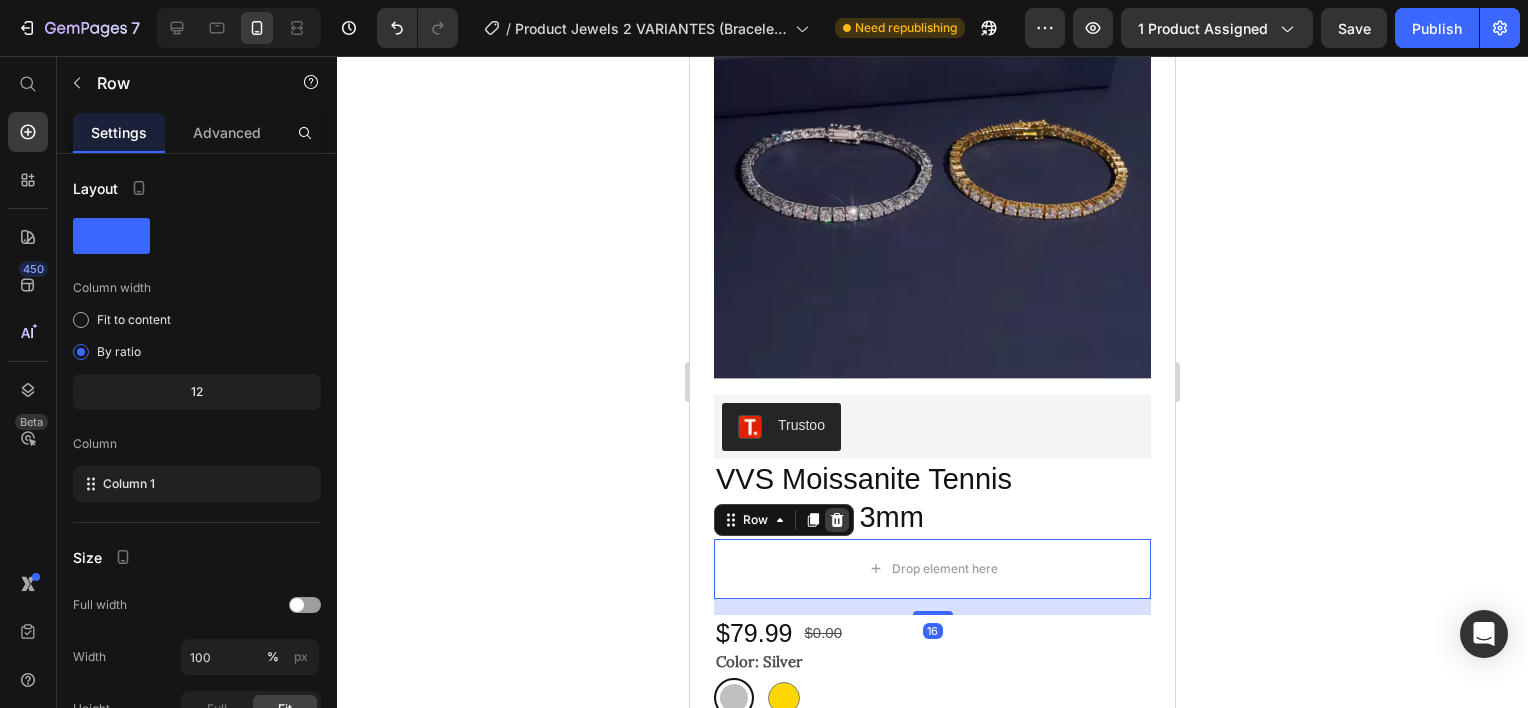click 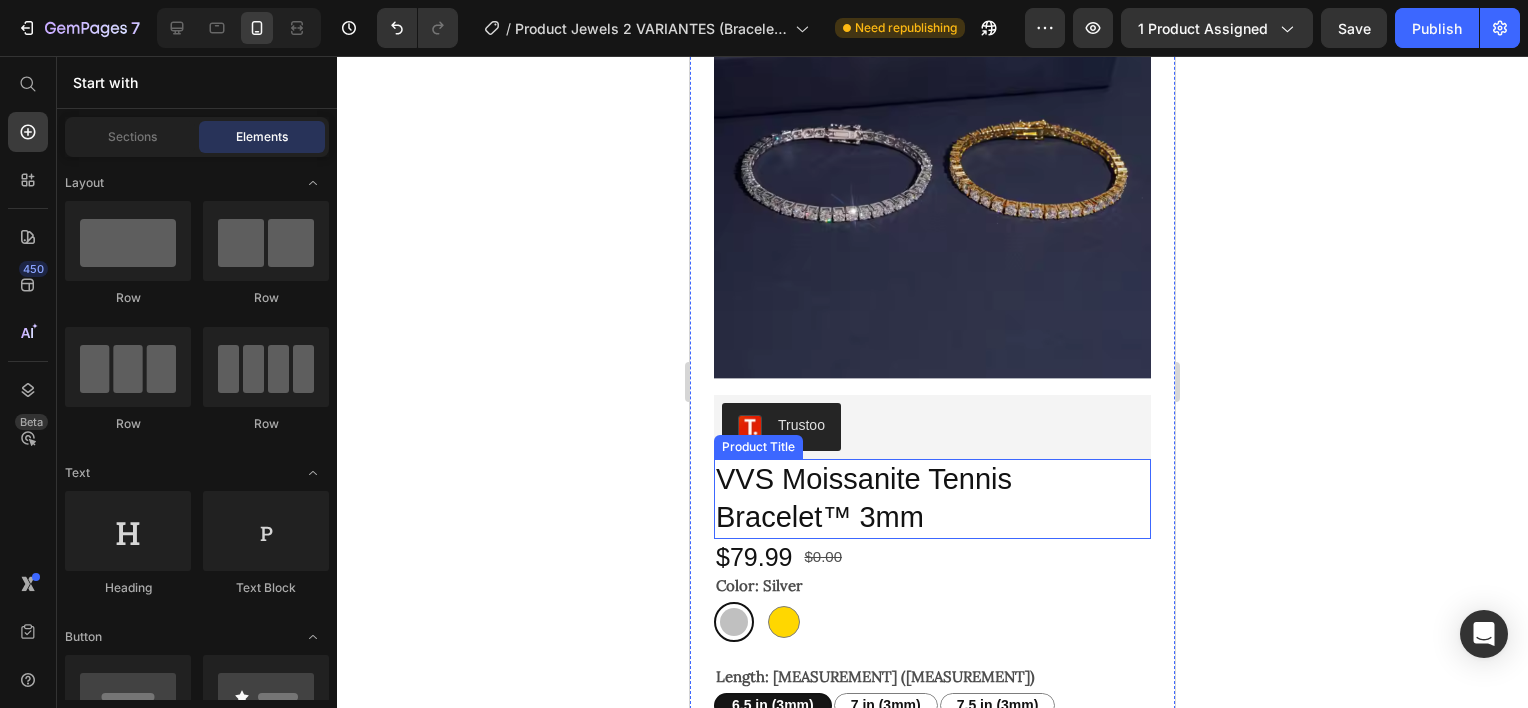 click on "VVS Moissanite Tennis Bracelet™ 3mm" at bounding box center (932, 498) 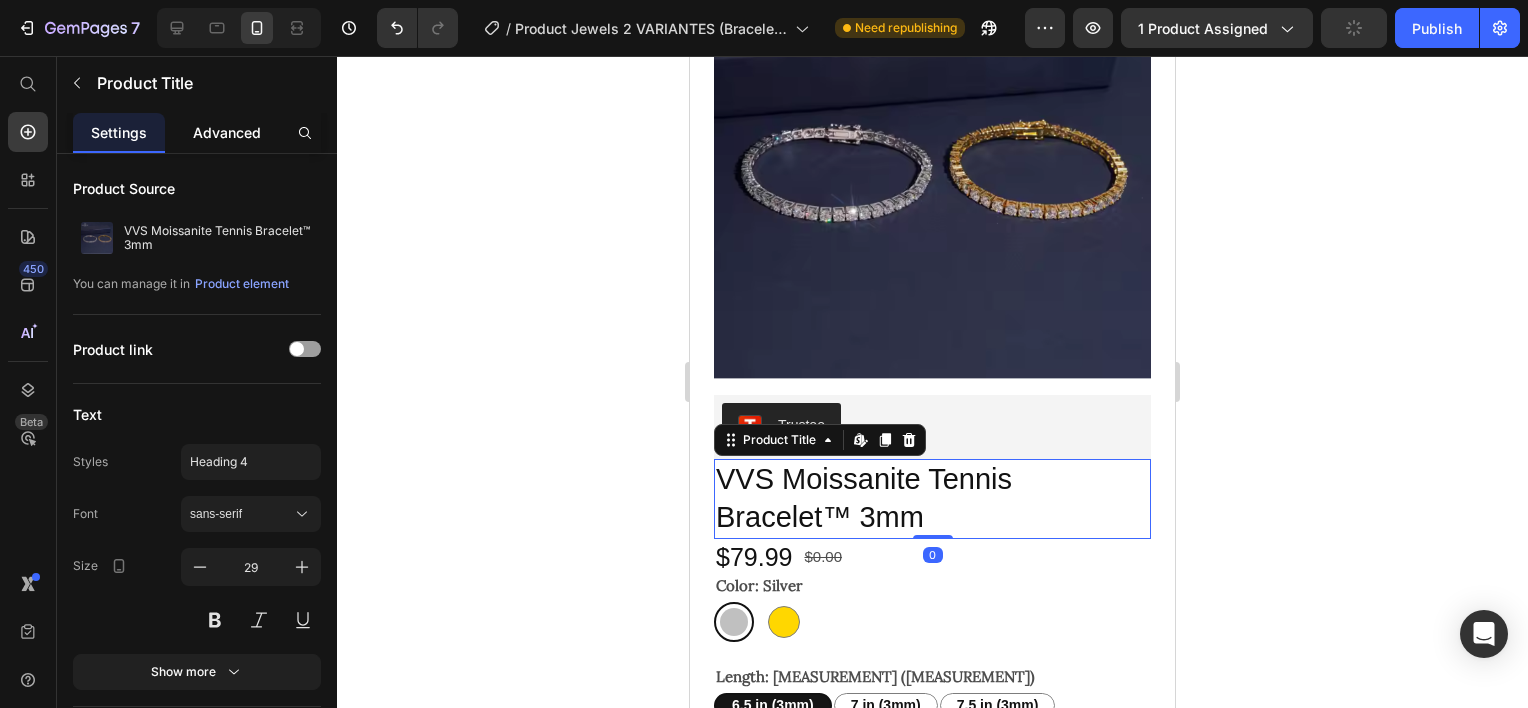 click on "Advanced" at bounding box center (227, 132) 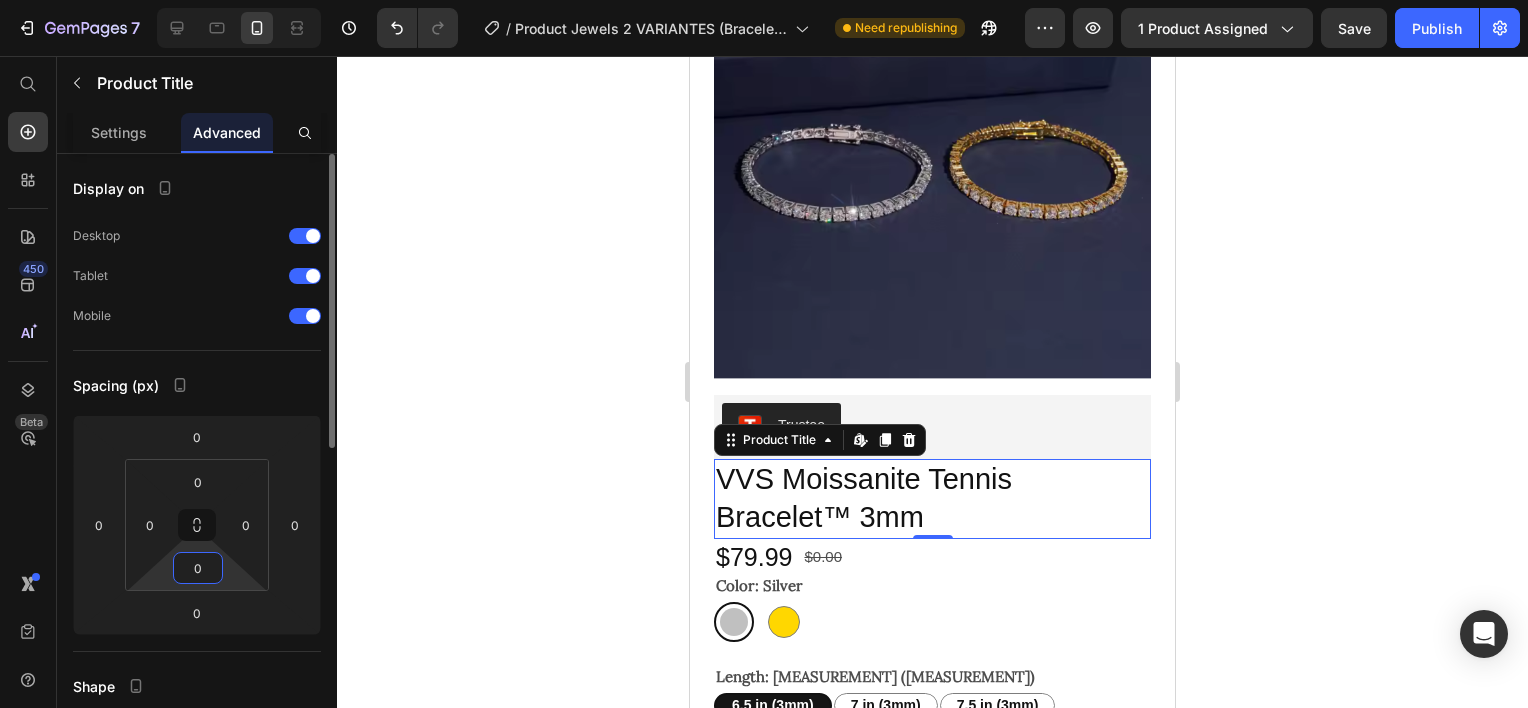click on "0" at bounding box center (198, 568) 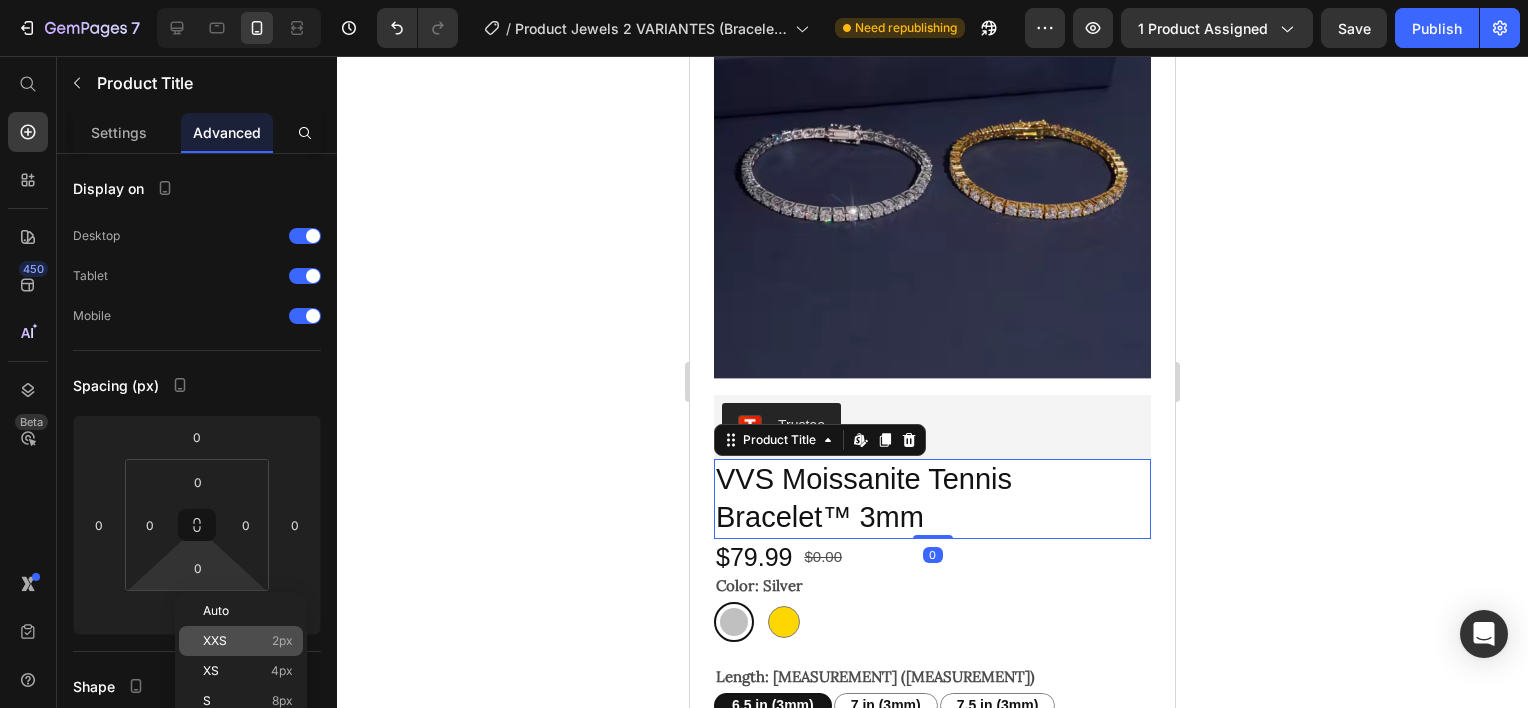 click on "XXS 2px" 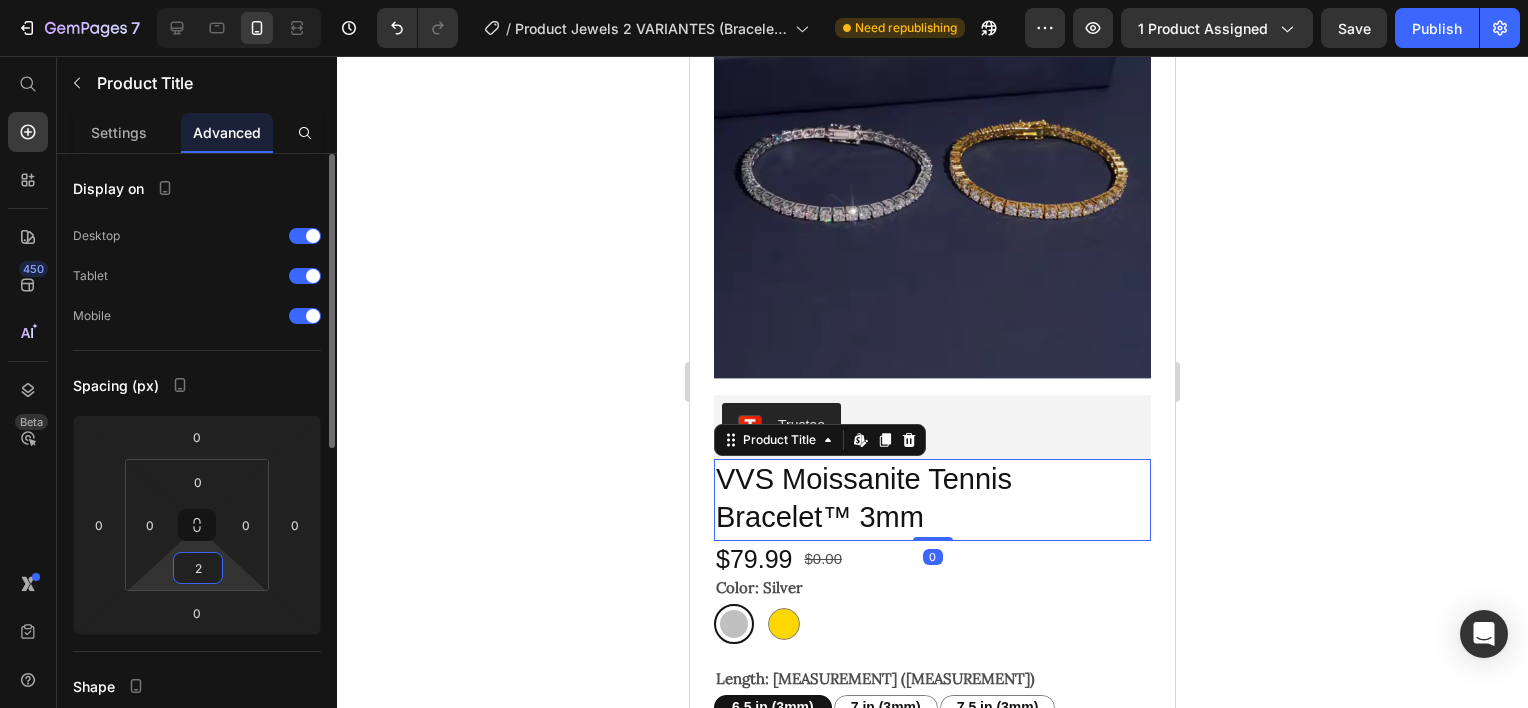 click on "2" at bounding box center [198, 568] 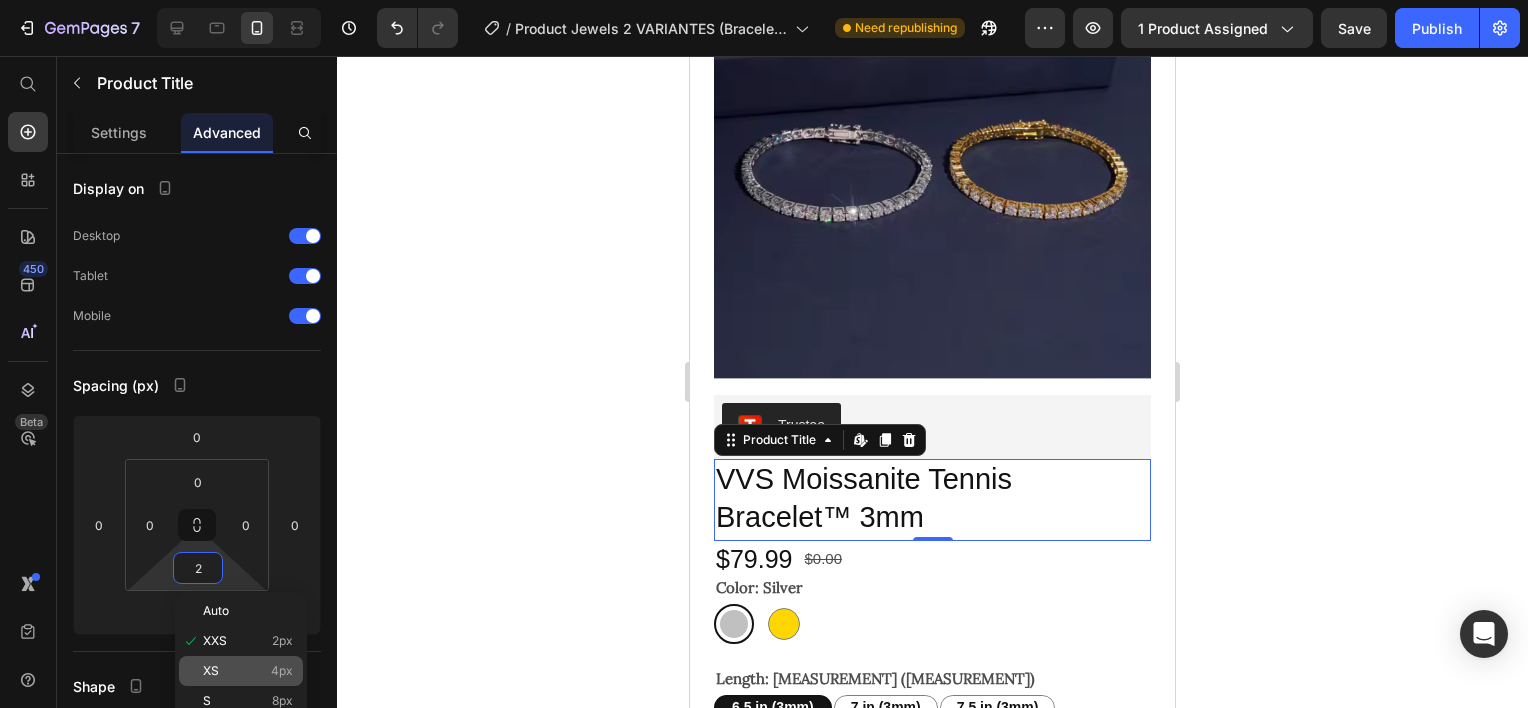 click on "XS 4px" 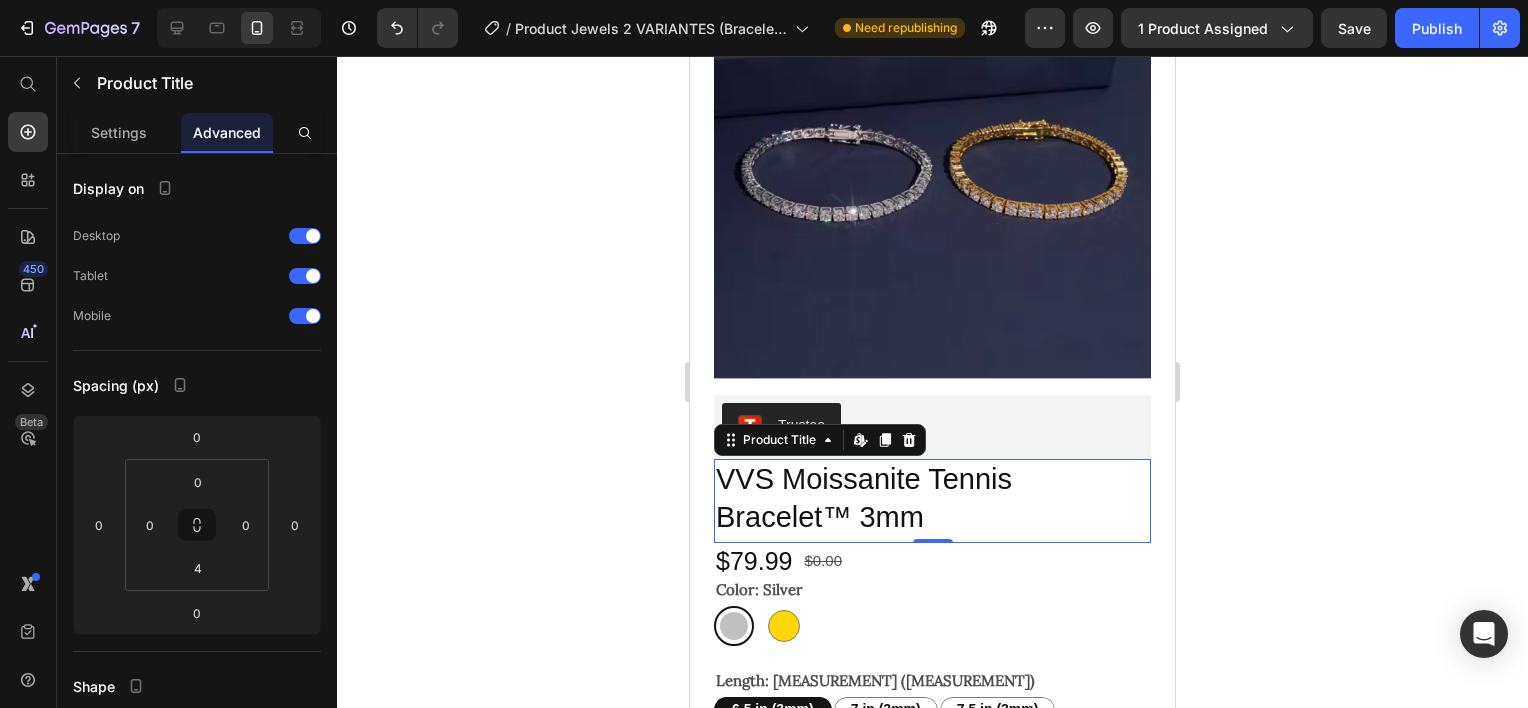 click 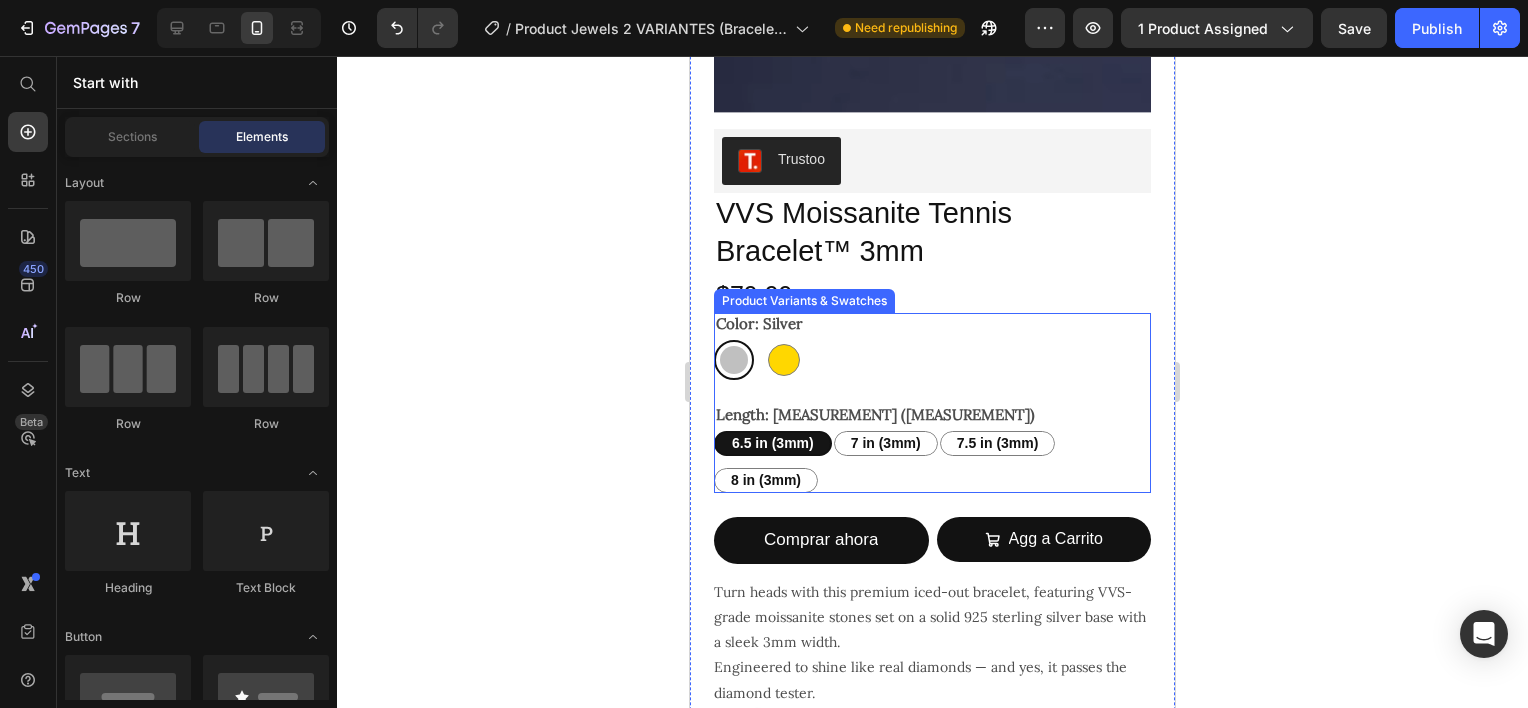 scroll, scrollTop: 500, scrollLeft: 0, axis: vertical 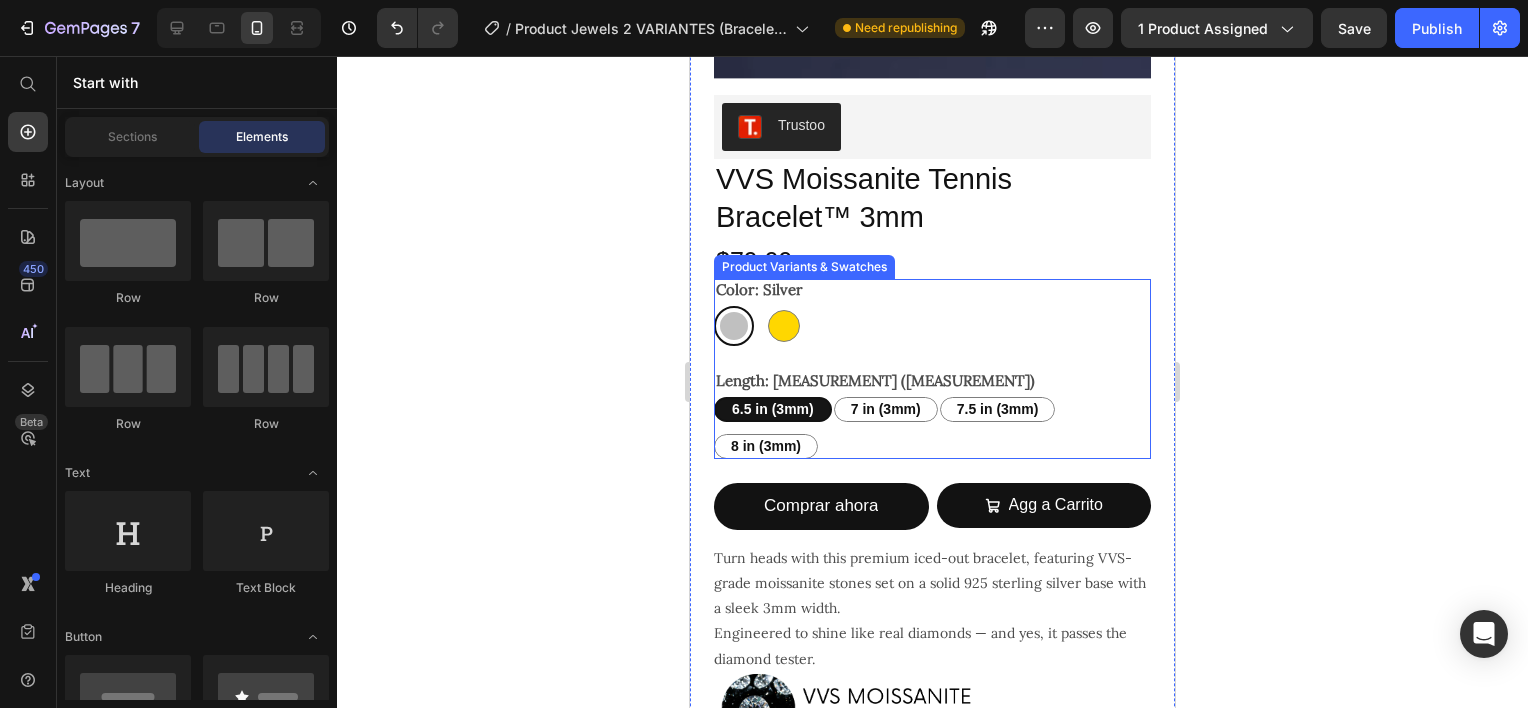 click on "Length: 6.5 in (3mm) 6.5 in (3mm) 6.5 in (3mm) 6.5 in (3mm) 7 in (3mm) 7 in (3mm) 7 in (3mm) 7.5 in (3mm) 7.5 in (3mm) 7.5 in (3mm) 8 in (3mm) 8 in (3mm) 8 in (3mm)" at bounding box center (932, 414) 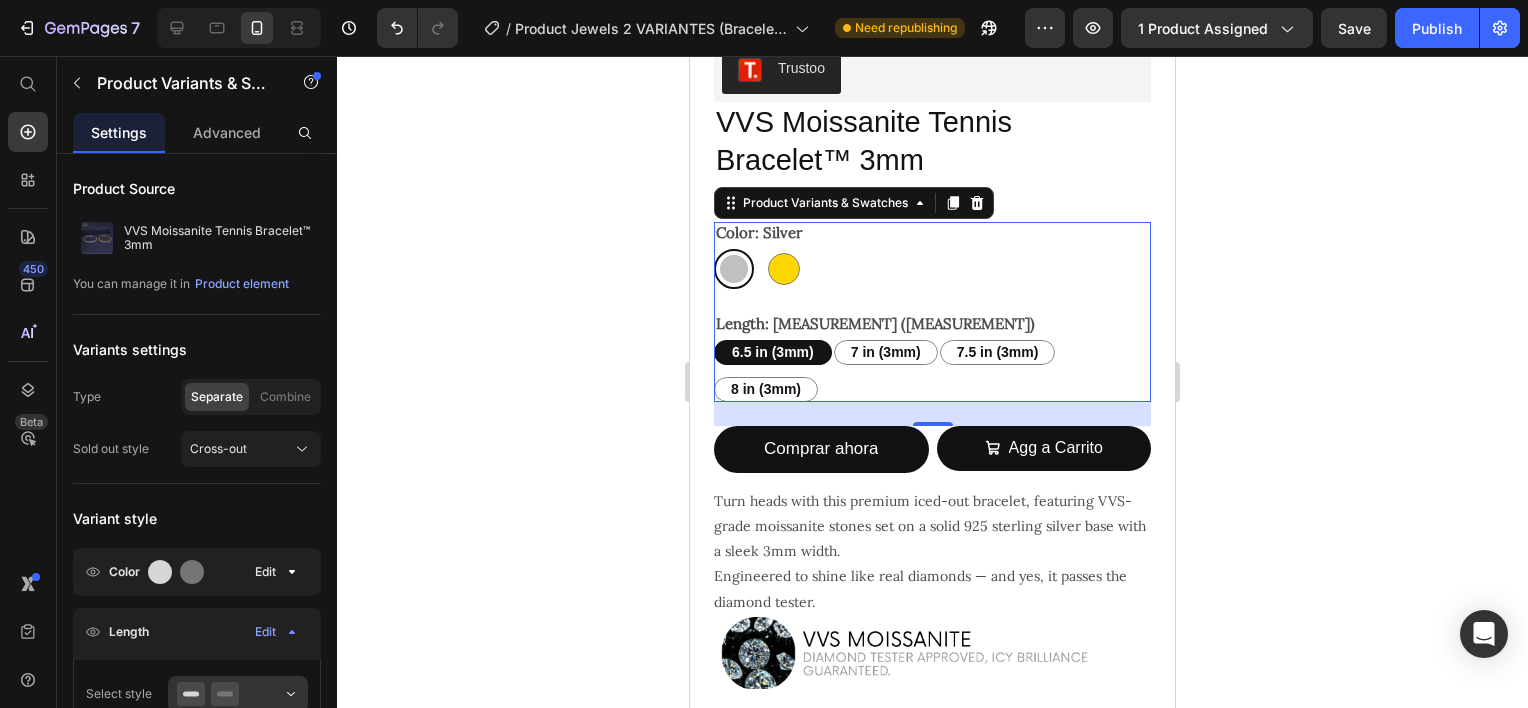 scroll, scrollTop: 700, scrollLeft: 0, axis: vertical 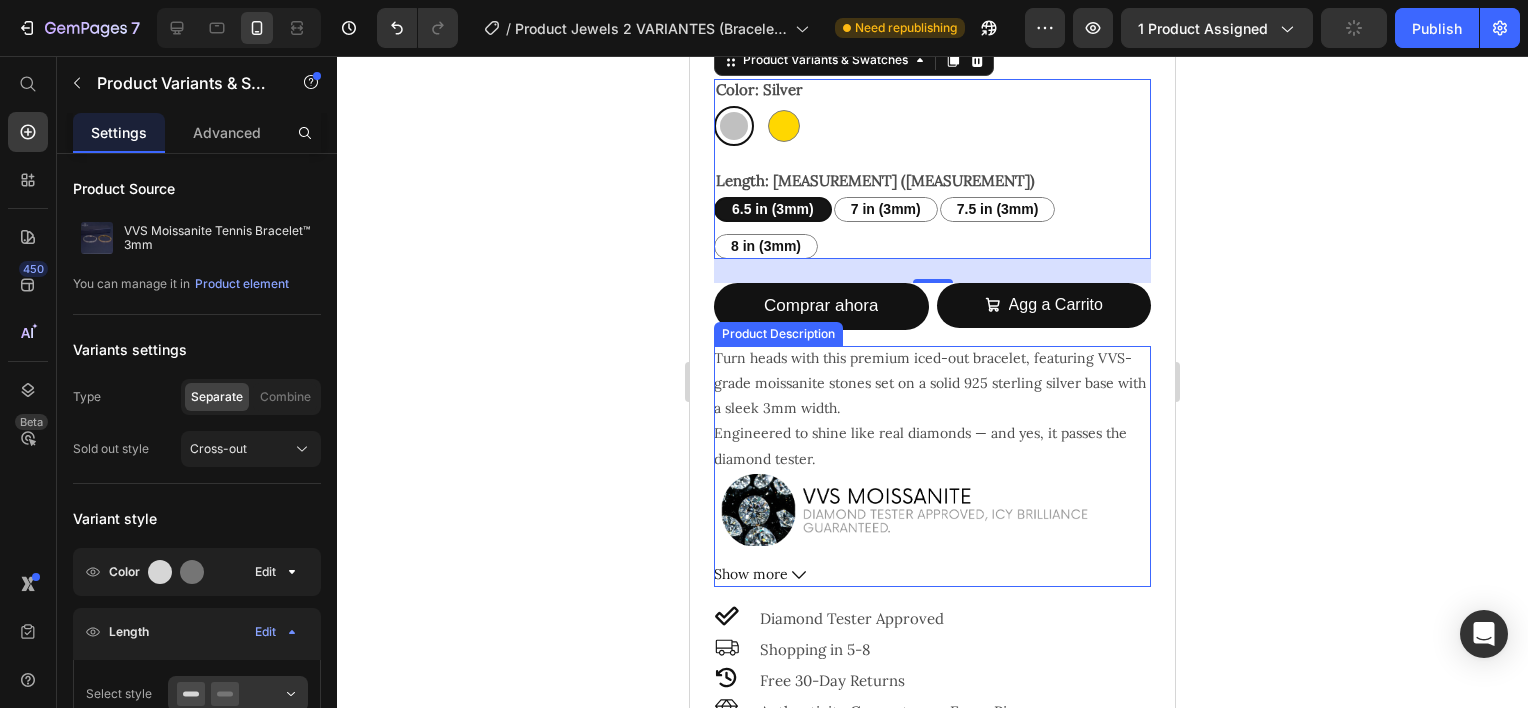 click 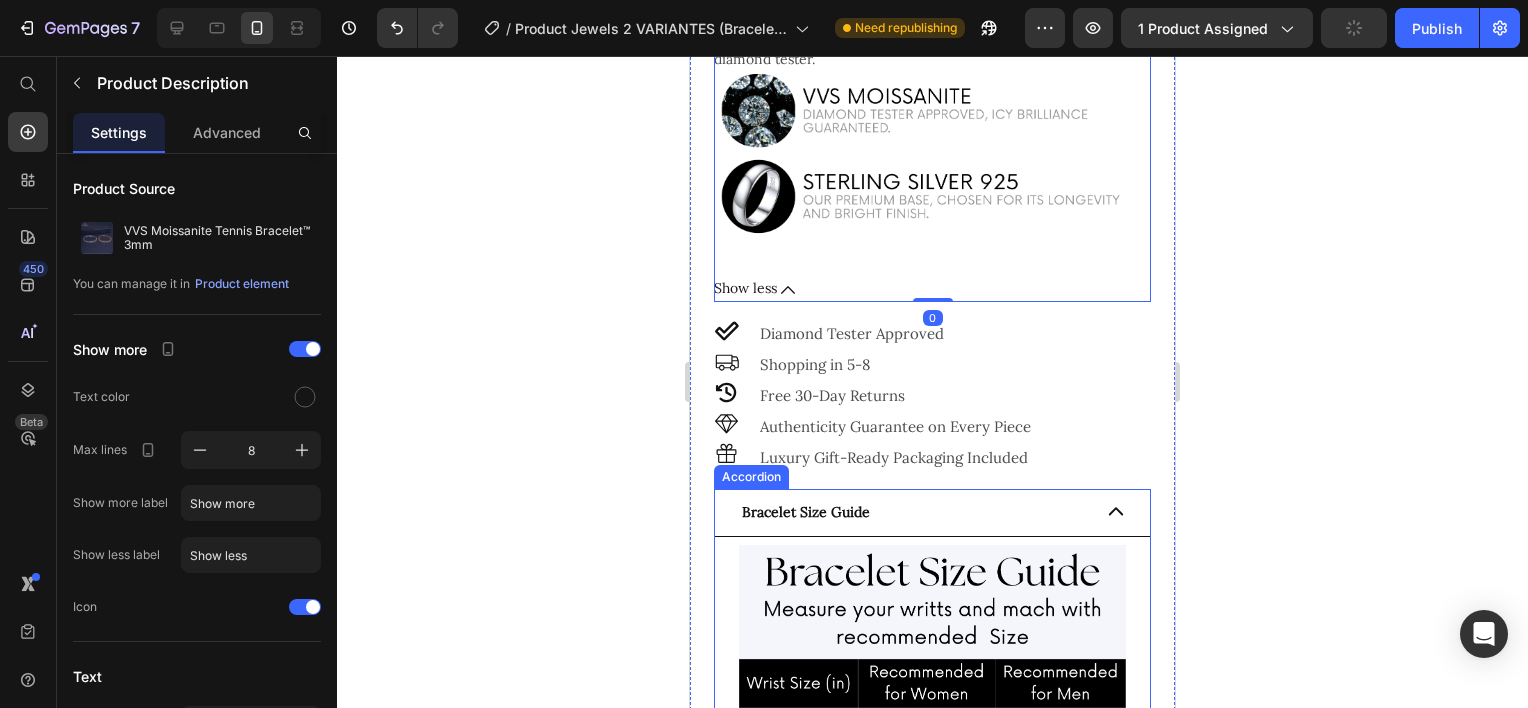 scroll, scrollTop: 1400, scrollLeft: 0, axis: vertical 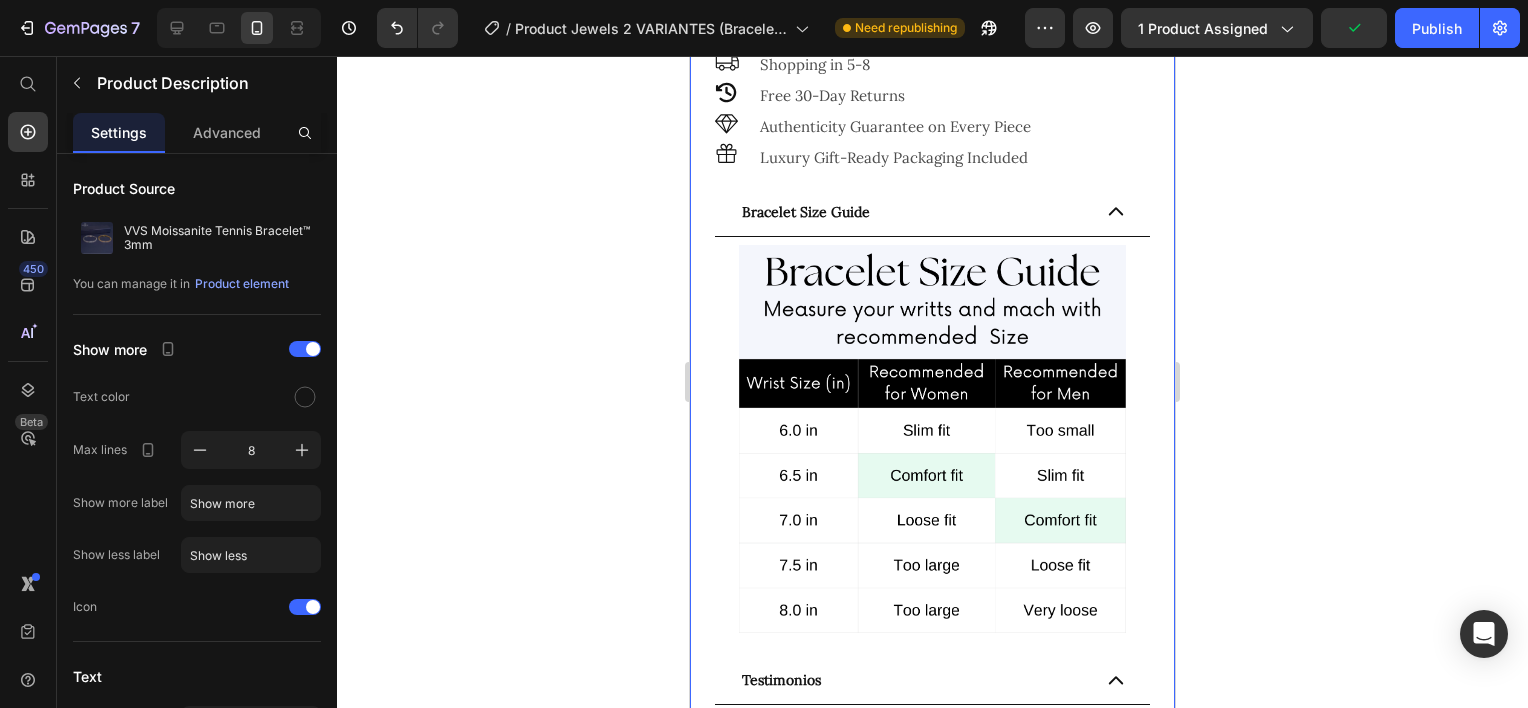 click on "Bracelet Size Guide" at bounding box center (914, 212) 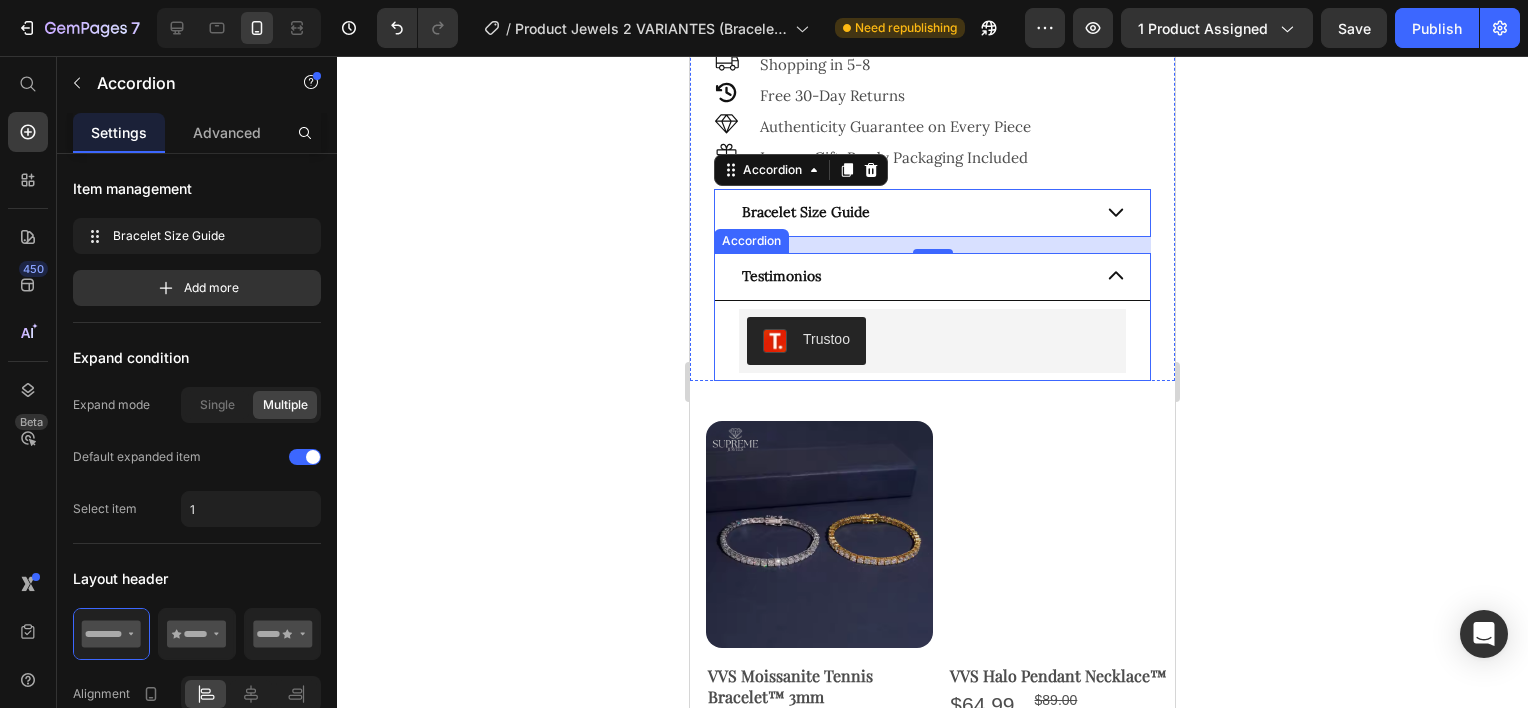click 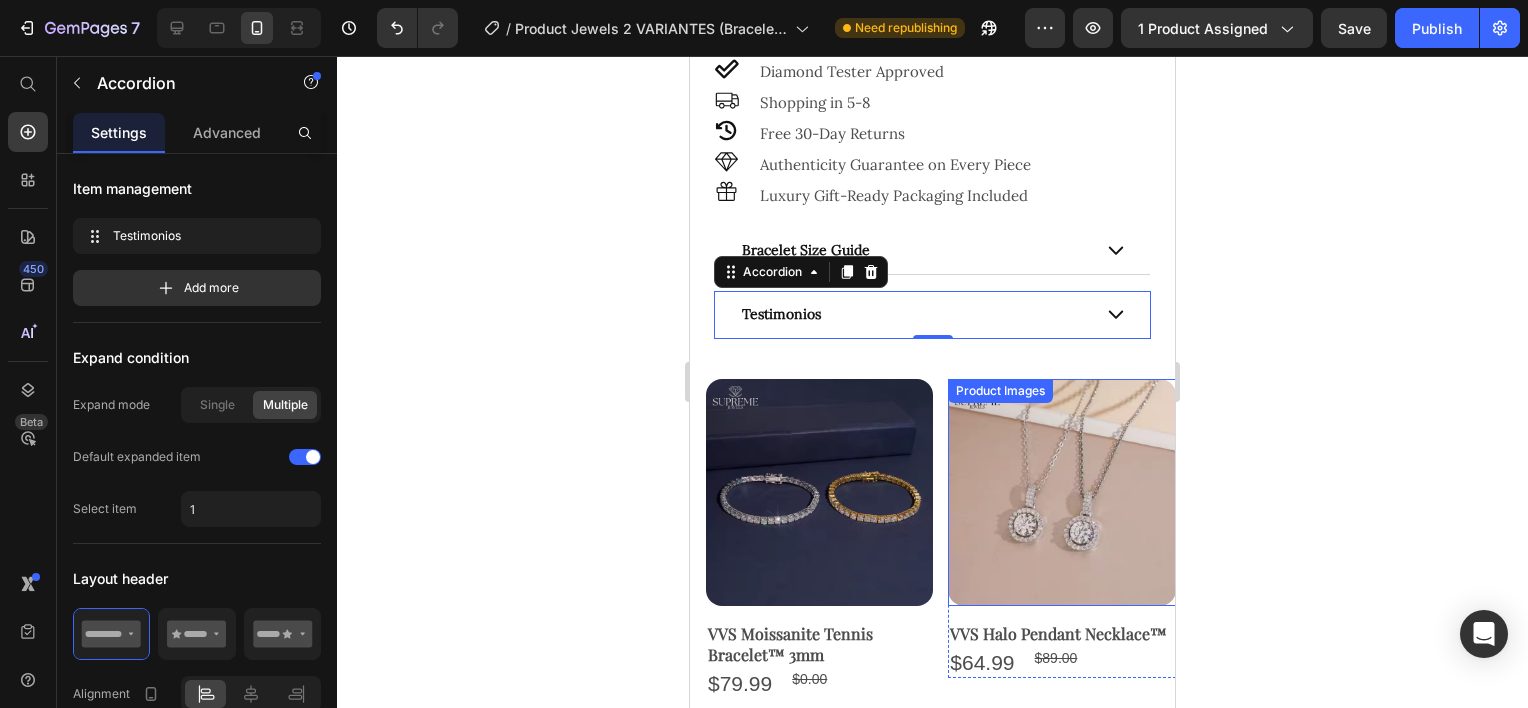 scroll, scrollTop: 1200, scrollLeft: 0, axis: vertical 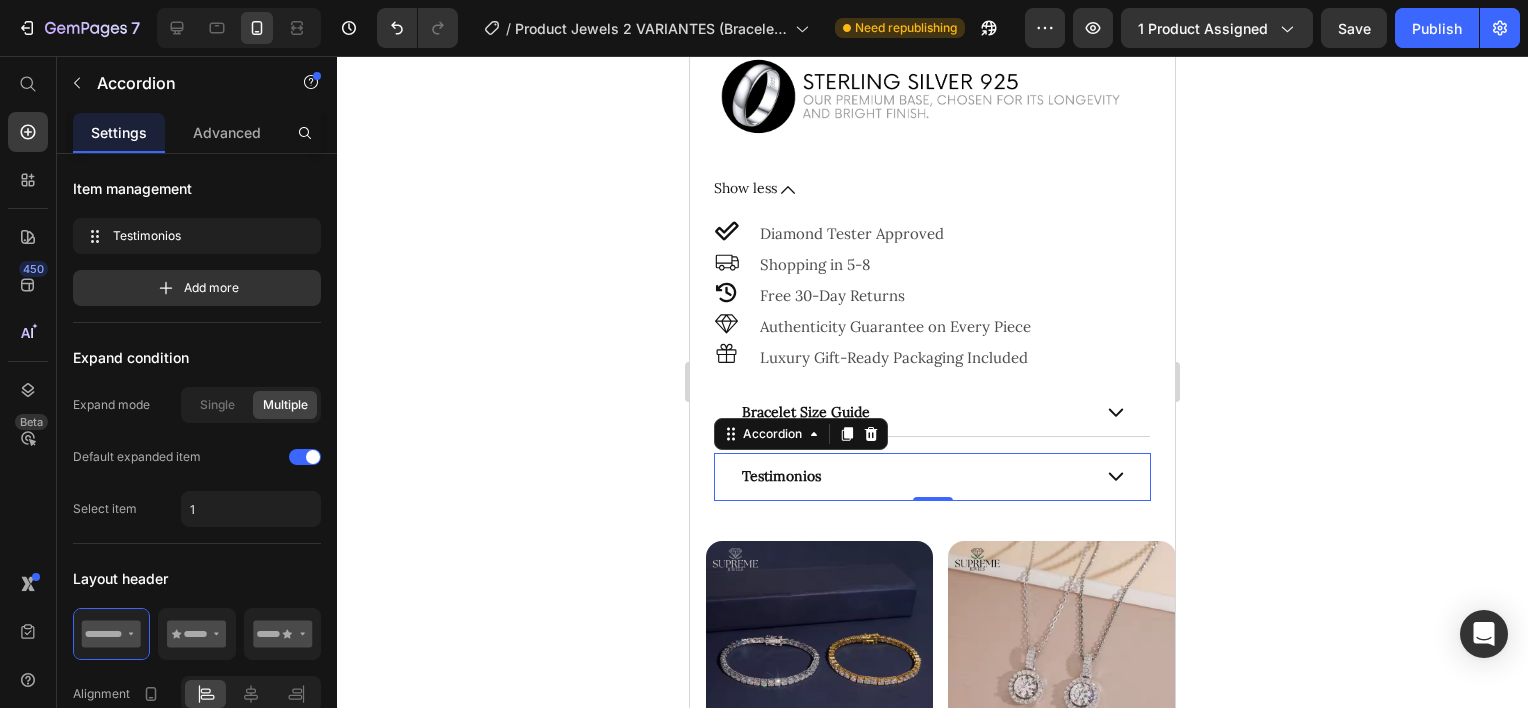 click 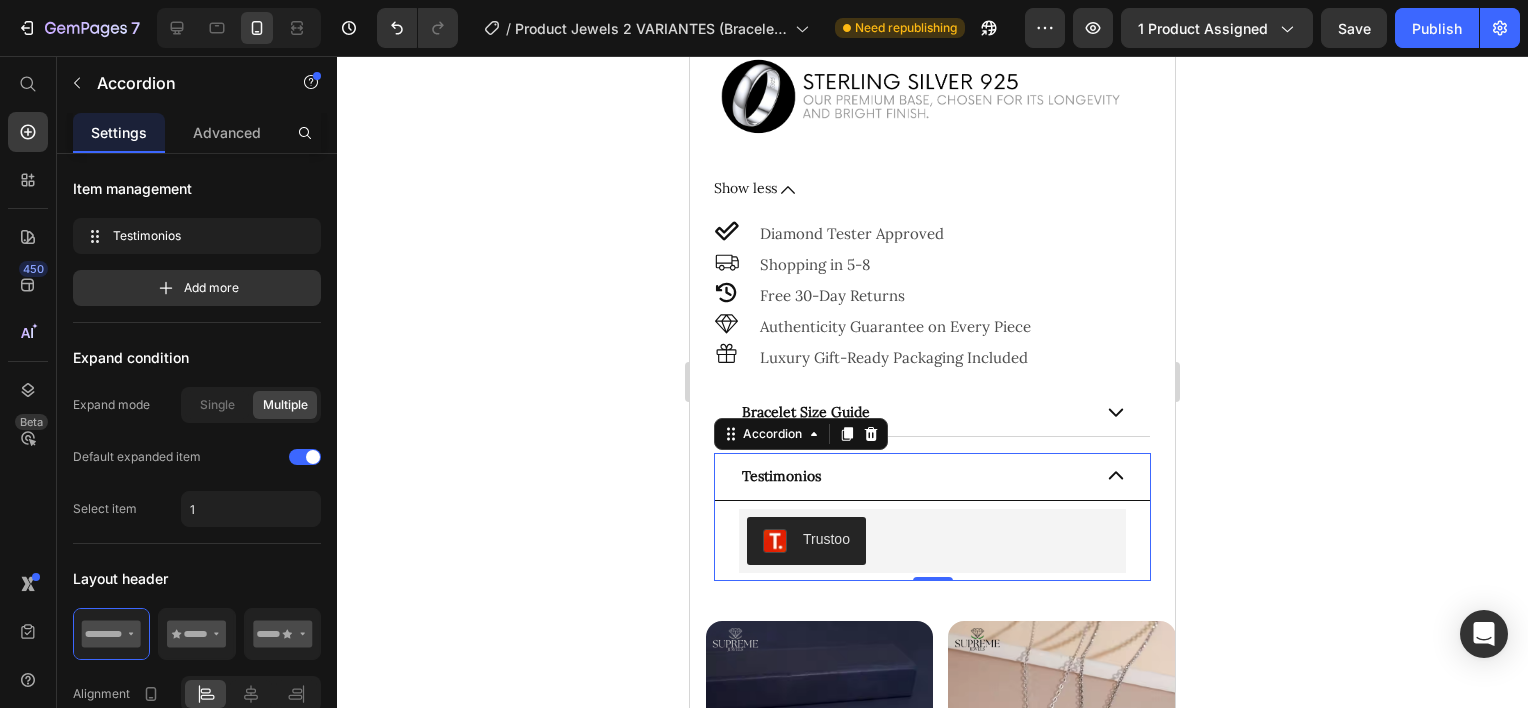 click 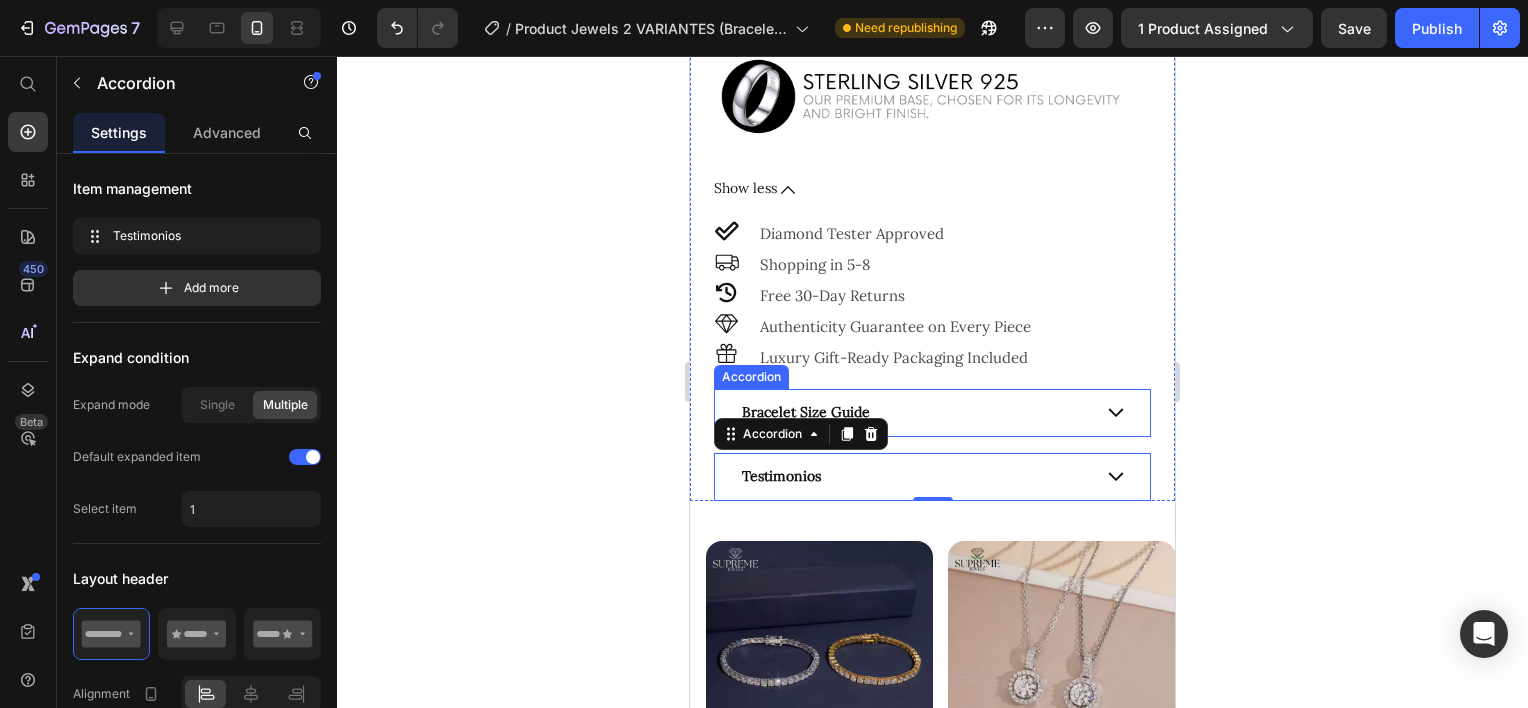 click on "Bracelet Size Guide" at bounding box center [932, 413] 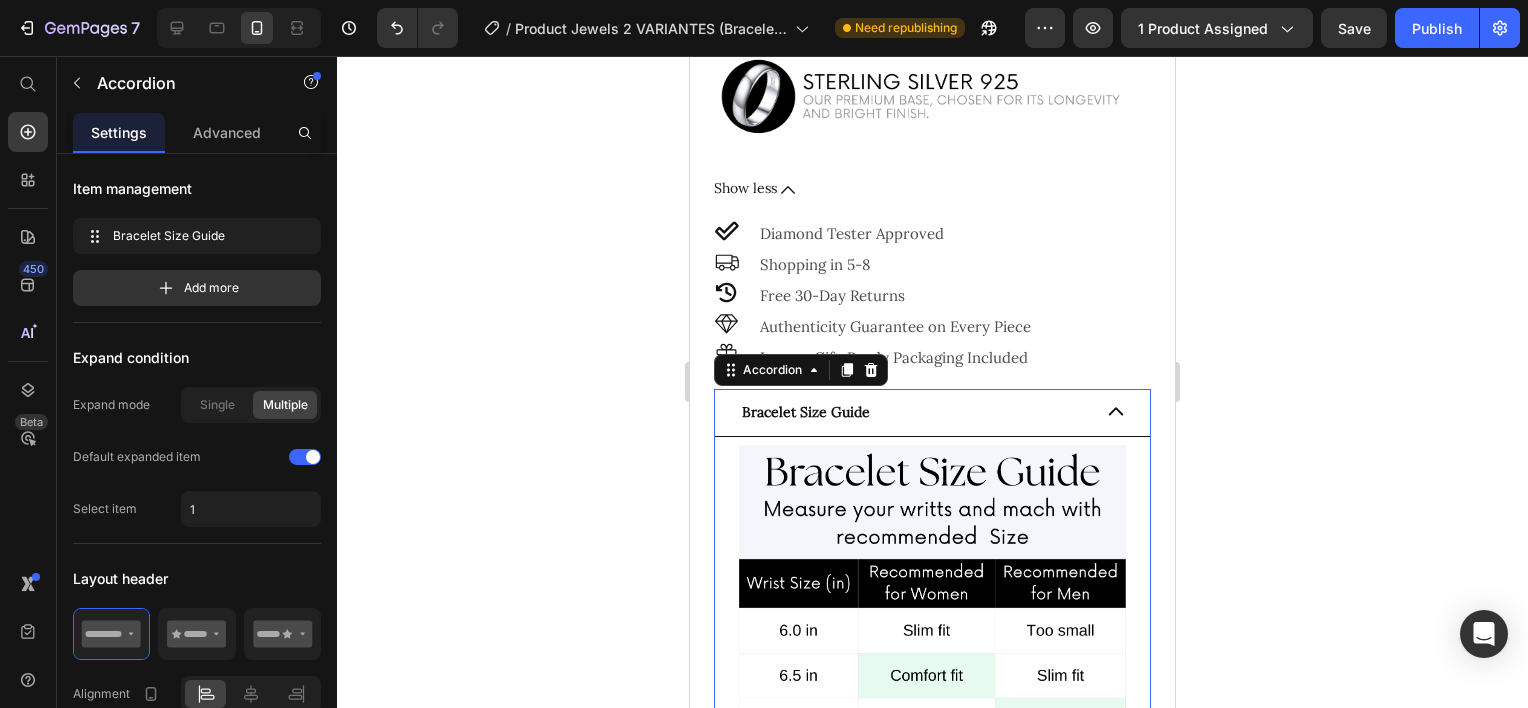 click on "Bracelet Size Guide" at bounding box center (932, 413) 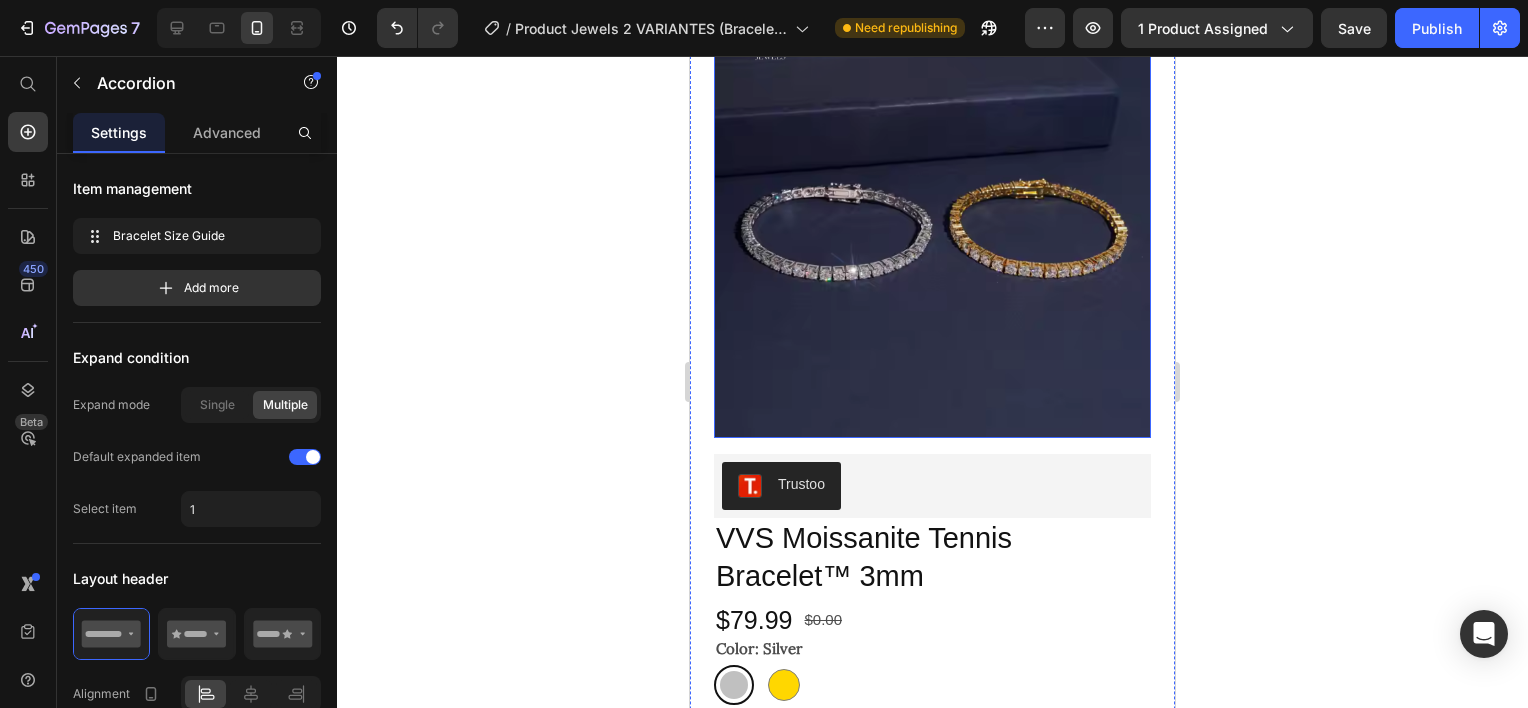 scroll, scrollTop: 0, scrollLeft: 0, axis: both 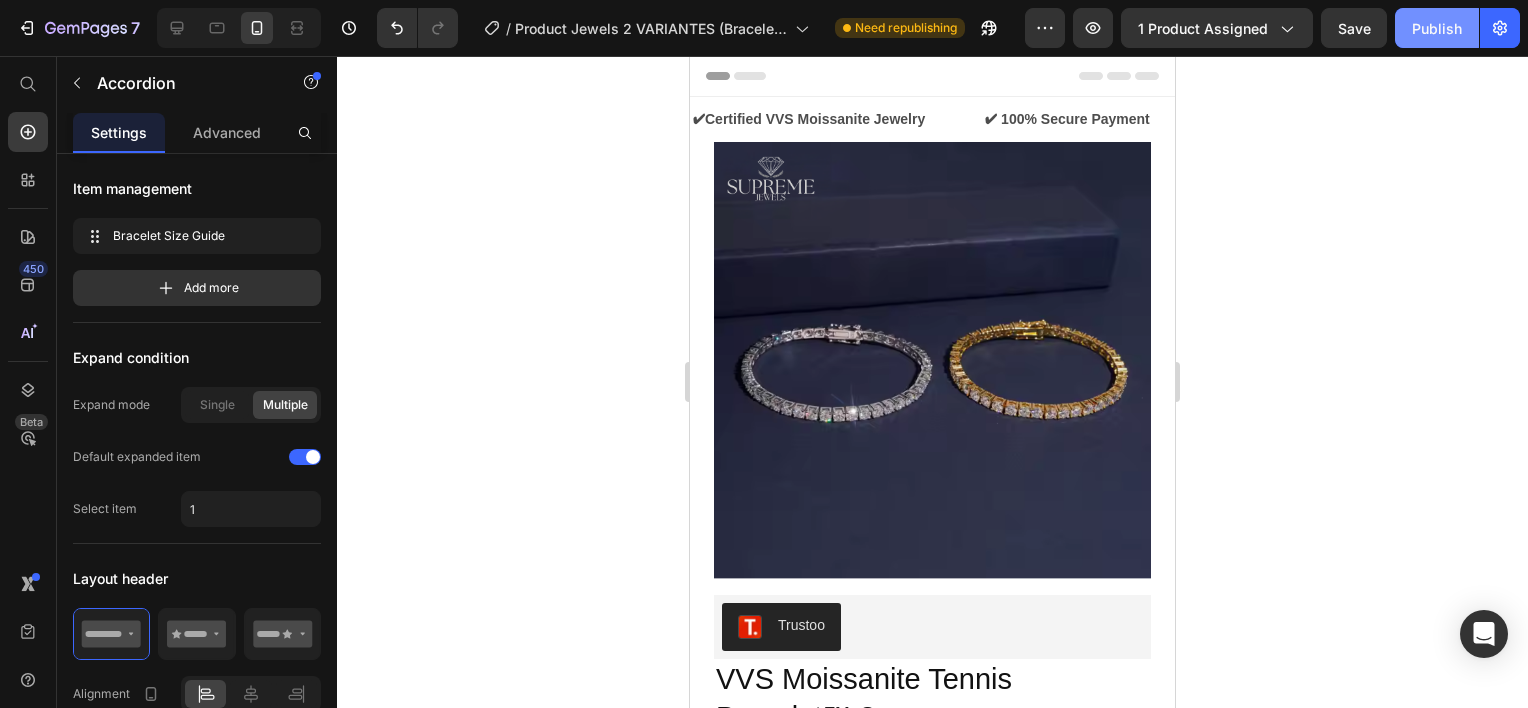 click on "Publish" at bounding box center [1437, 28] 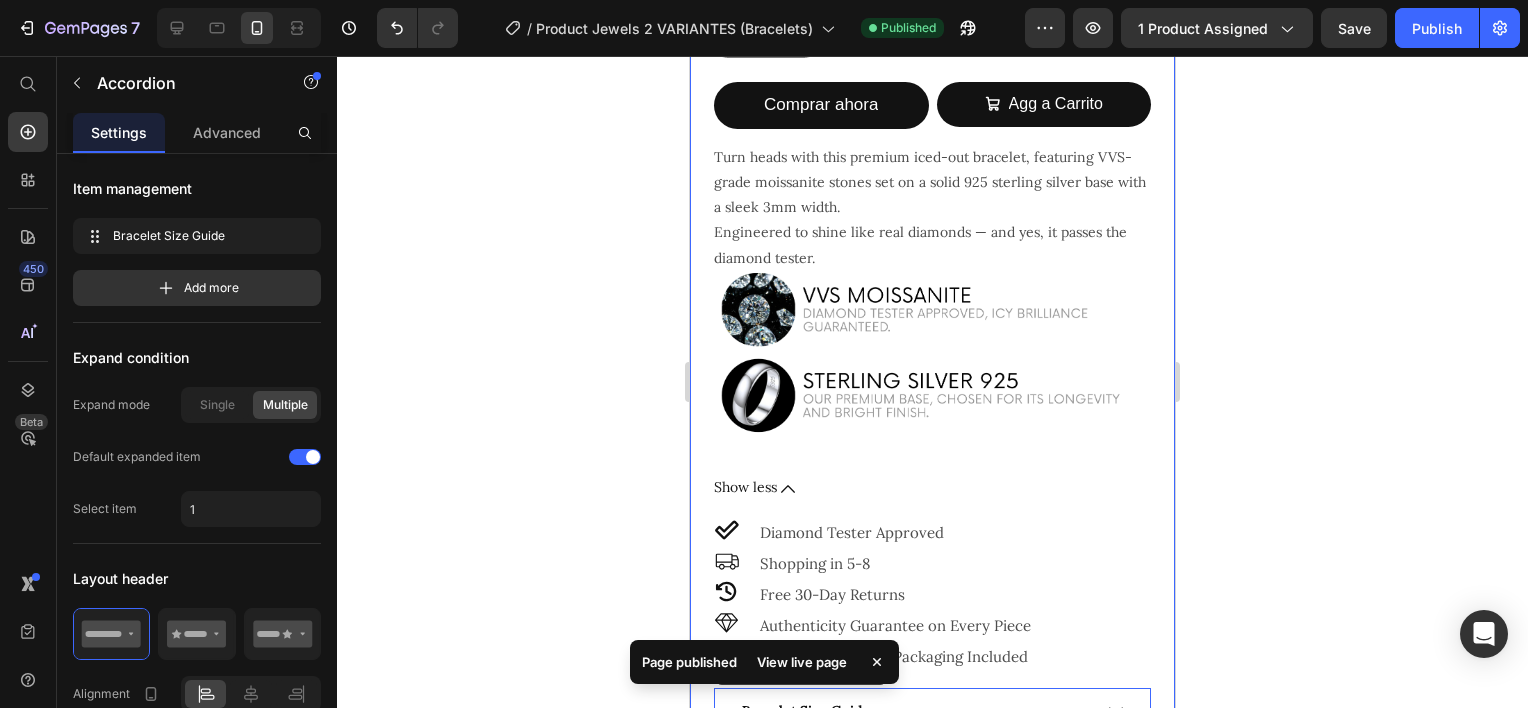 scroll, scrollTop: 1000, scrollLeft: 0, axis: vertical 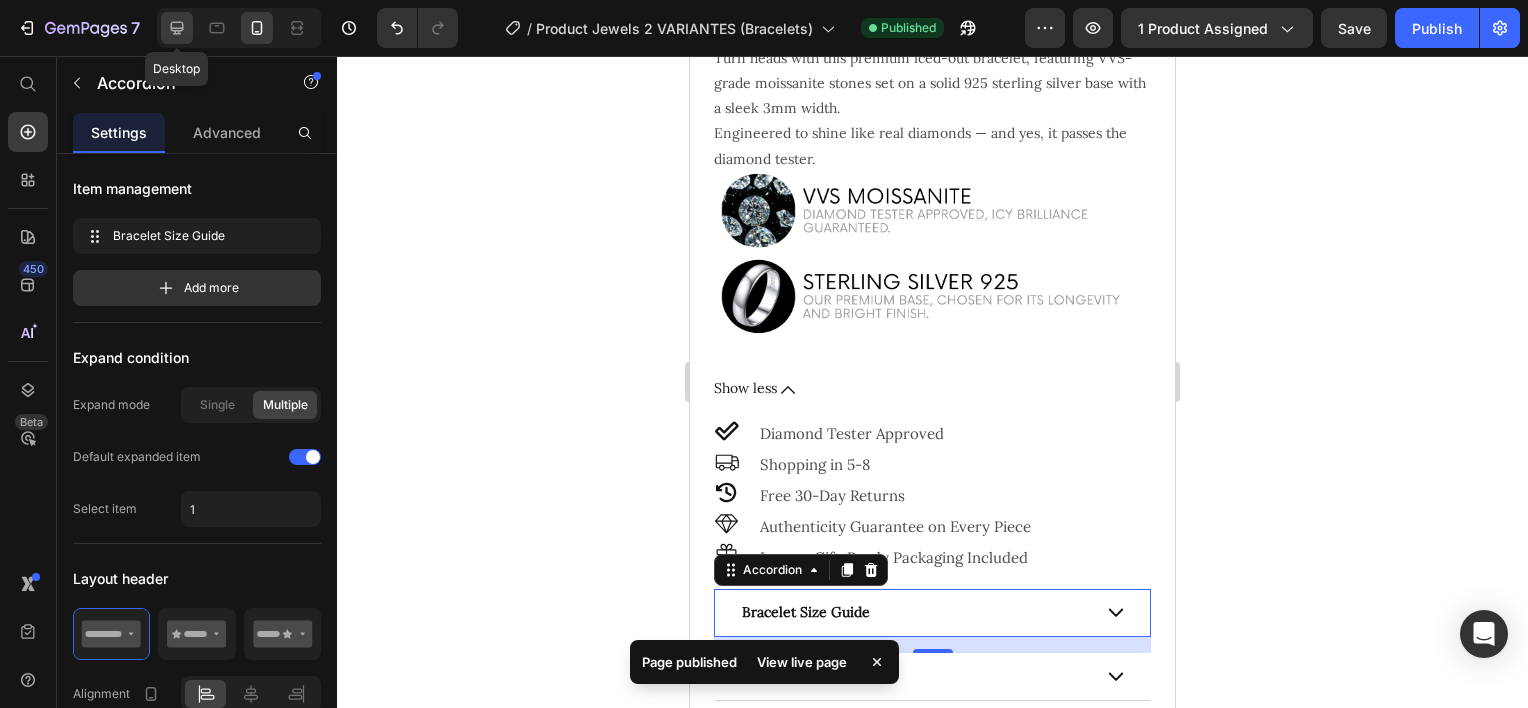 click 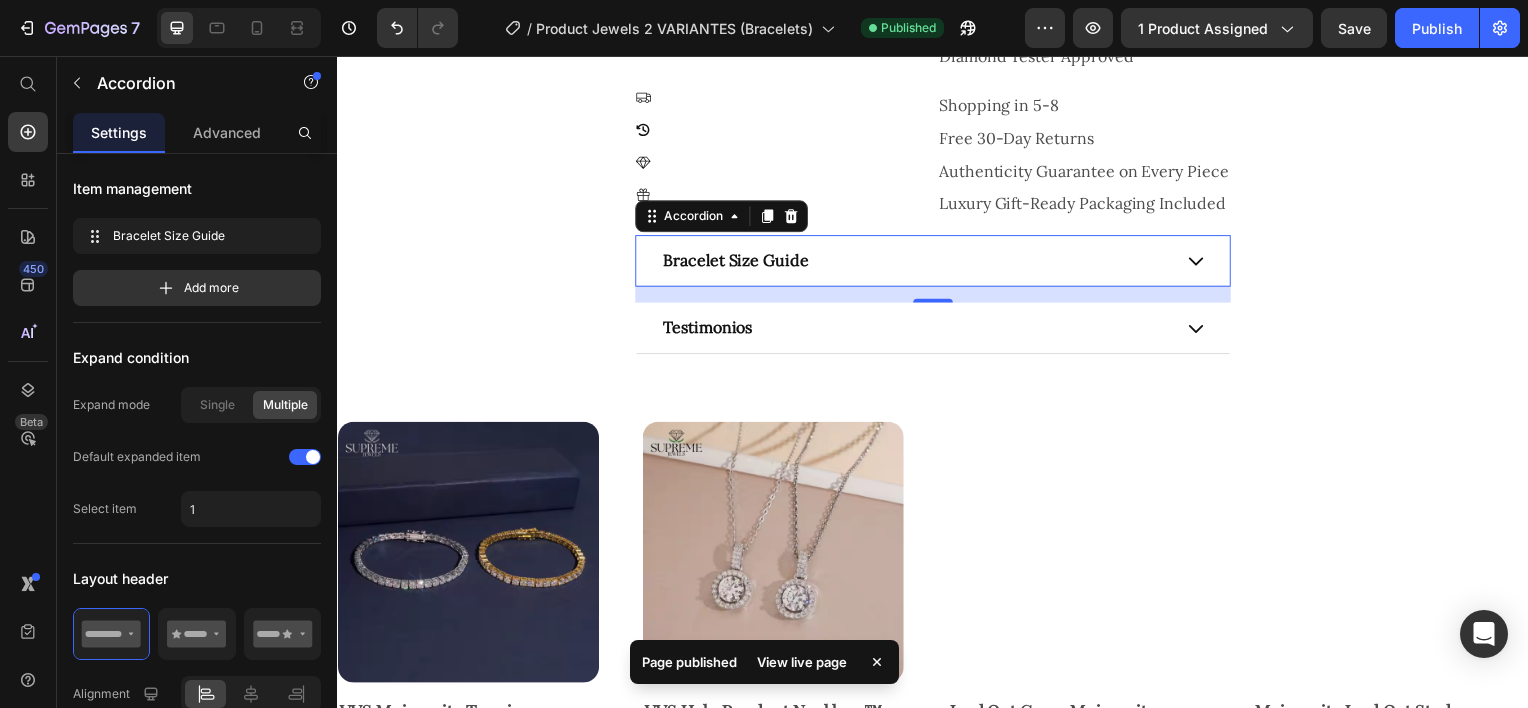 scroll, scrollTop: 1711, scrollLeft: 0, axis: vertical 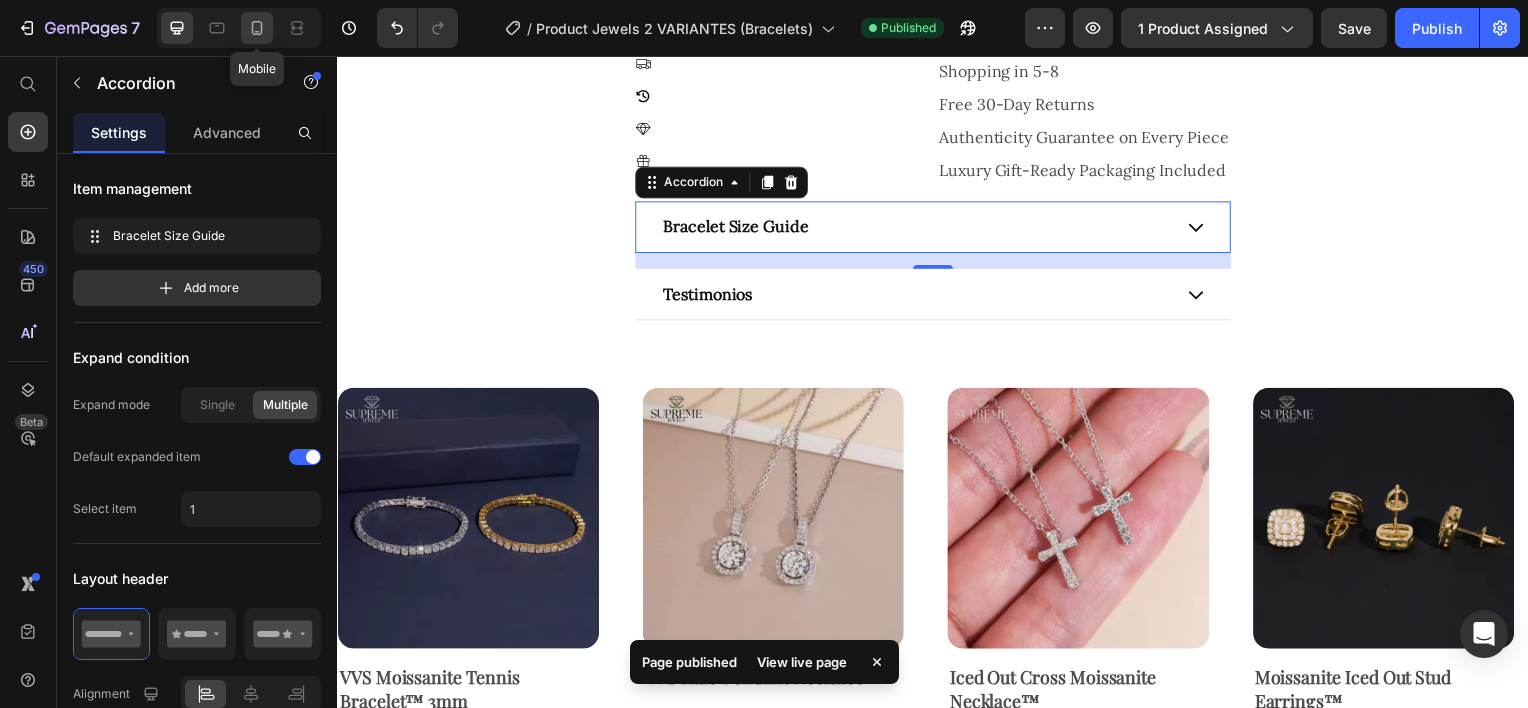 click 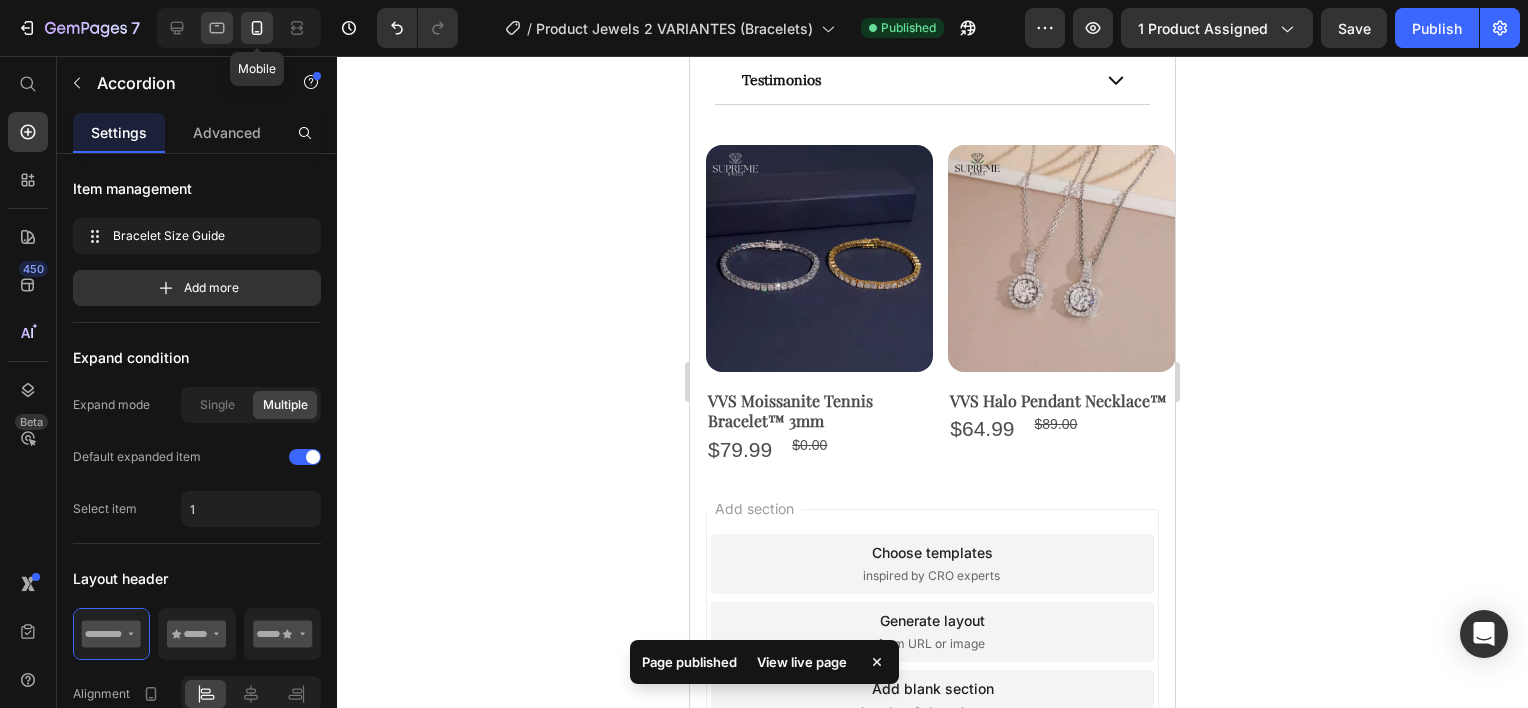 scroll, scrollTop: 1648, scrollLeft: 0, axis: vertical 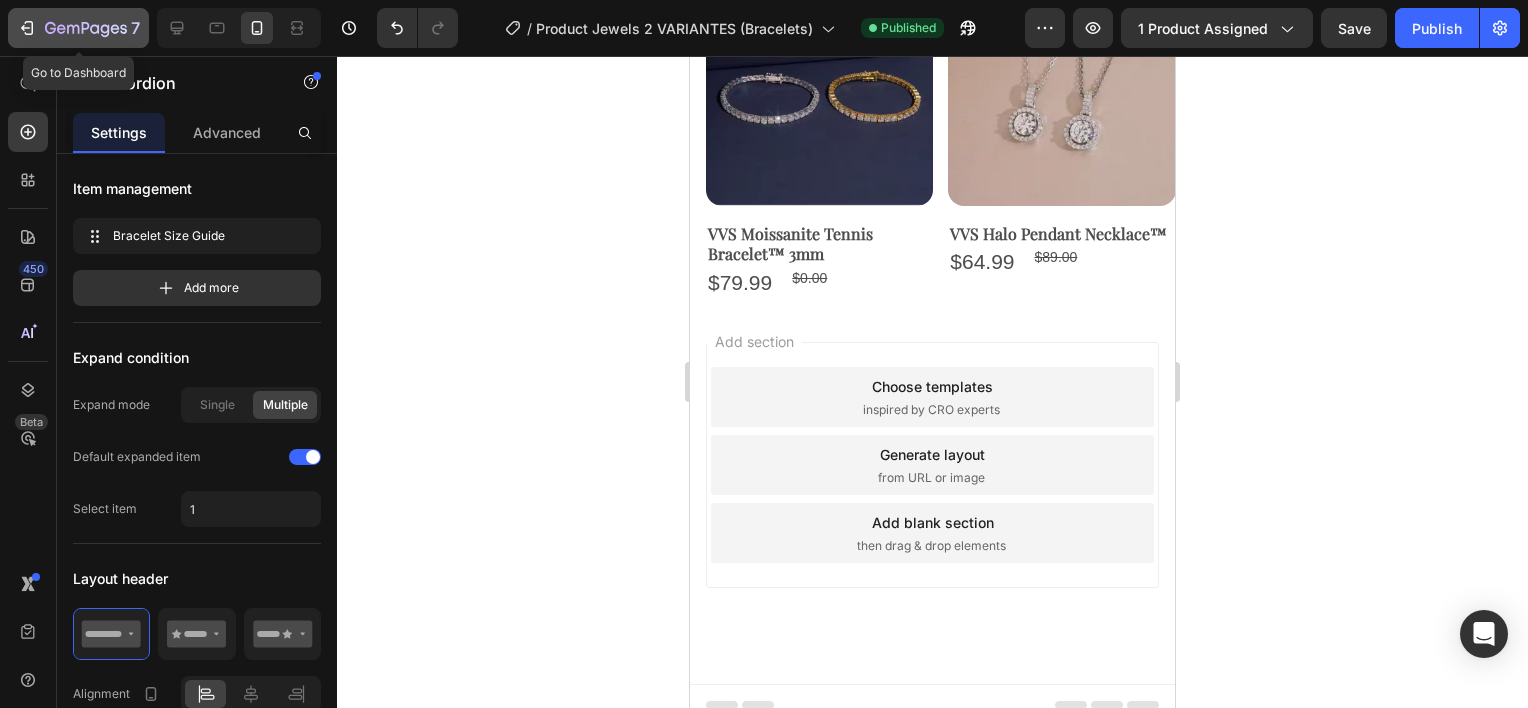 click 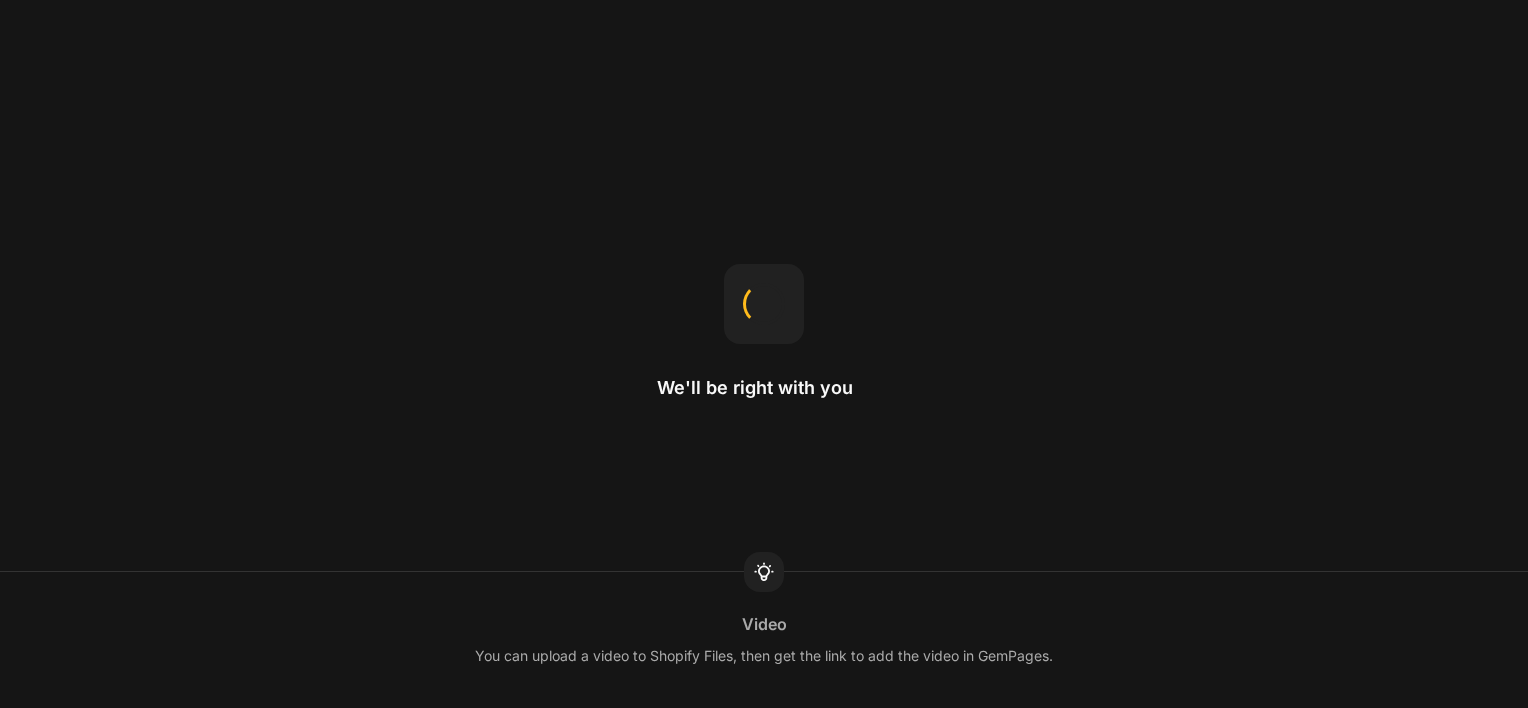 scroll, scrollTop: 0, scrollLeft: 0, axis: both 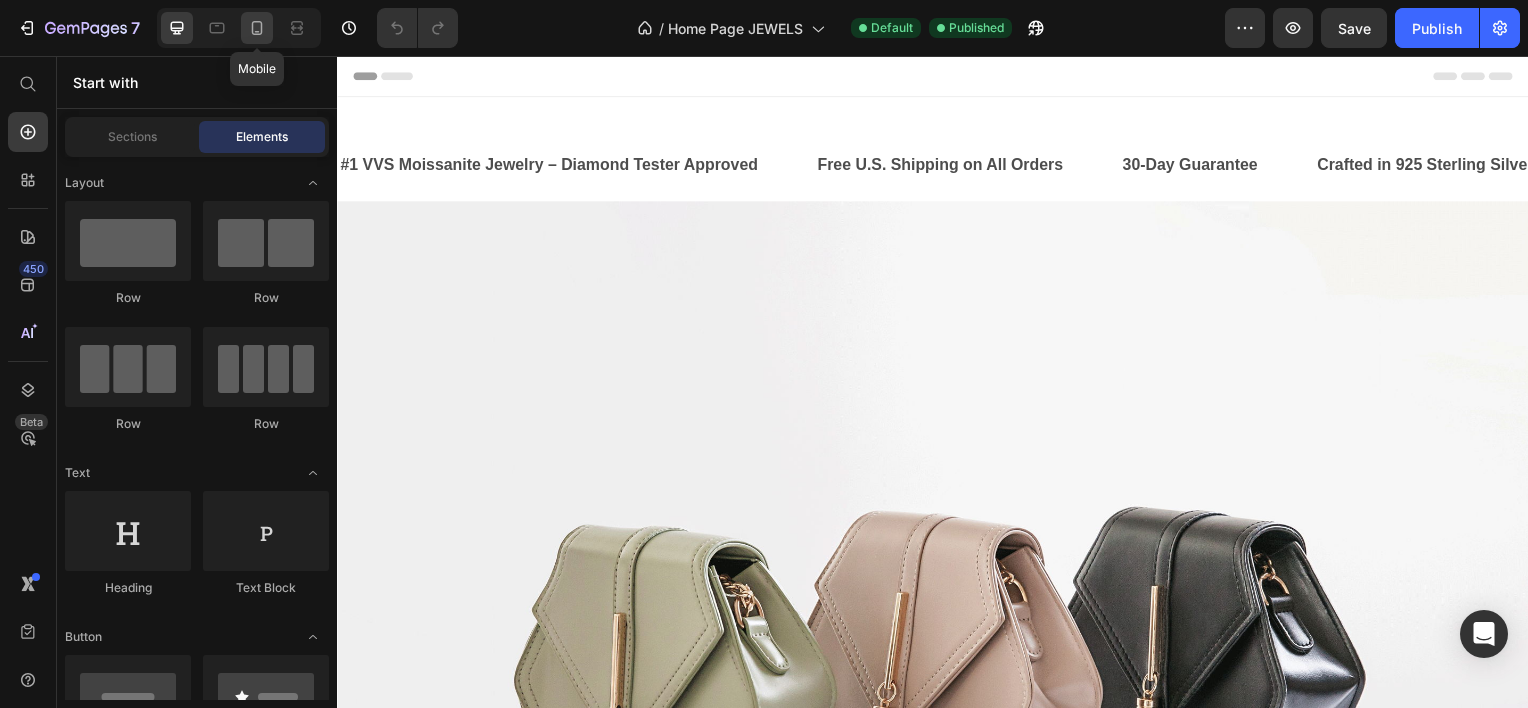 click 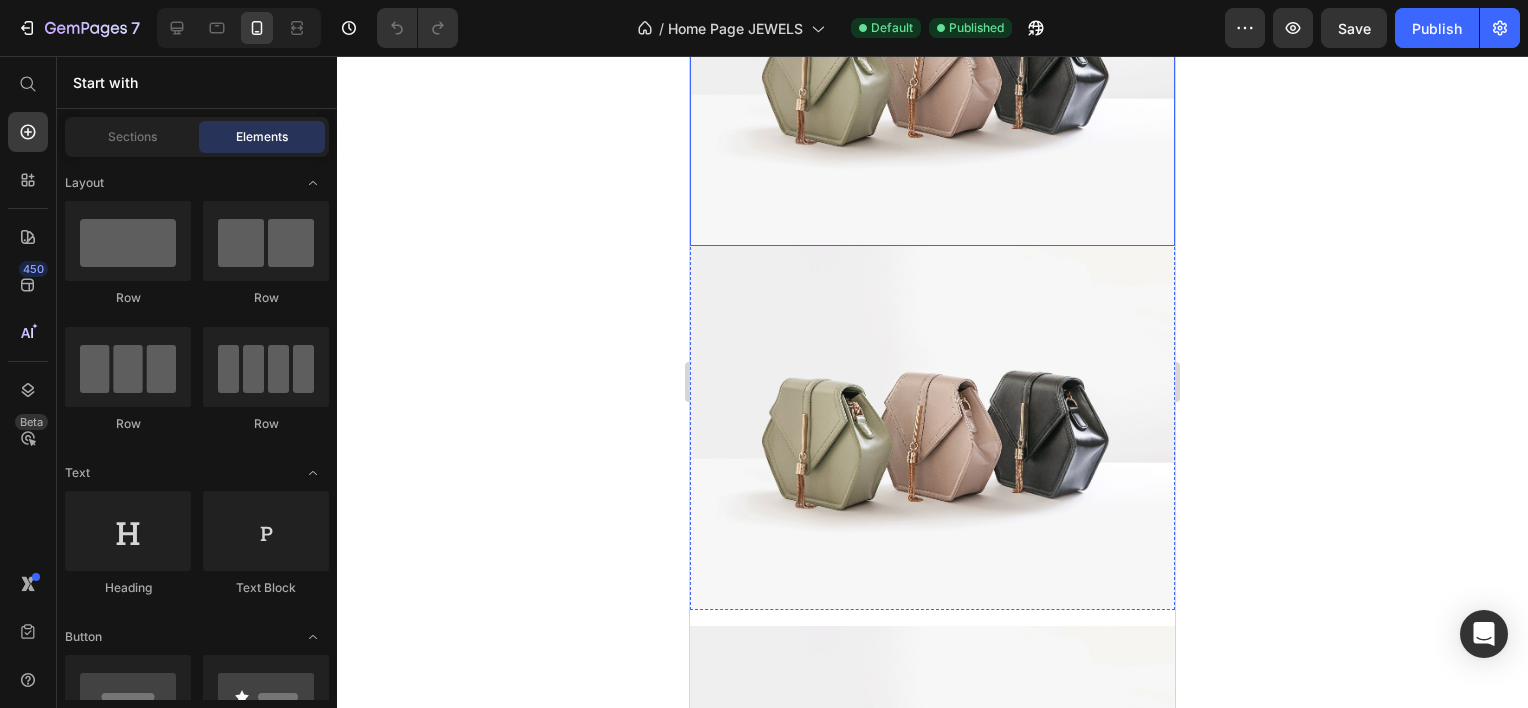 scroll, scrollTop: 0, scrollLeft: 0, axis: both 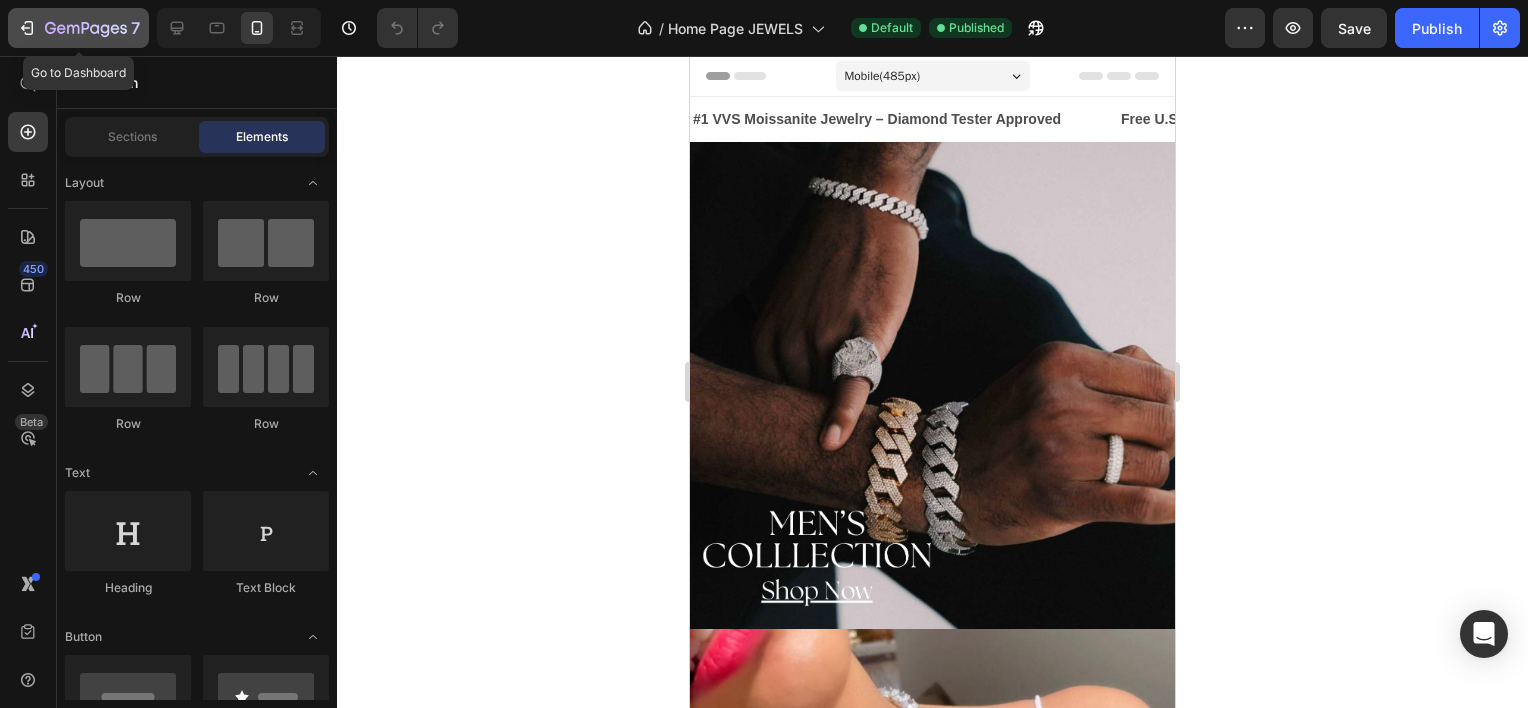 click on "7" 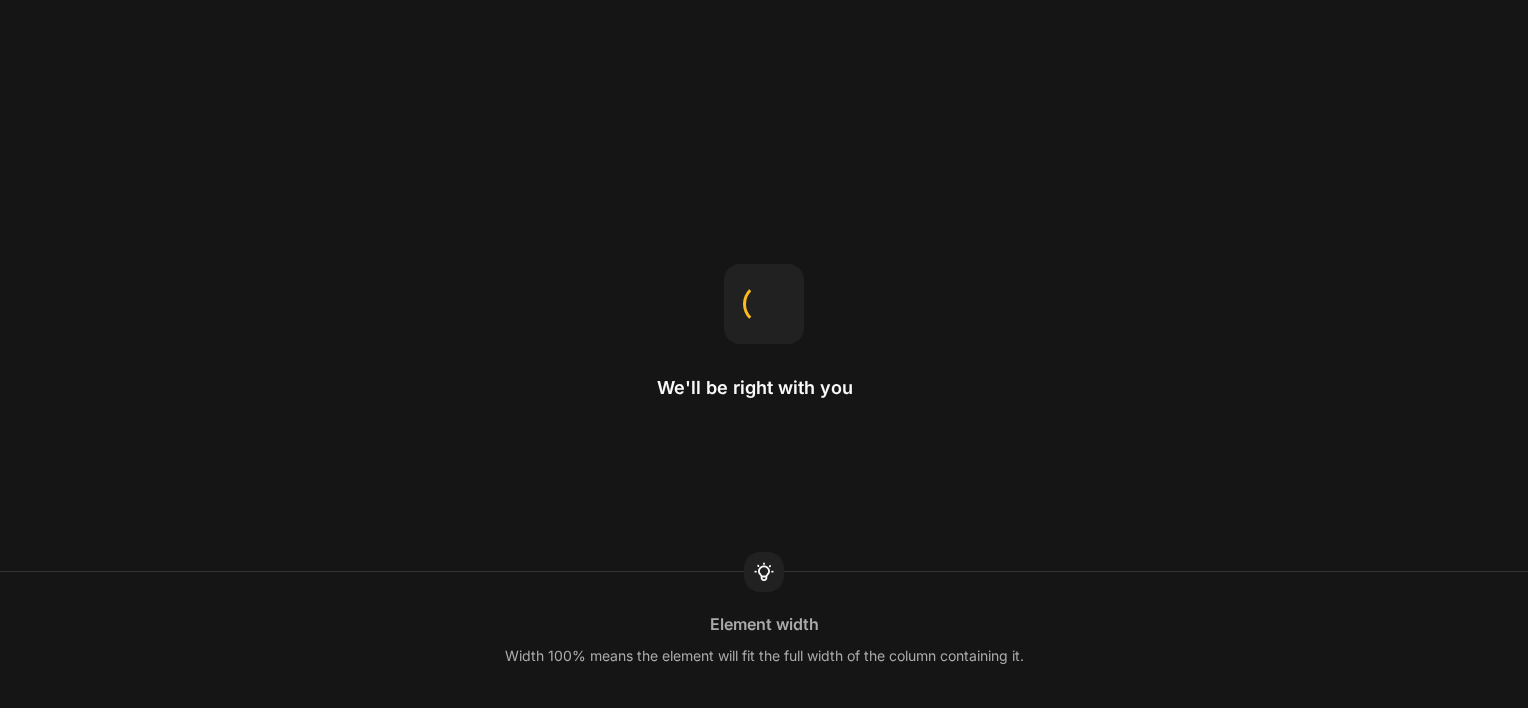 scroll, scrollTop: 0, scrollLeft: 0, axis: both 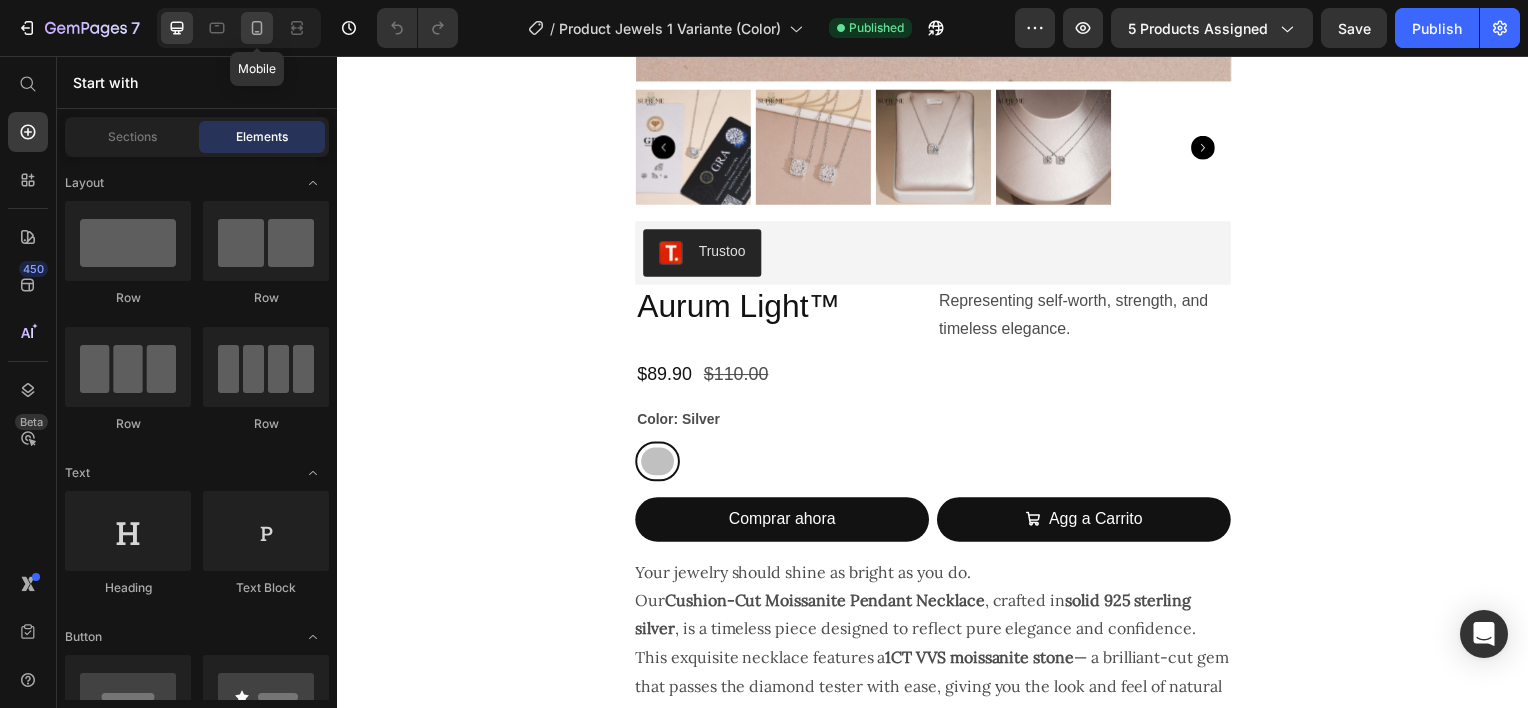 click 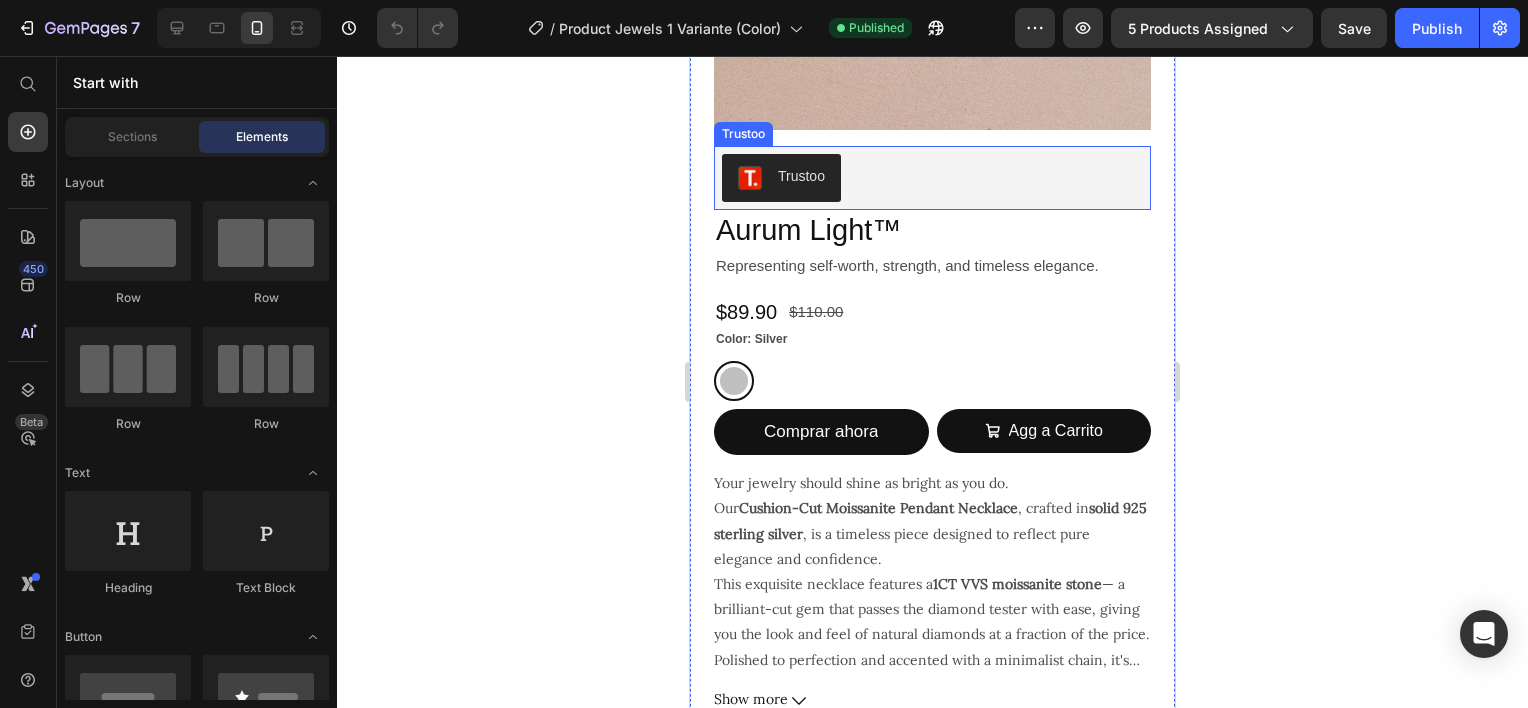 scroll, scrollTop: 415, scrollLeft: 0, axis: vertical 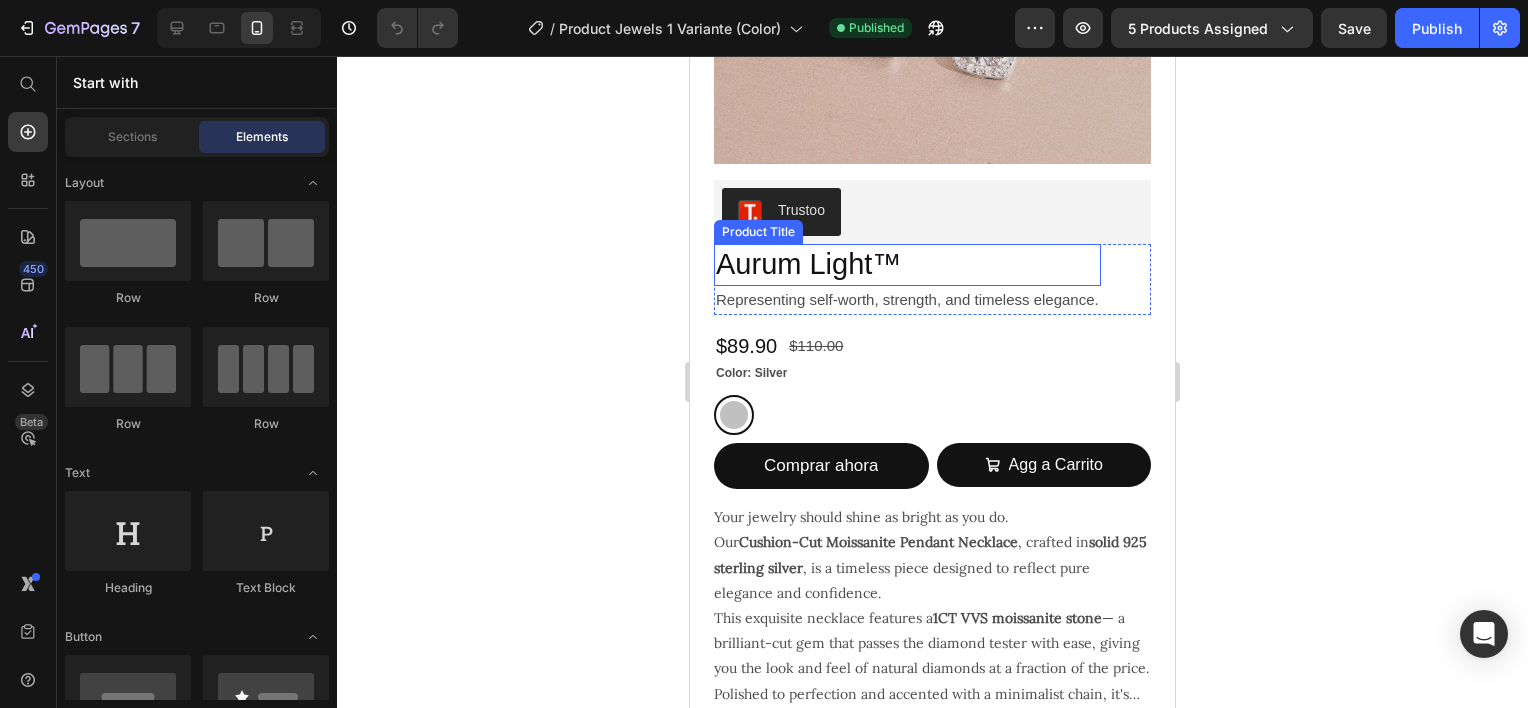 click on "Representing self-worth, strength, and timeless elegance." at bounding box center (907, 299) 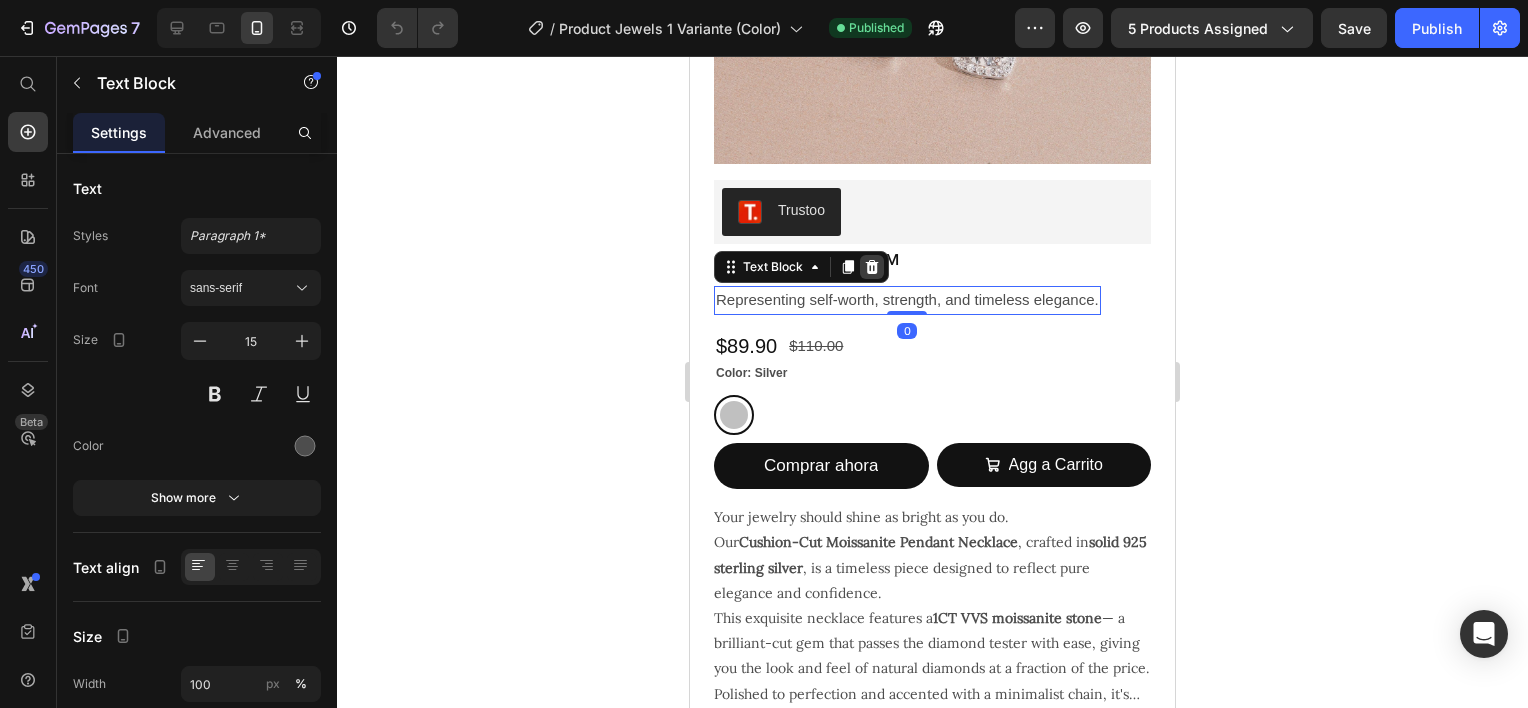 click 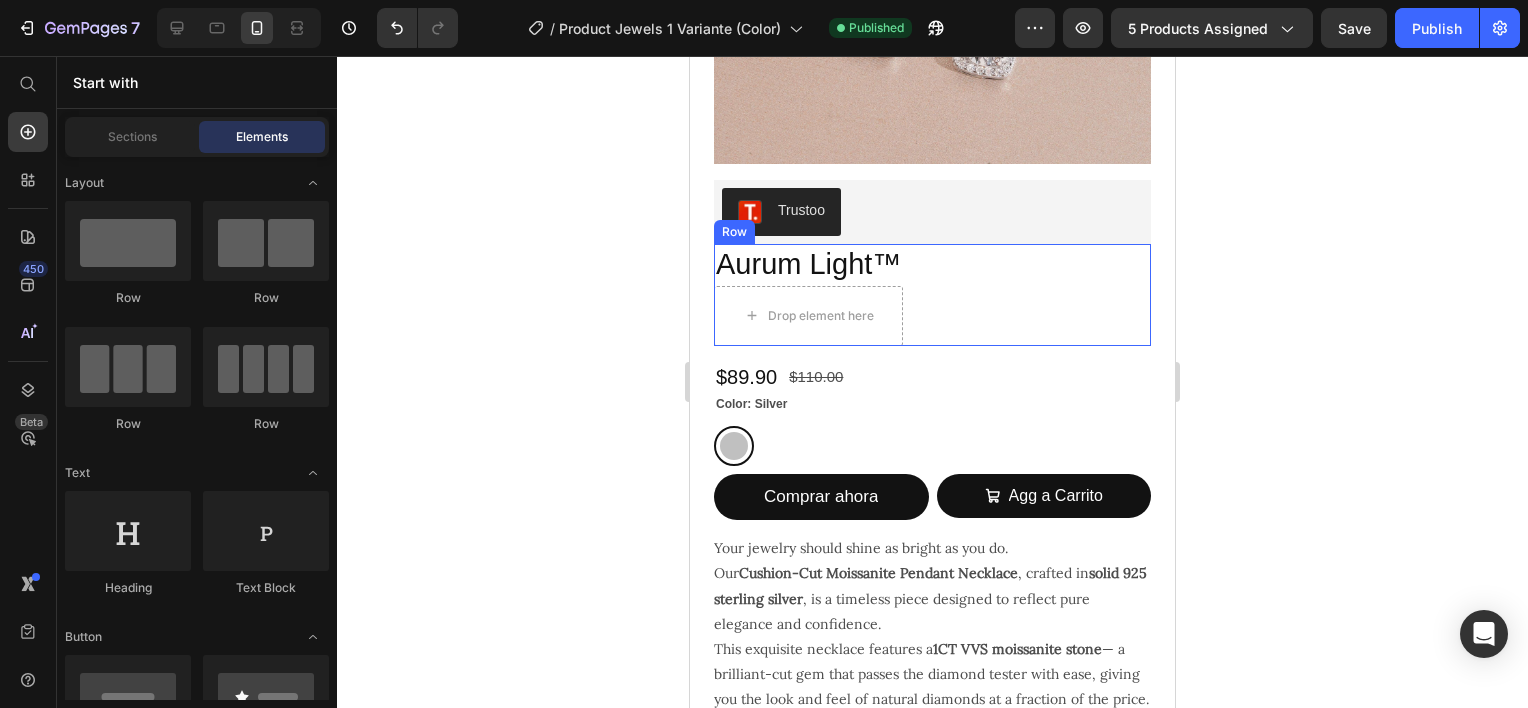 click on "Aurum Light™ Product Title
Drop element here Row" at bounding box center [932, 295] 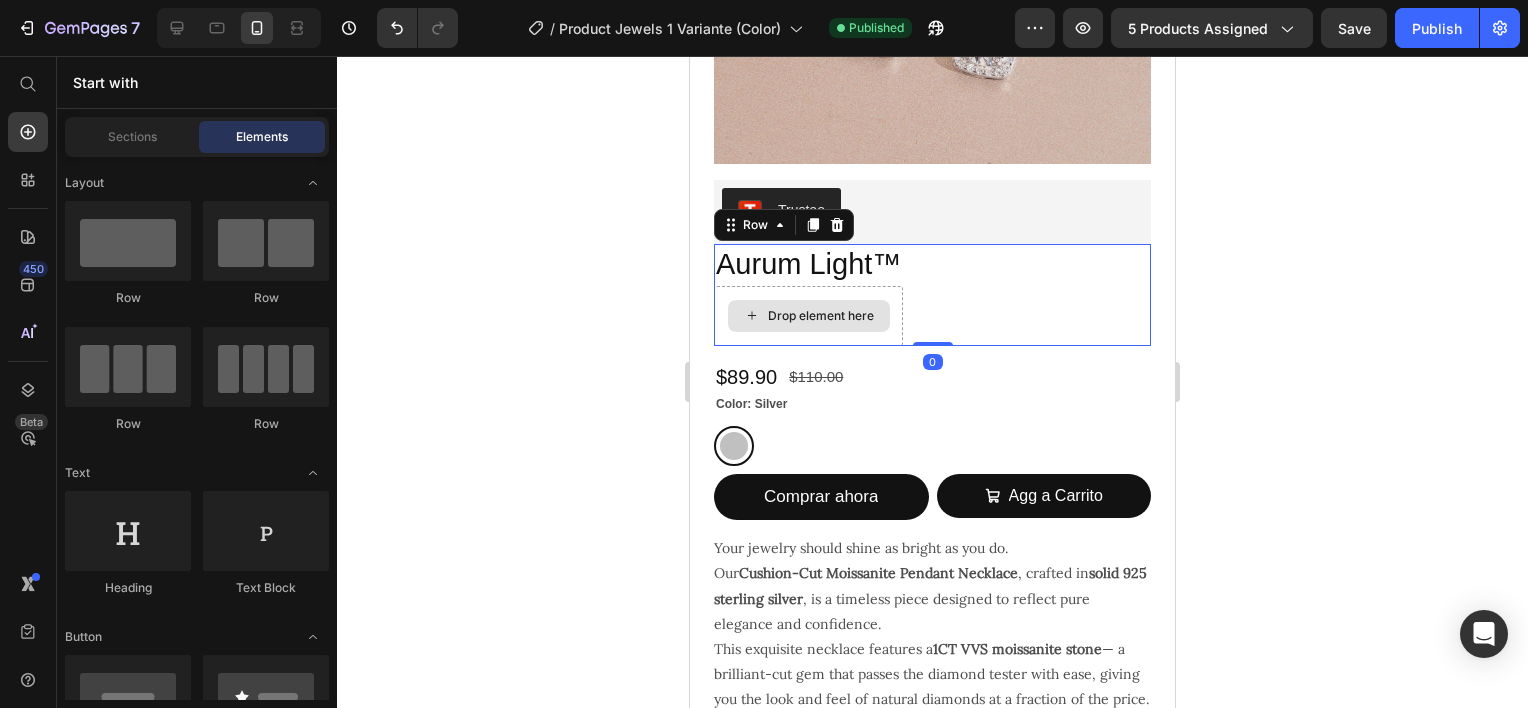 click on "Drop element here" at bounding box center [809, 316] 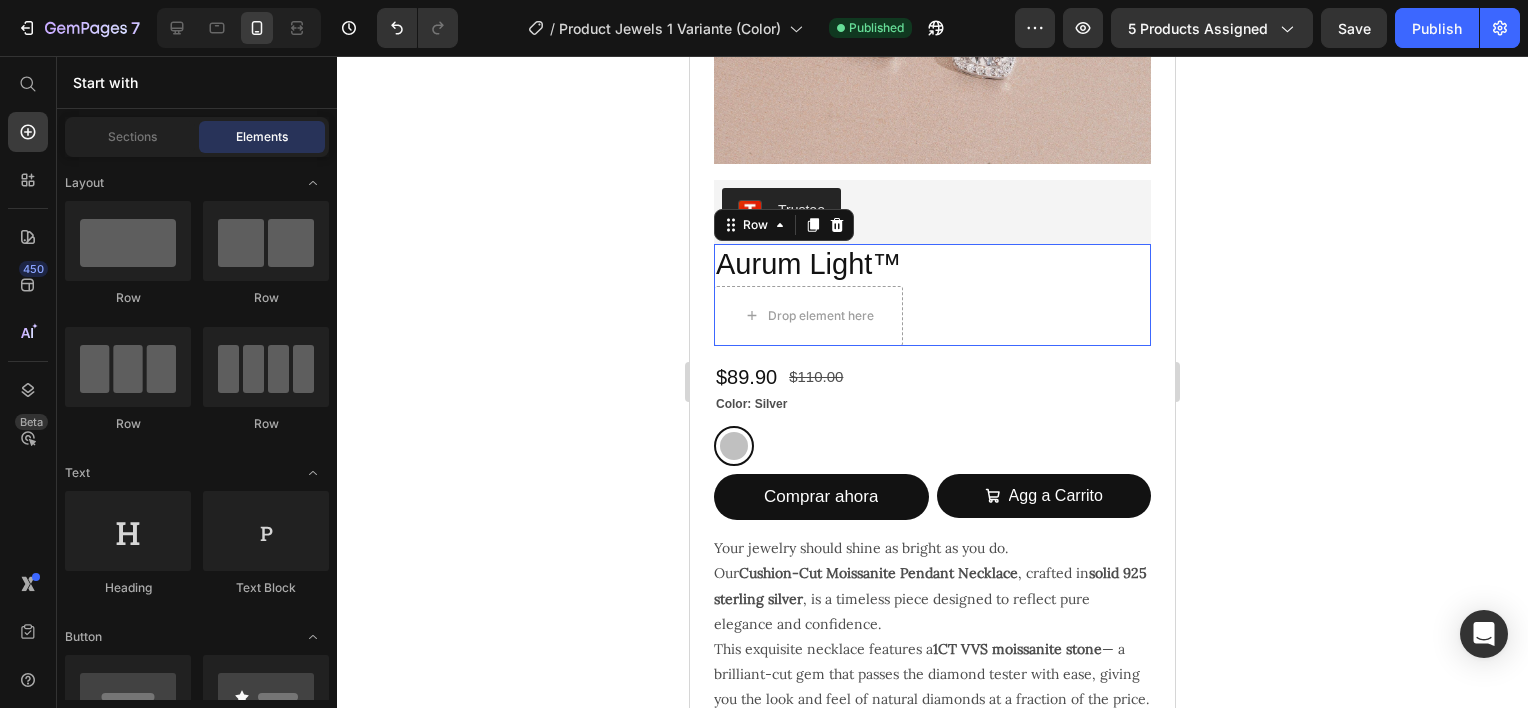 click on "Aurum Light™ Product Title
Drop element here Row   0" at bounding box center [932, 295] 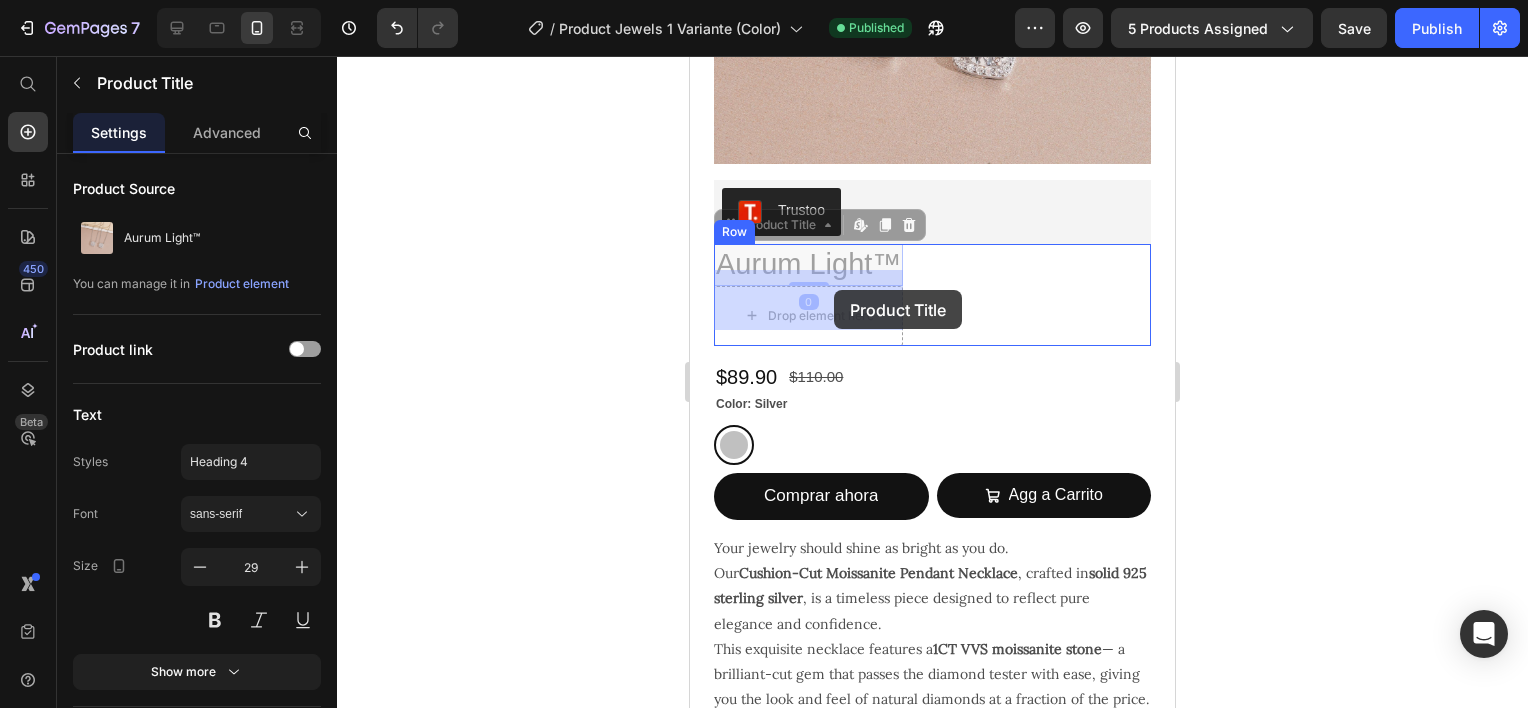 drag, startPoint x: 827, startPoint y: 247, endPoint x: 834, endPoint y: 292, distance: 45.54119 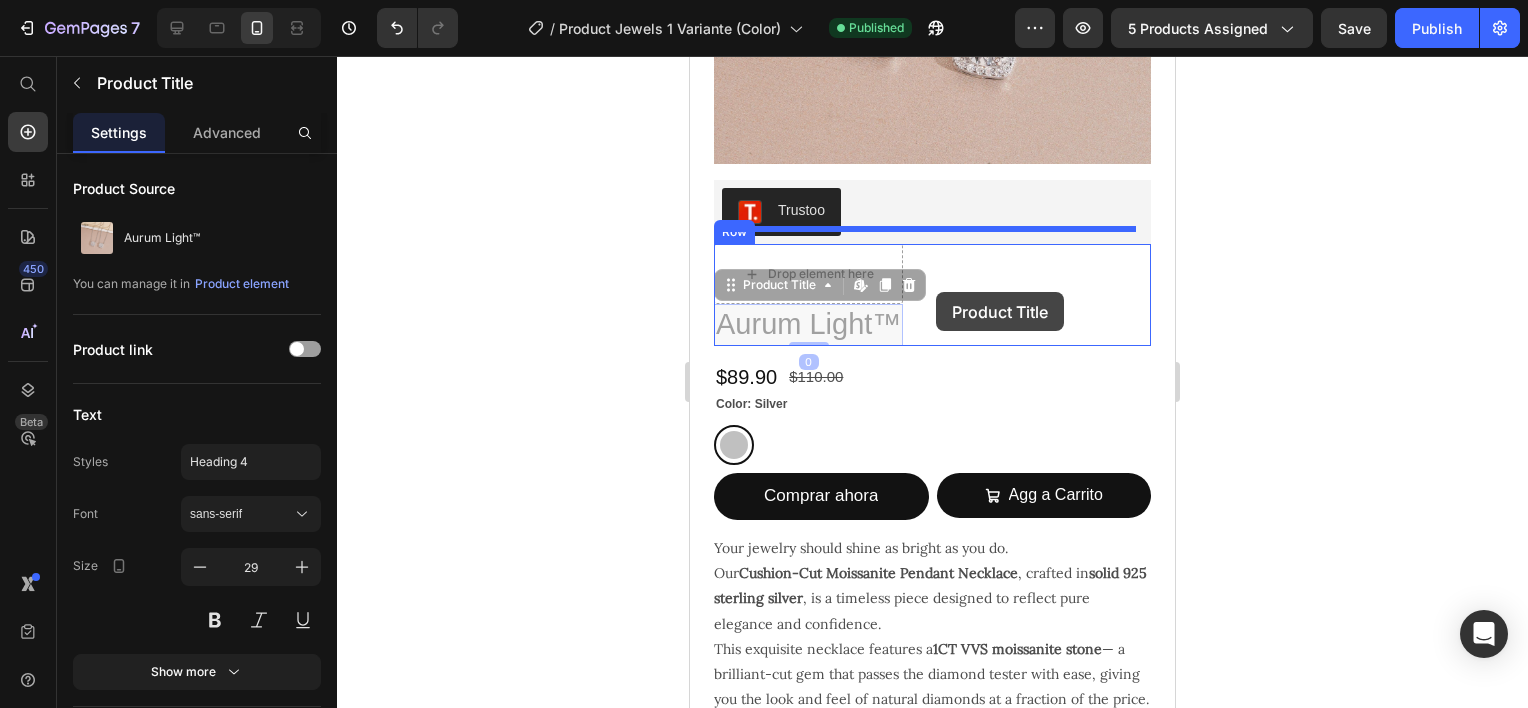 drag, startPoint x: 840, startPoint y: 303, endPoint x: 943, endPoint y: 276, distance: 106.48004 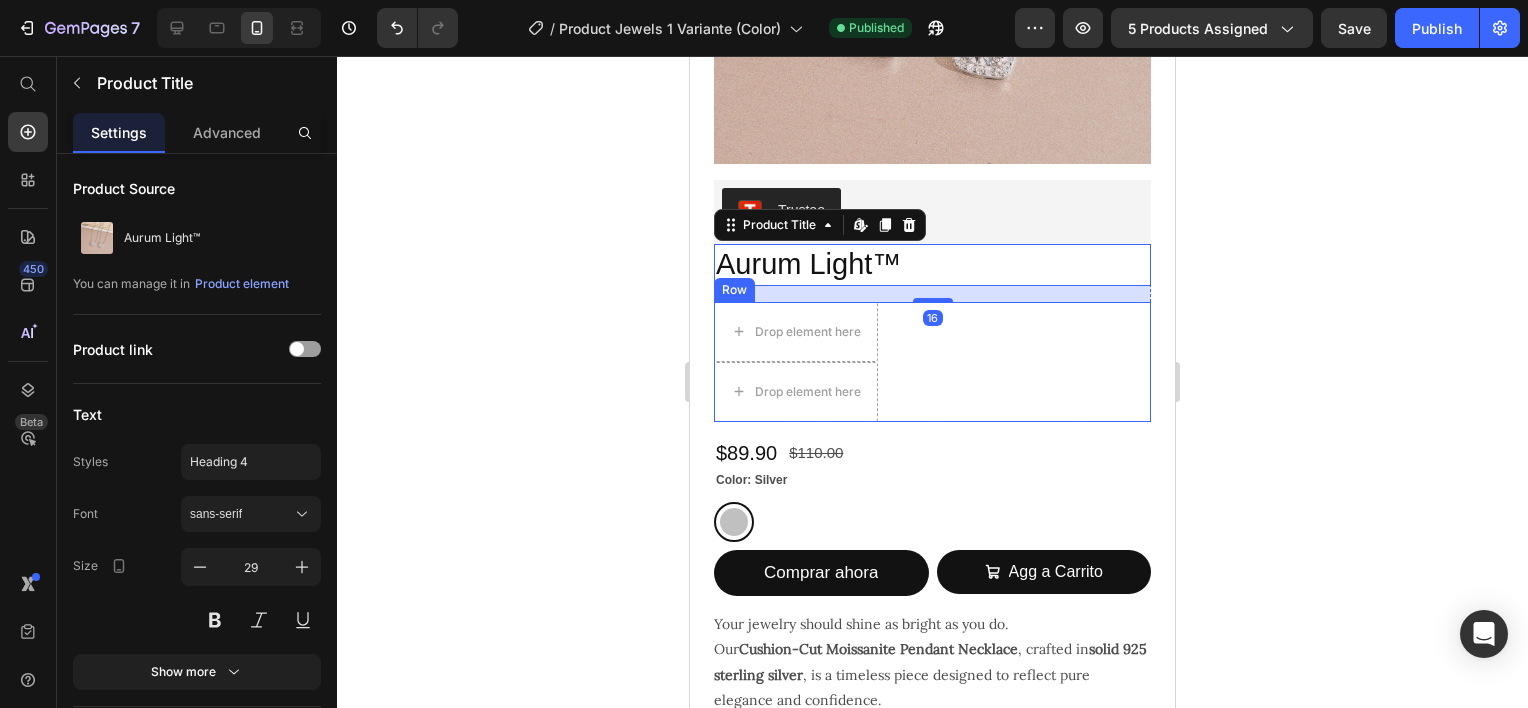 click on "Drop element here
Drop element here Row" at bounding box center [932, 362] 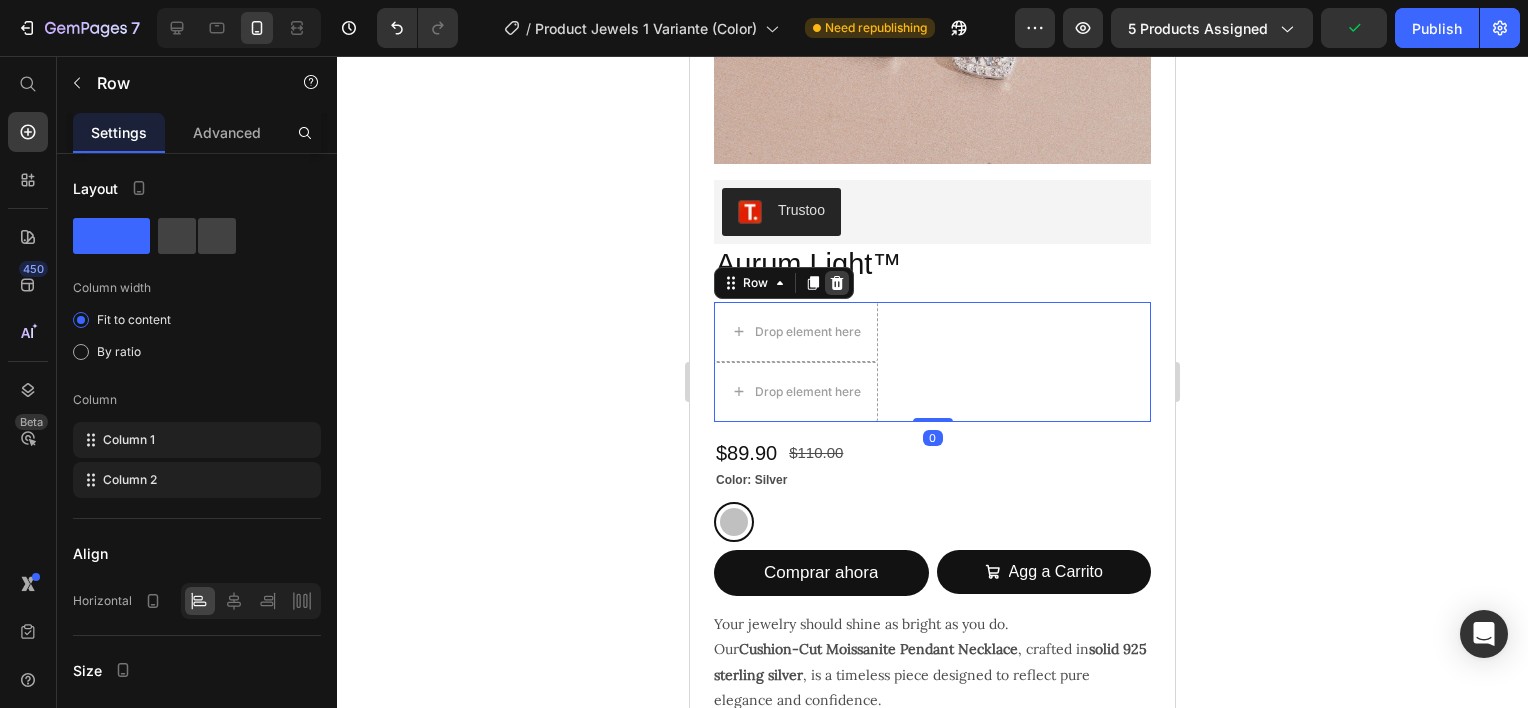 click 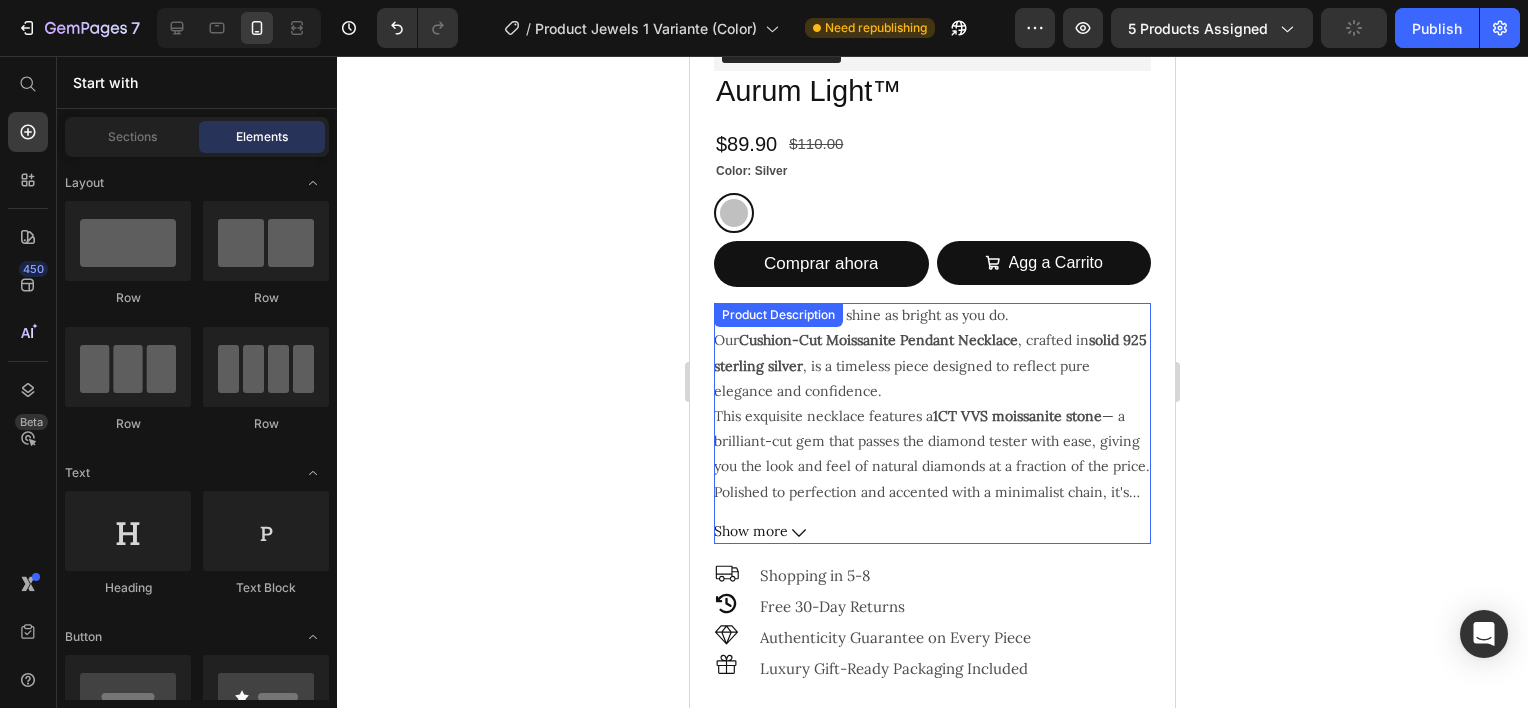 scroll, scrollTop: 315, scrollLeft: 0, axis: vertical 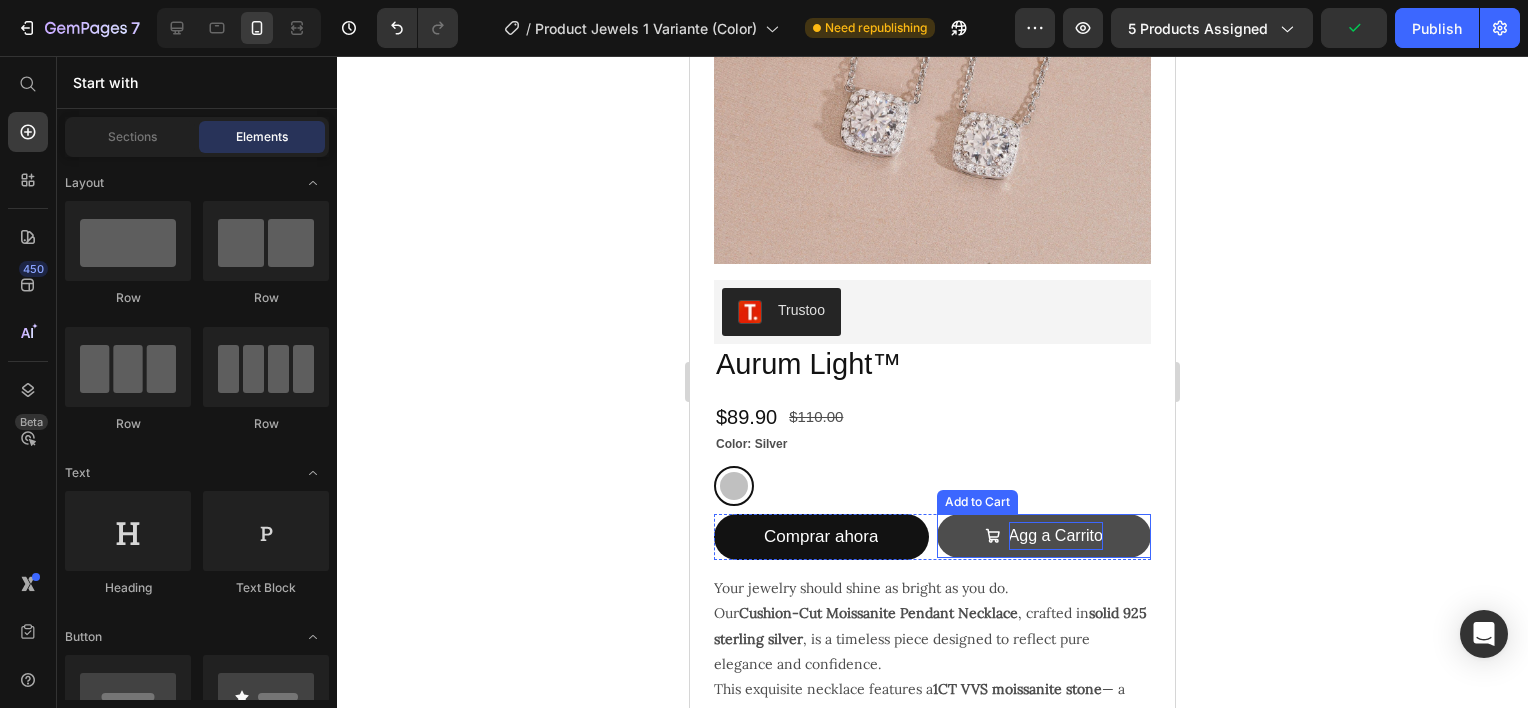 click on "Agg a Carrito" at bounding box center [1056, 536] 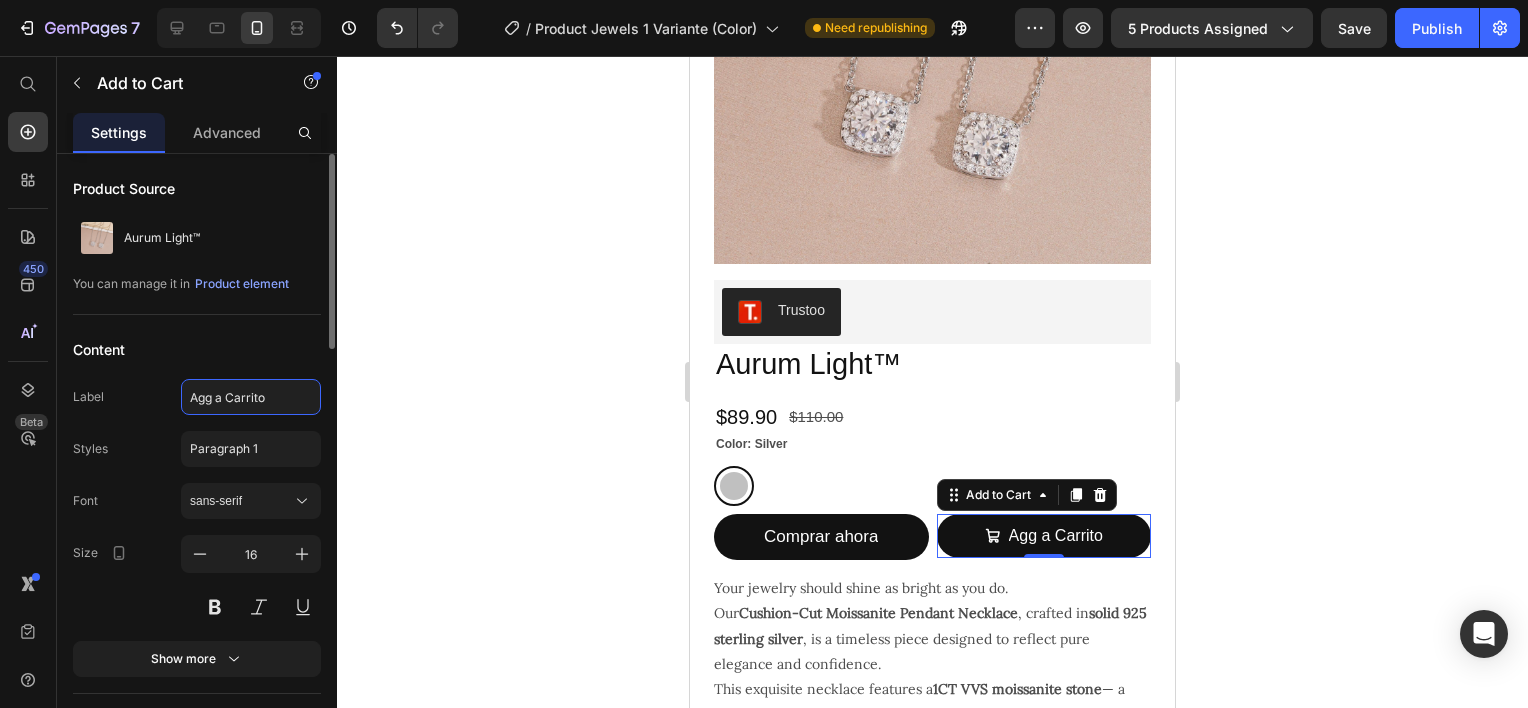 click on "Agg a Carrito" 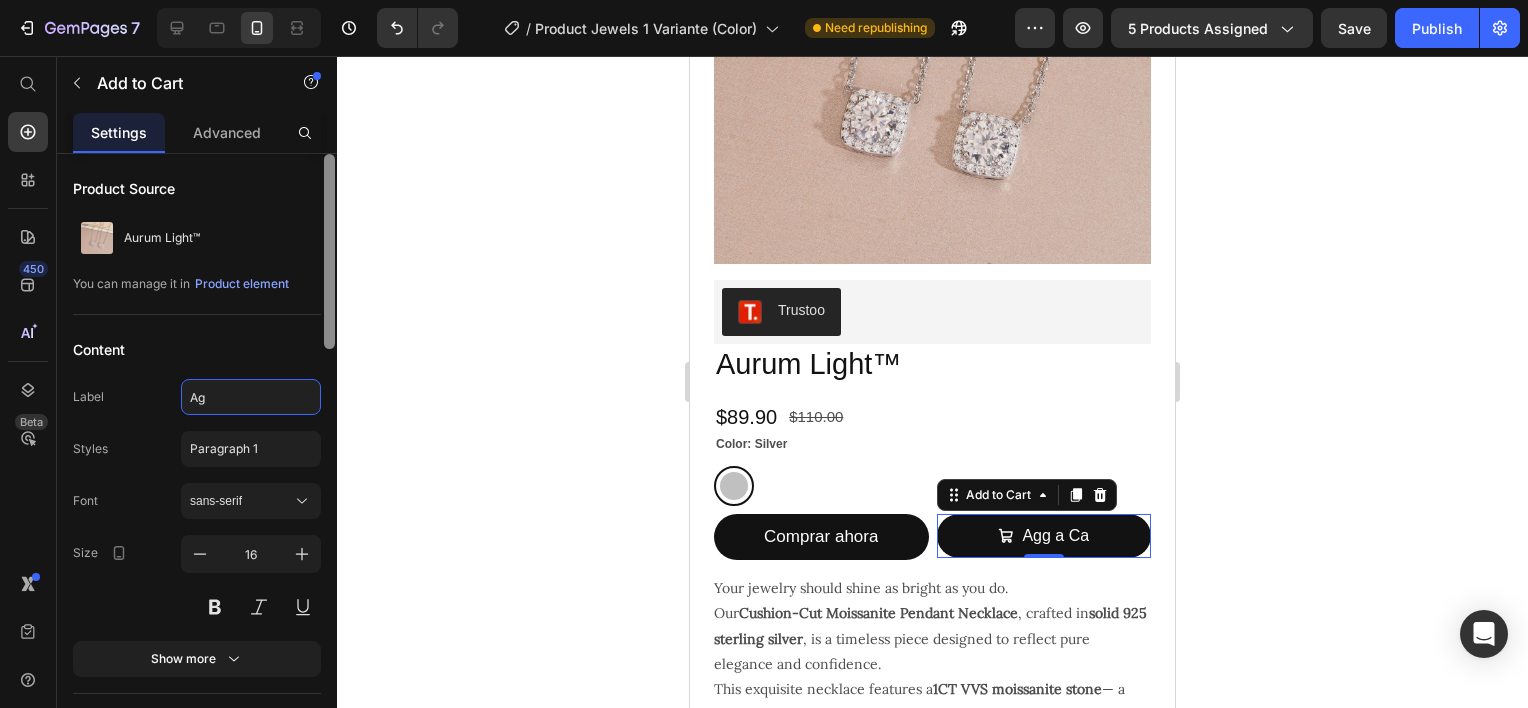 type on "A" 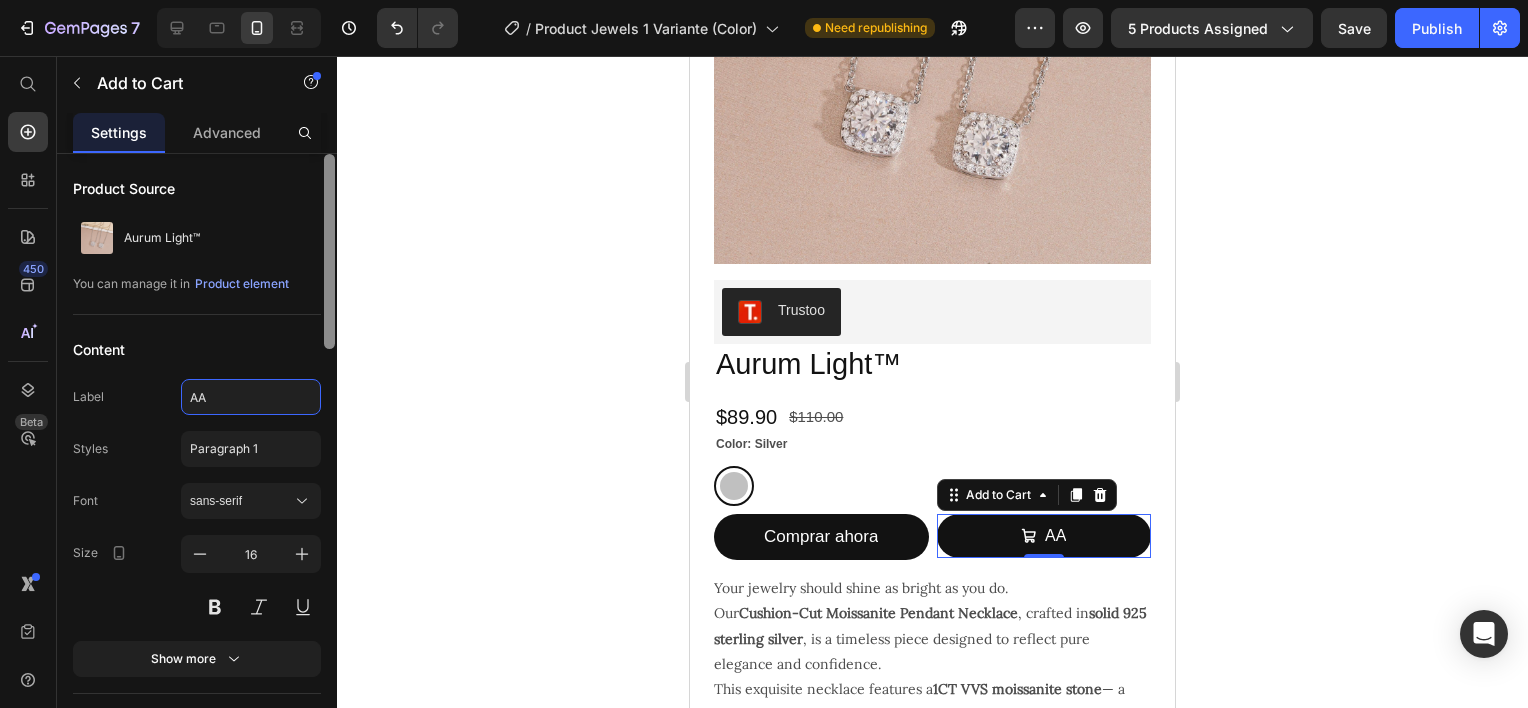 type on "A" 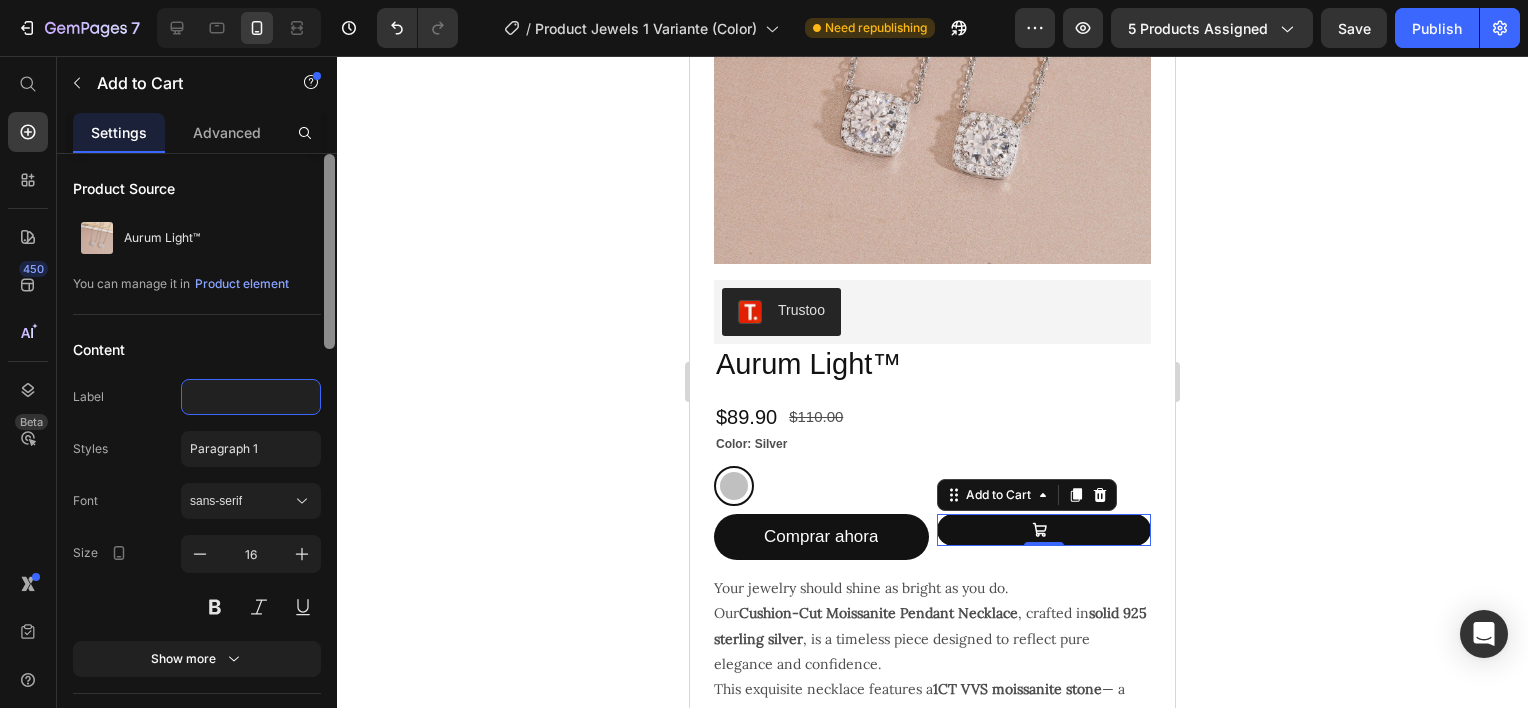 type on "a" 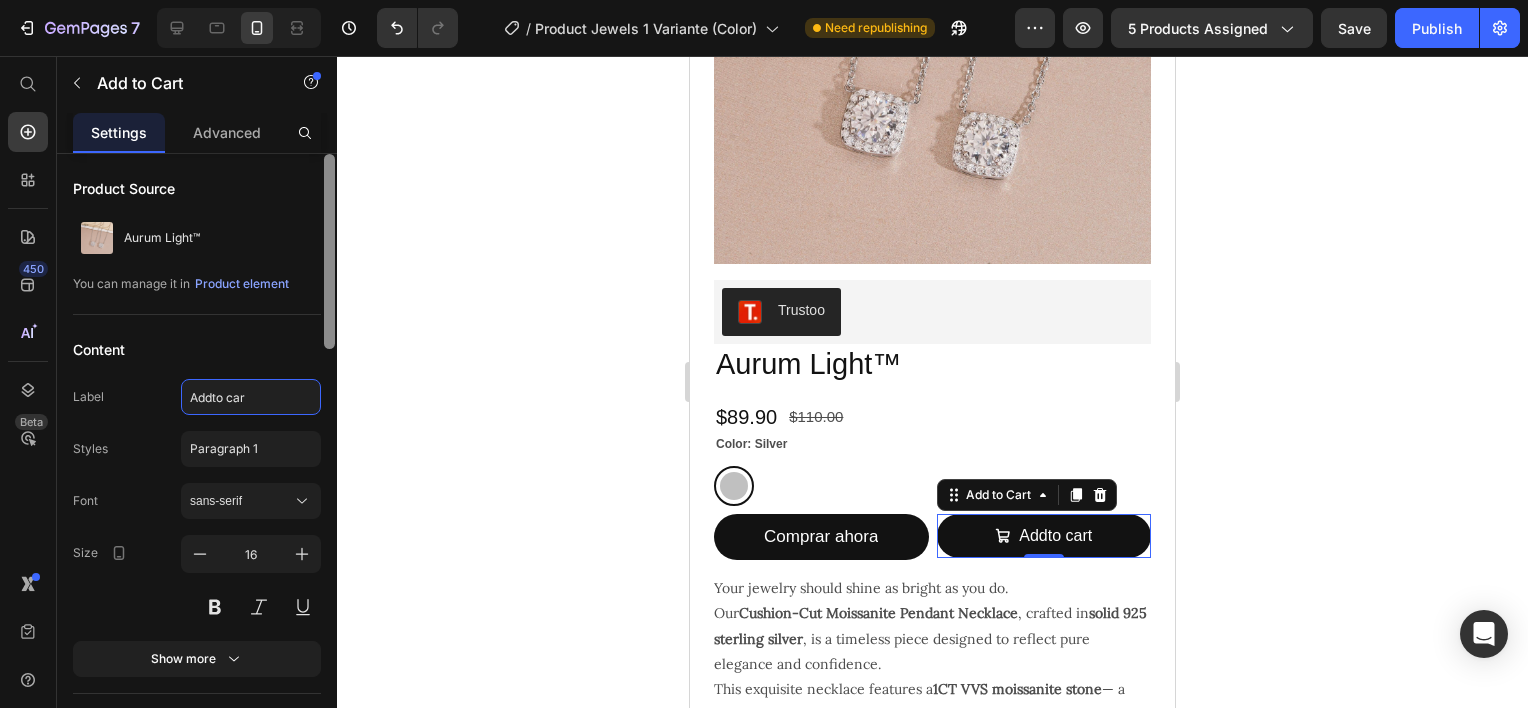 type on "Addto cart" 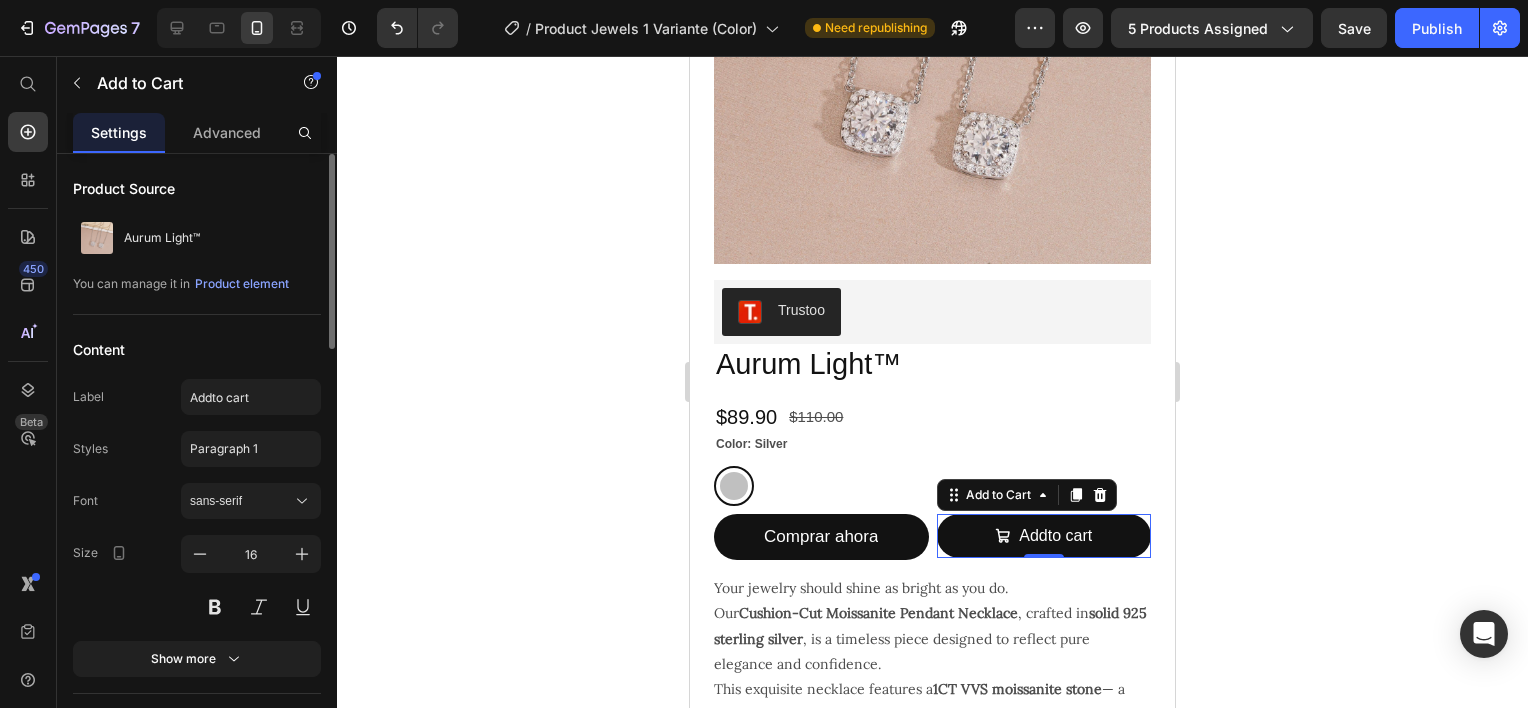 click 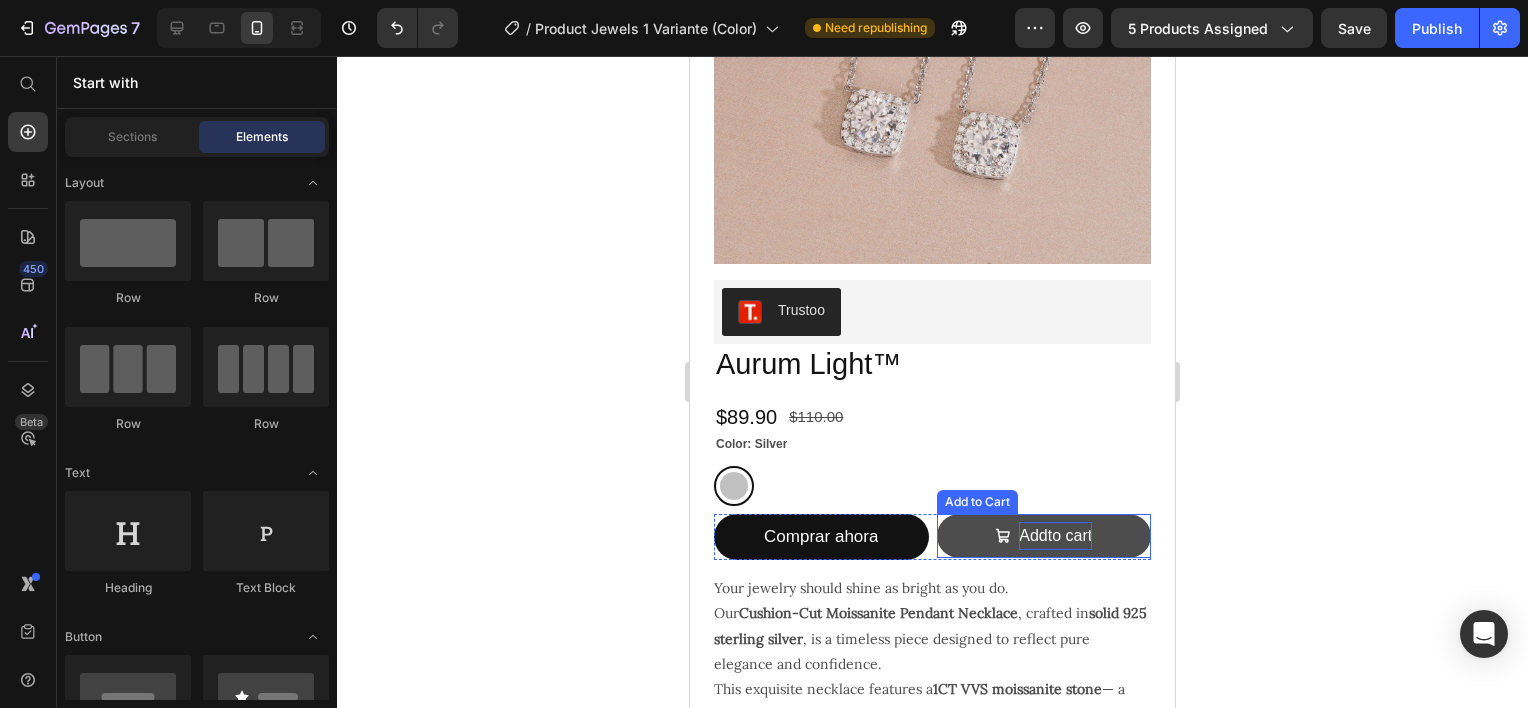 drag, startPoint x: 1011, startPoint y: 513, endPoint x: 1027, endPoint y: 516, distance: 16.27882 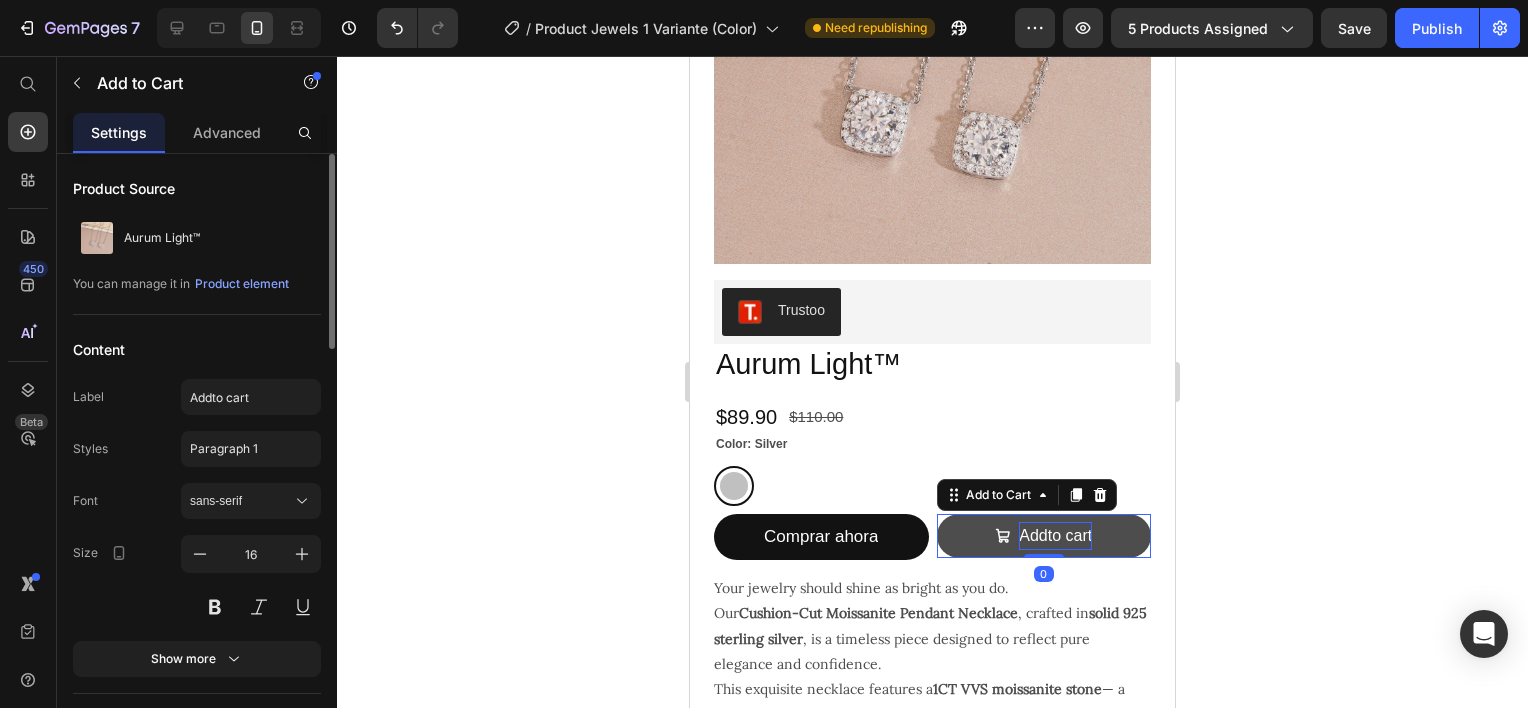 click on "Addto cart" at bounding box center [1055, 536] 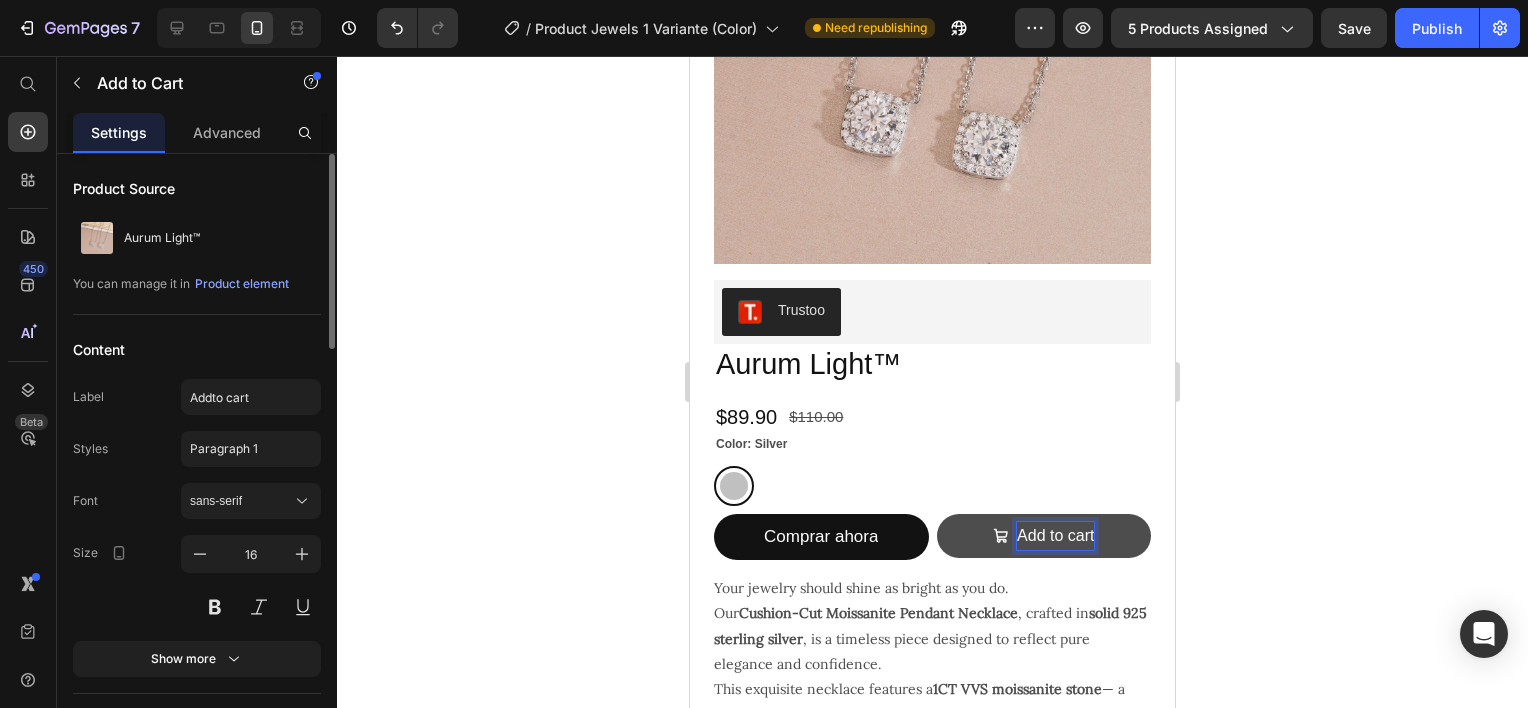click on "Add to cart" at bounding box center [1044, 536] 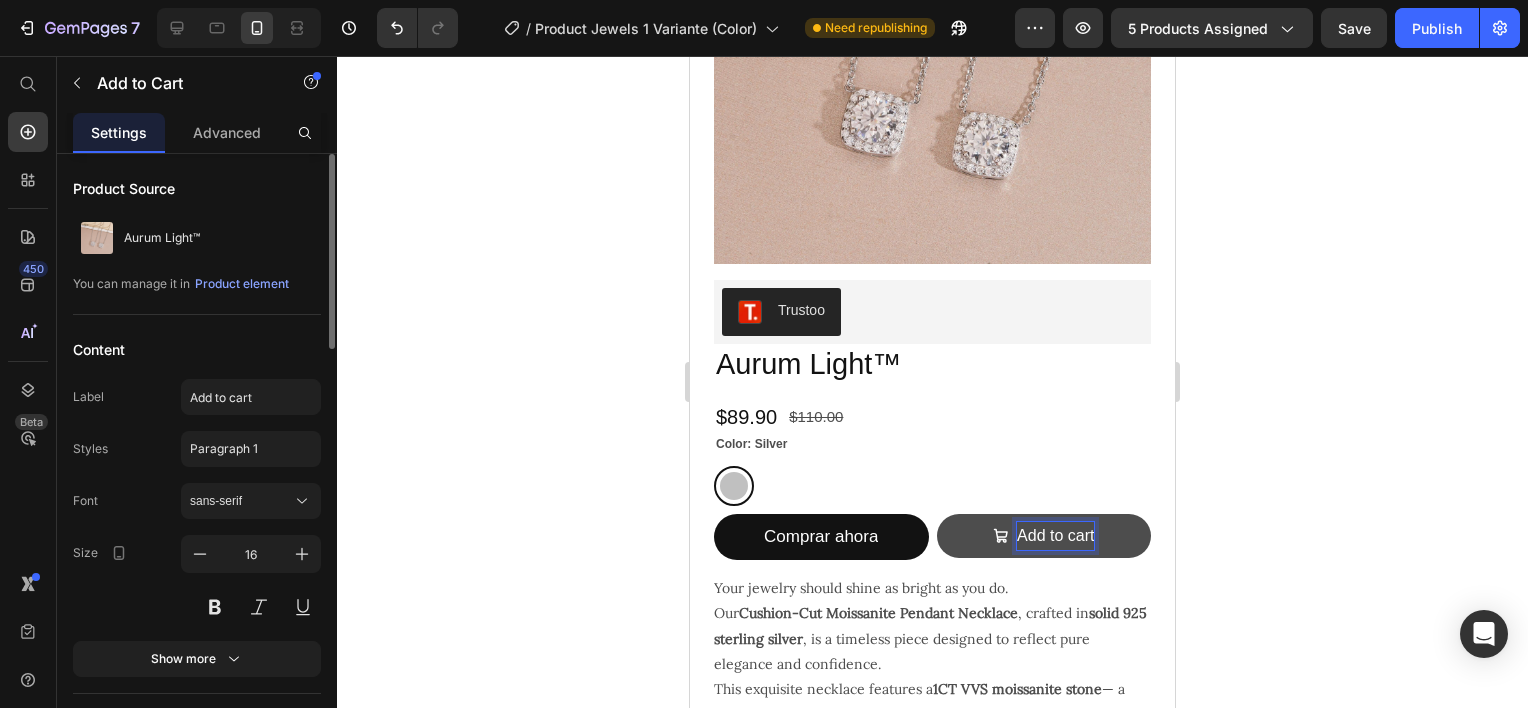 click 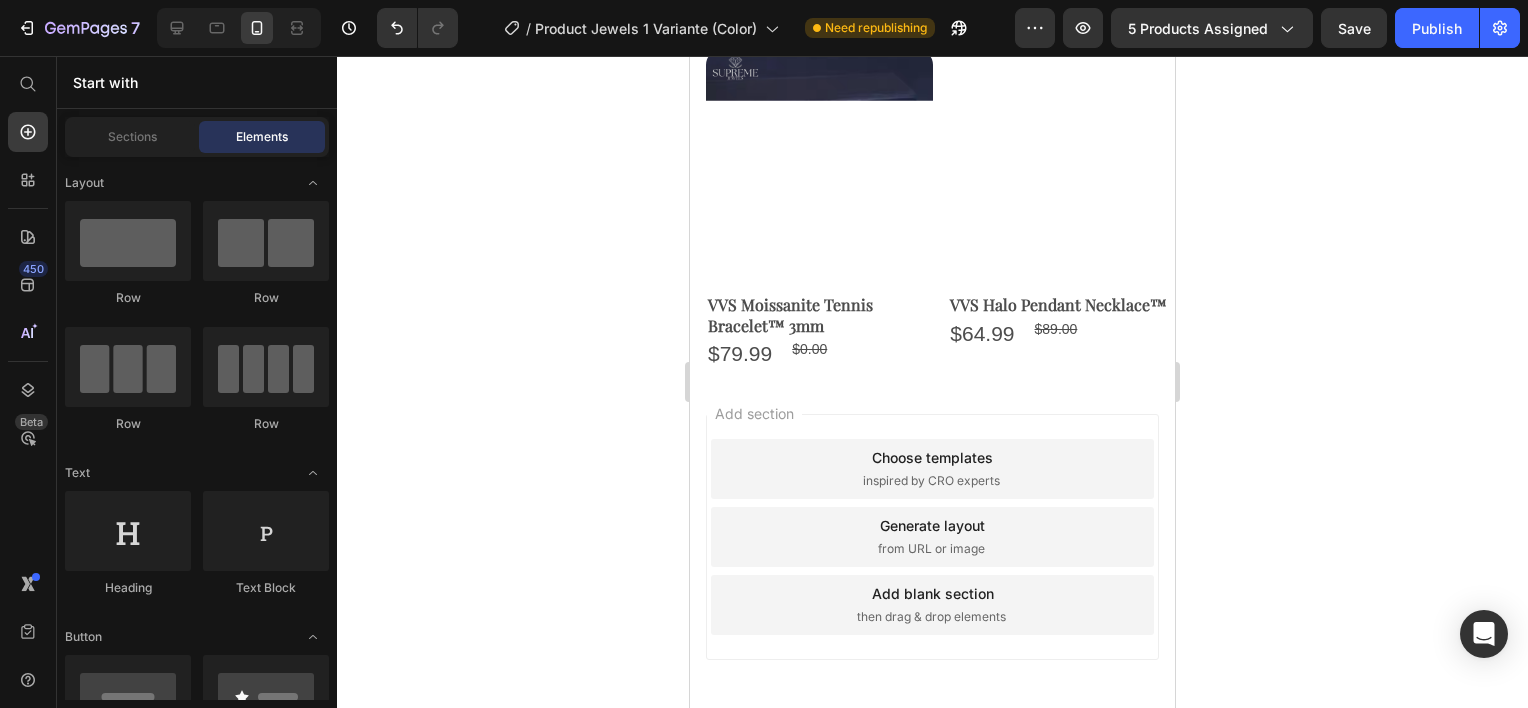 scroll, scrollTop: 1415, scrollLeft: 0, axis: vertical 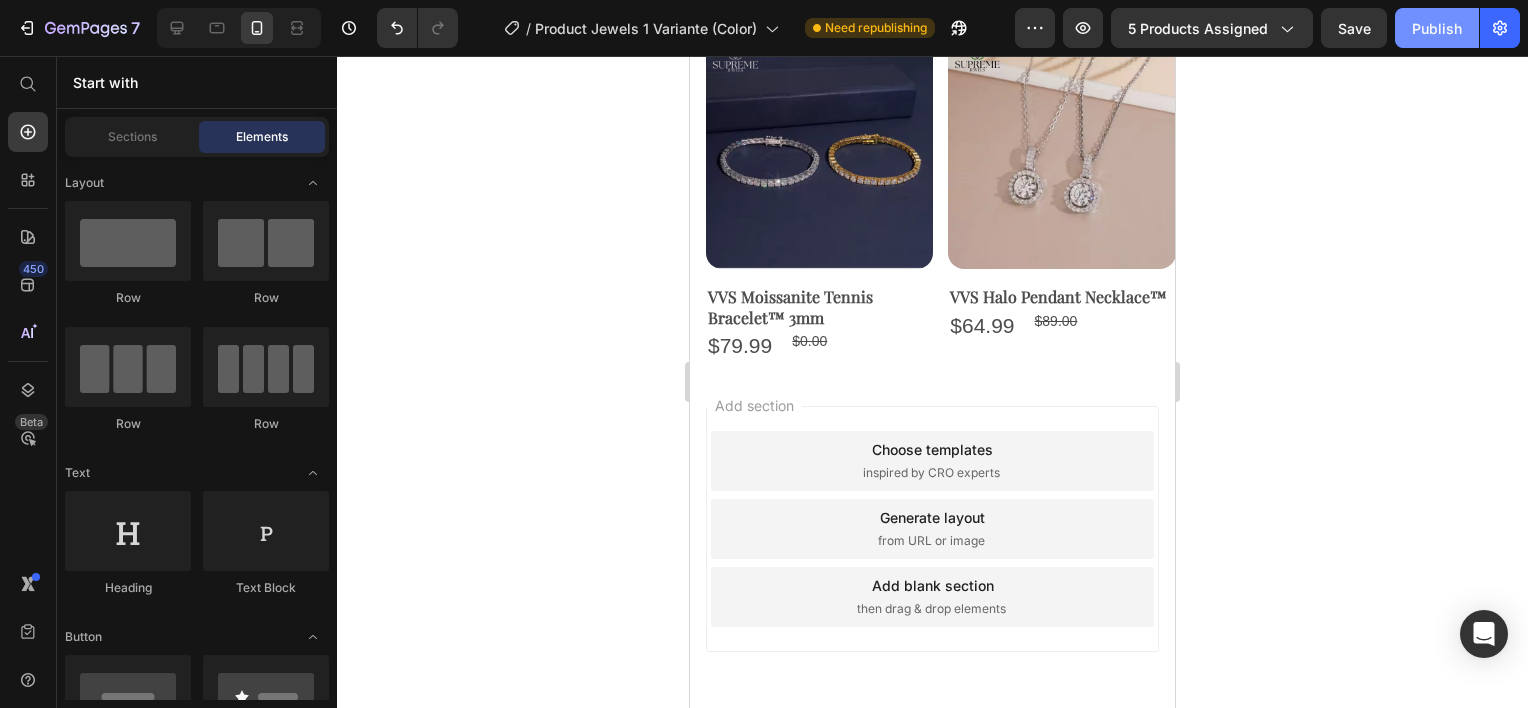 click on "Publish" at bounding box center [1437, 28] 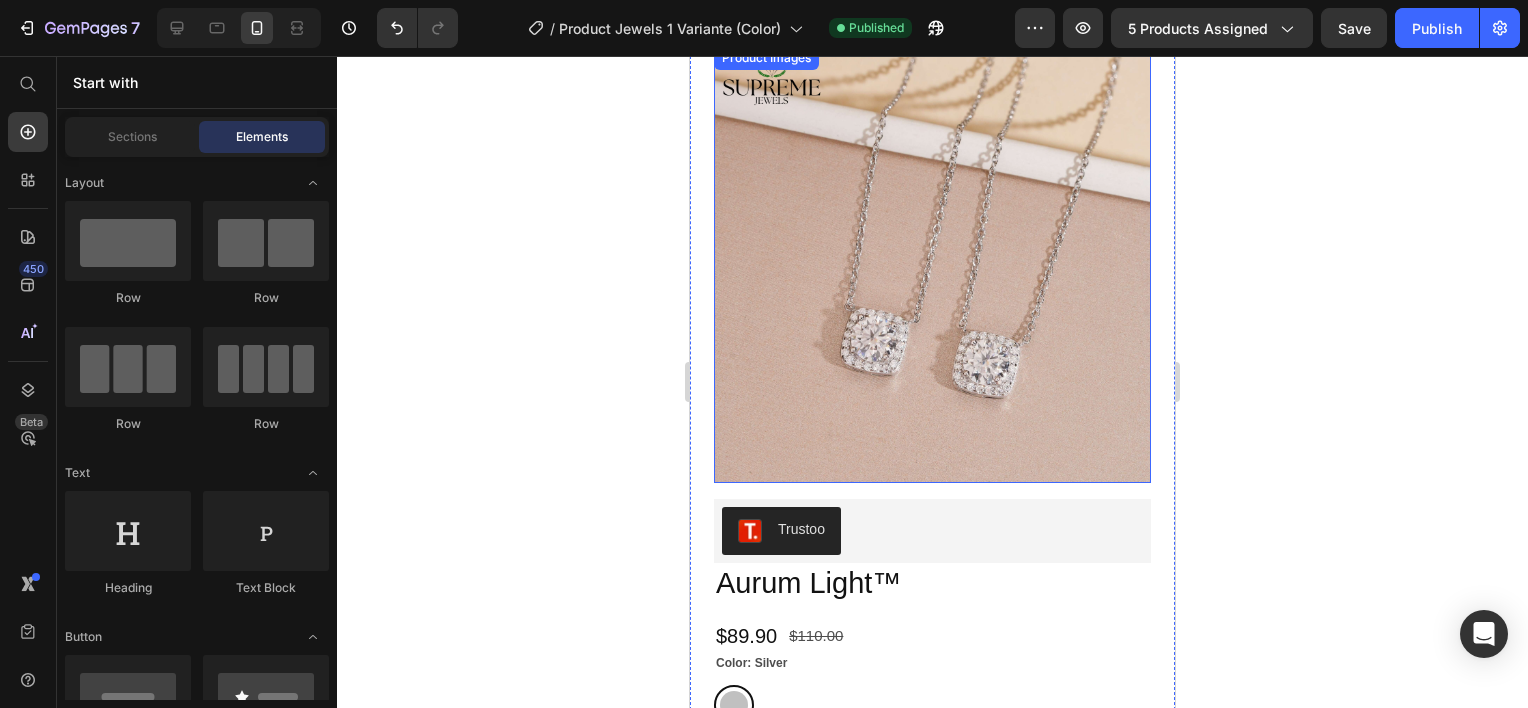 scroll, scrollTop: 0, scrollLeft: 0, axis: both 